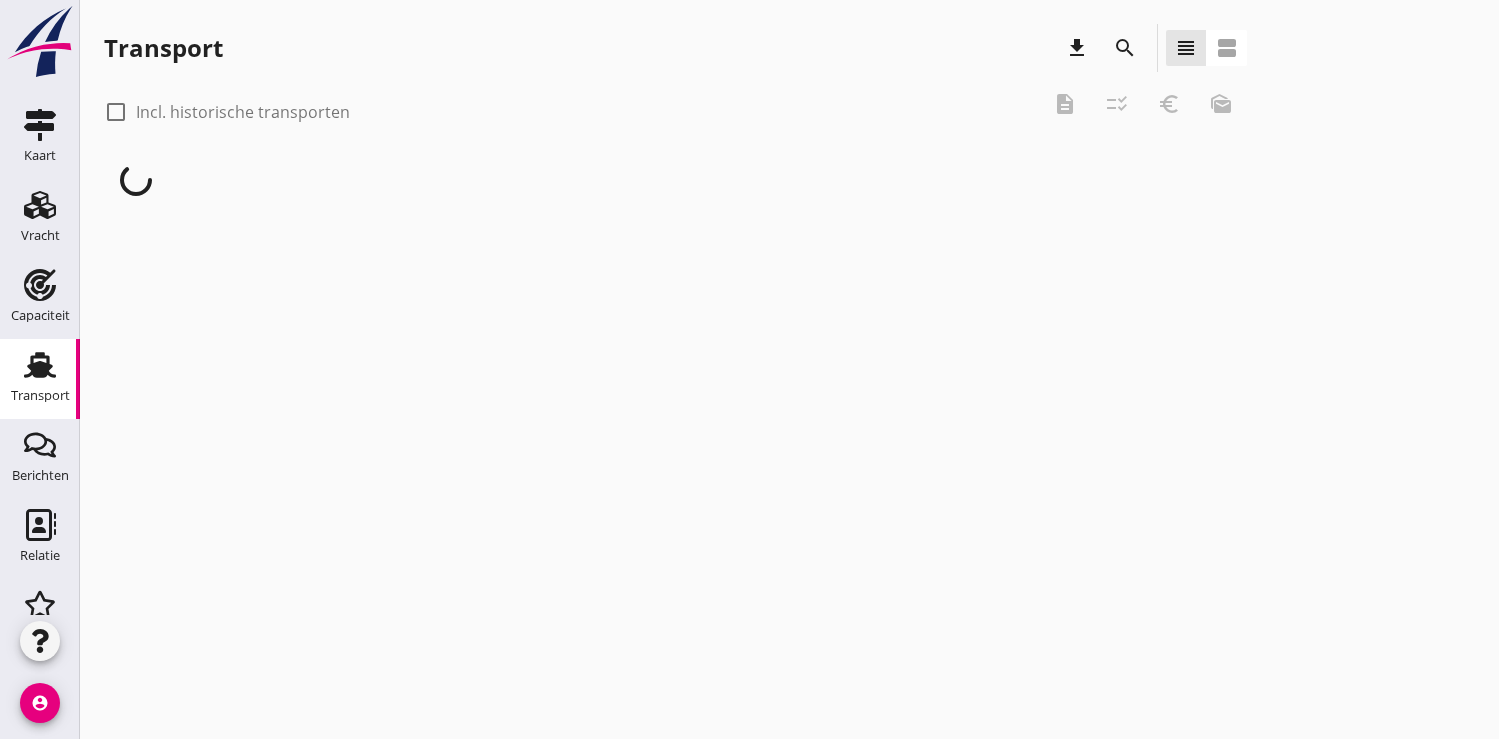 scroll, scrollTop: 0, scrollLeft: 0, axis: both 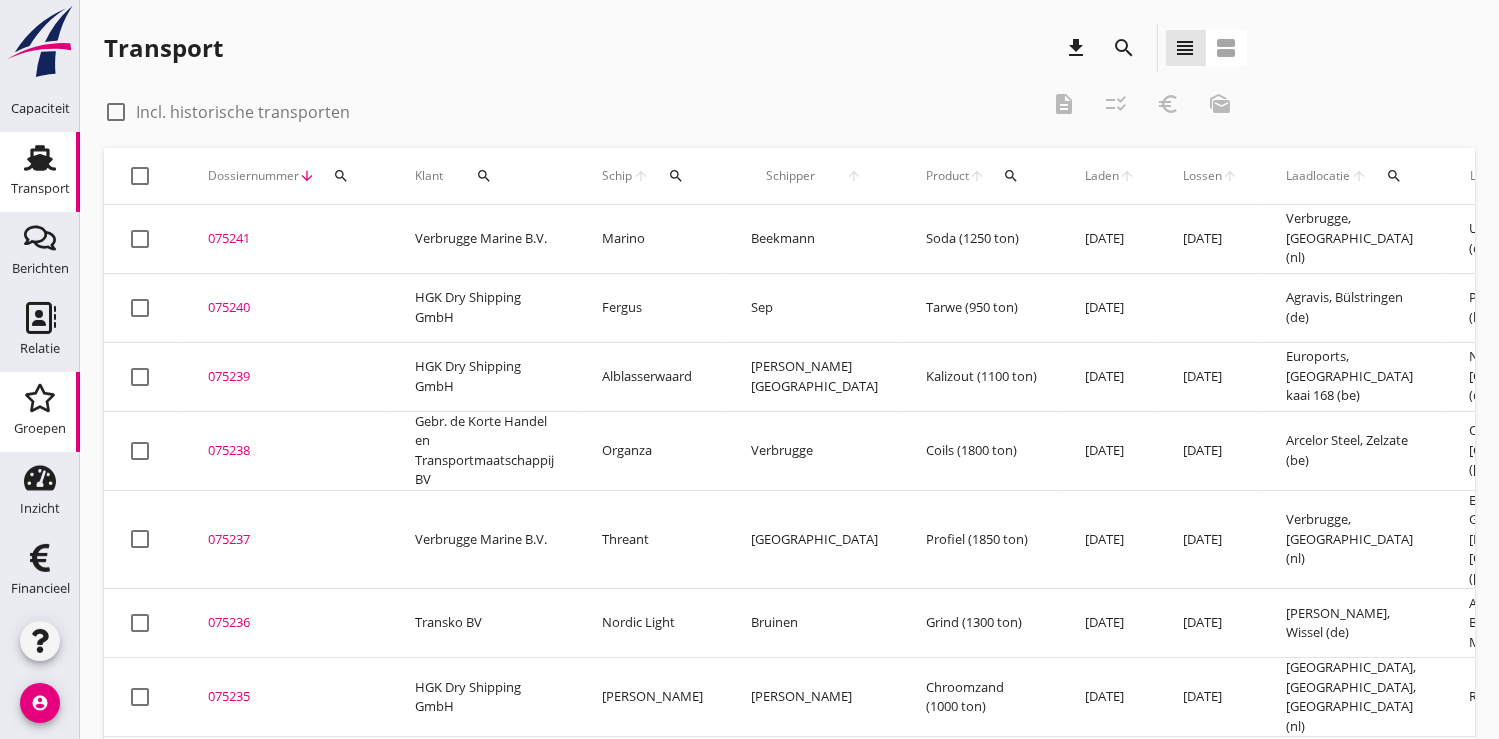 click on "Groepen" 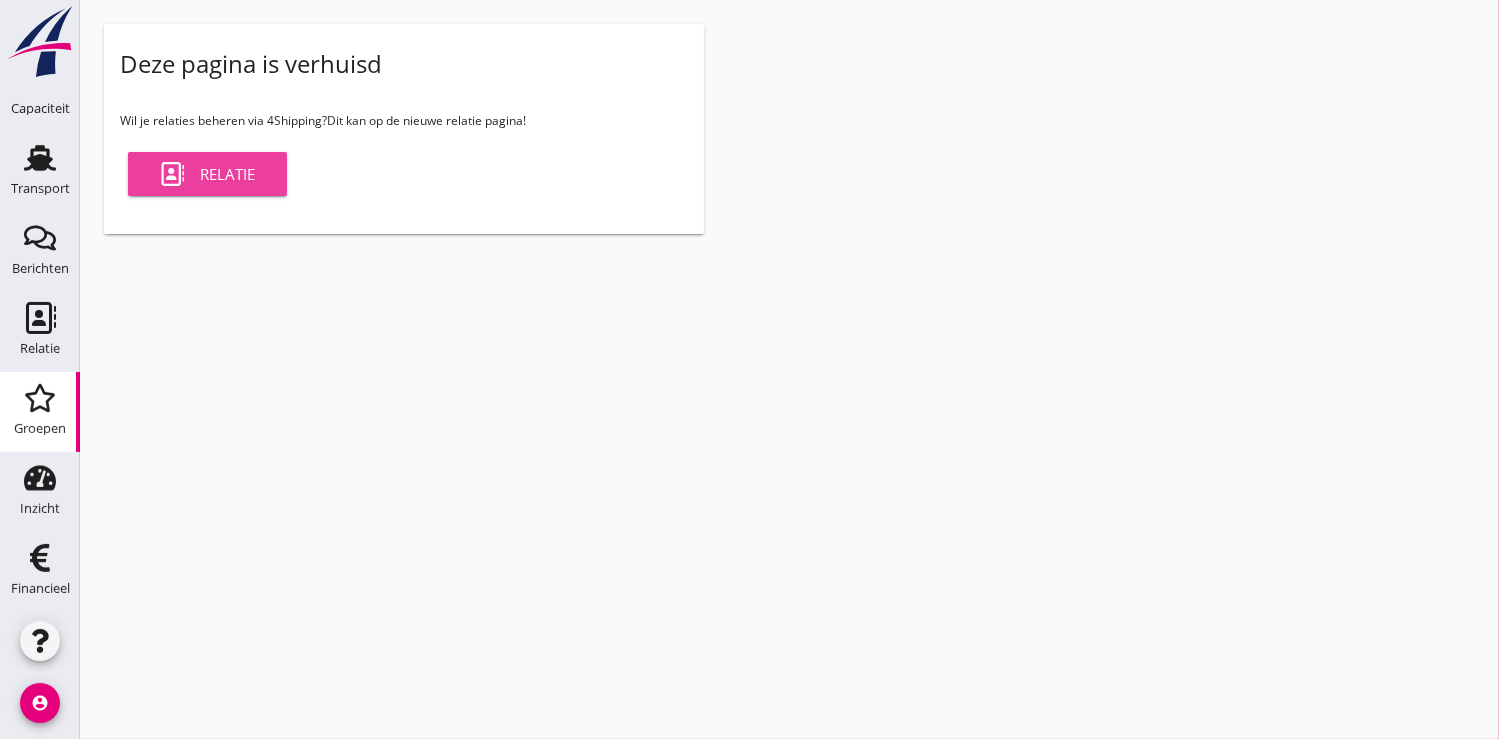 click on "Relatie" at bounding box center [207, 174] 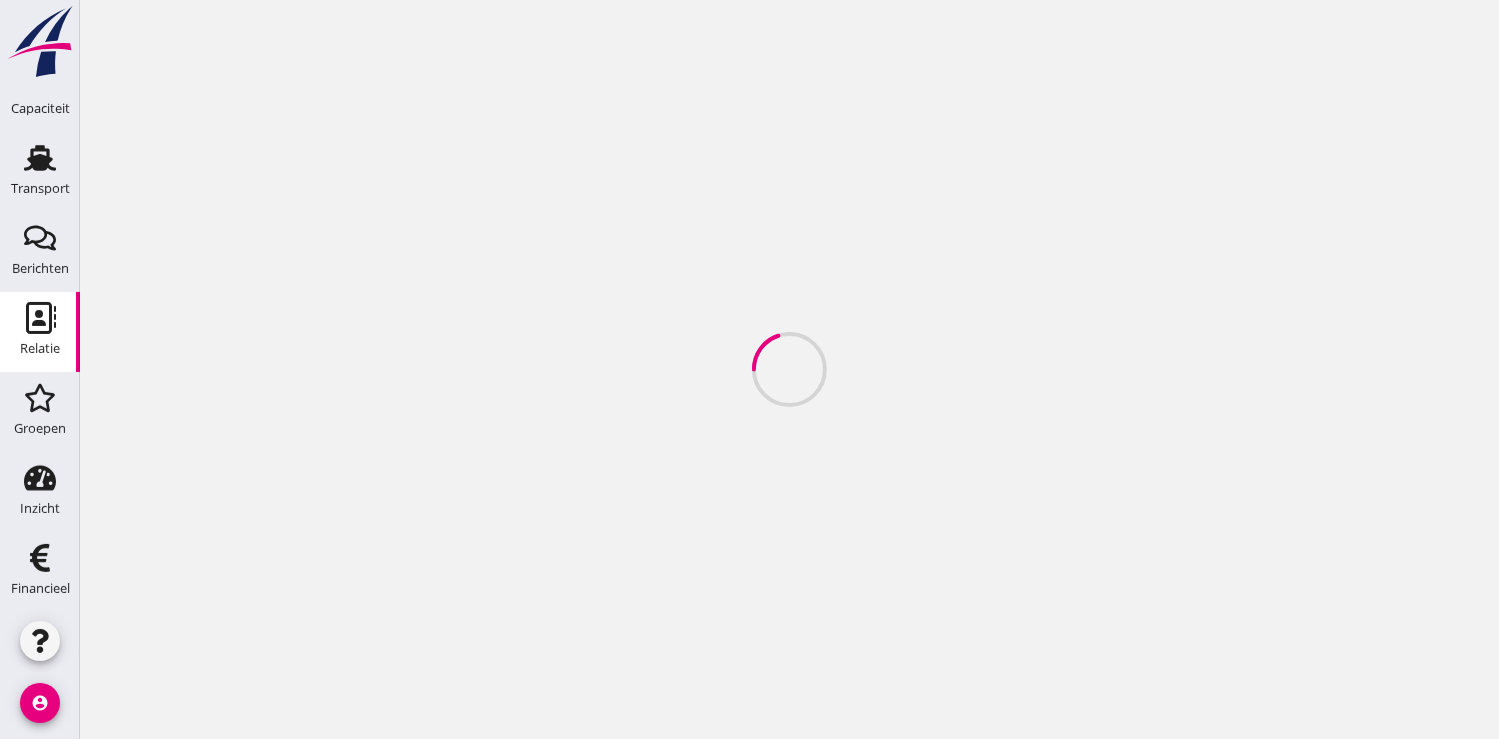scroll, scrollTop: 0, scrollLeft: 0, axis: both 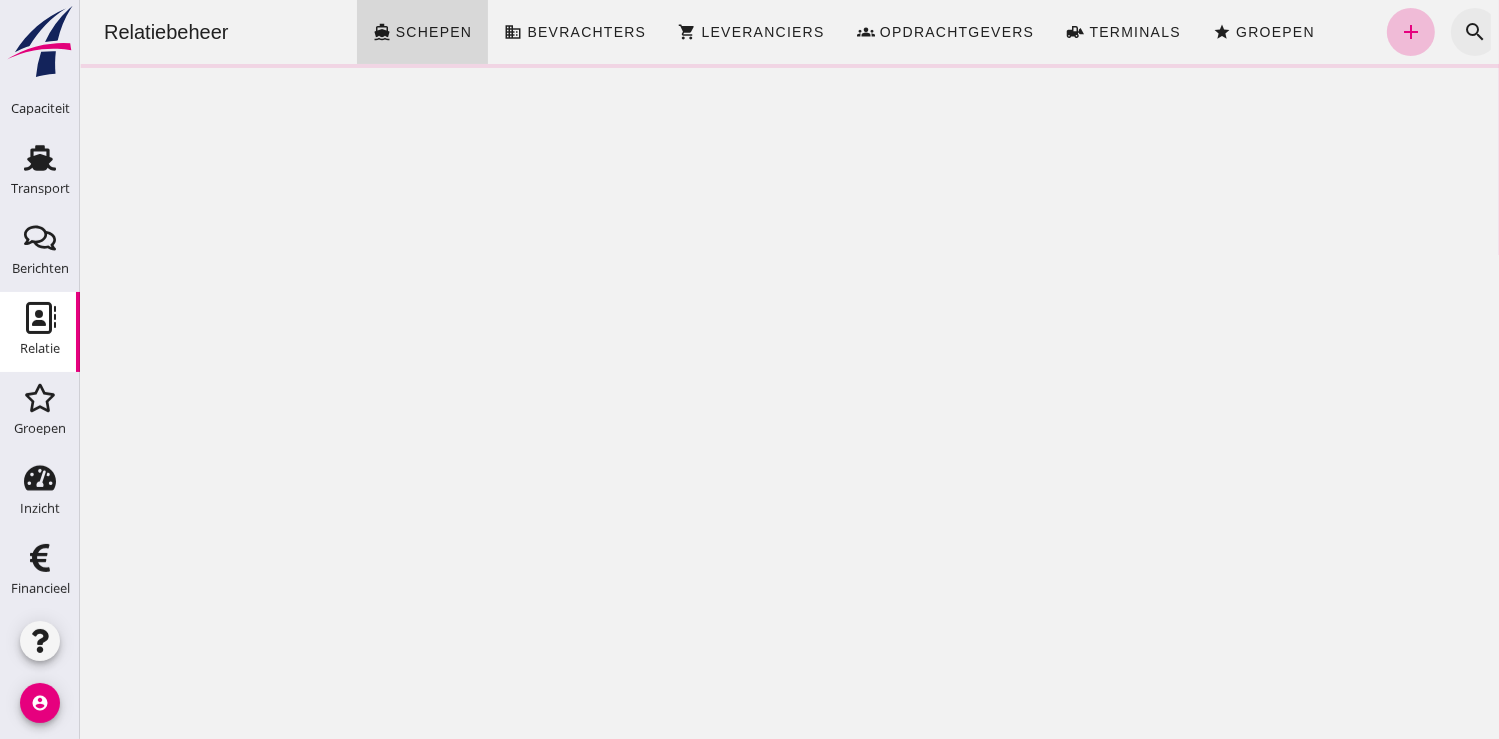 click on "search" at bounding box center (1474, 32) 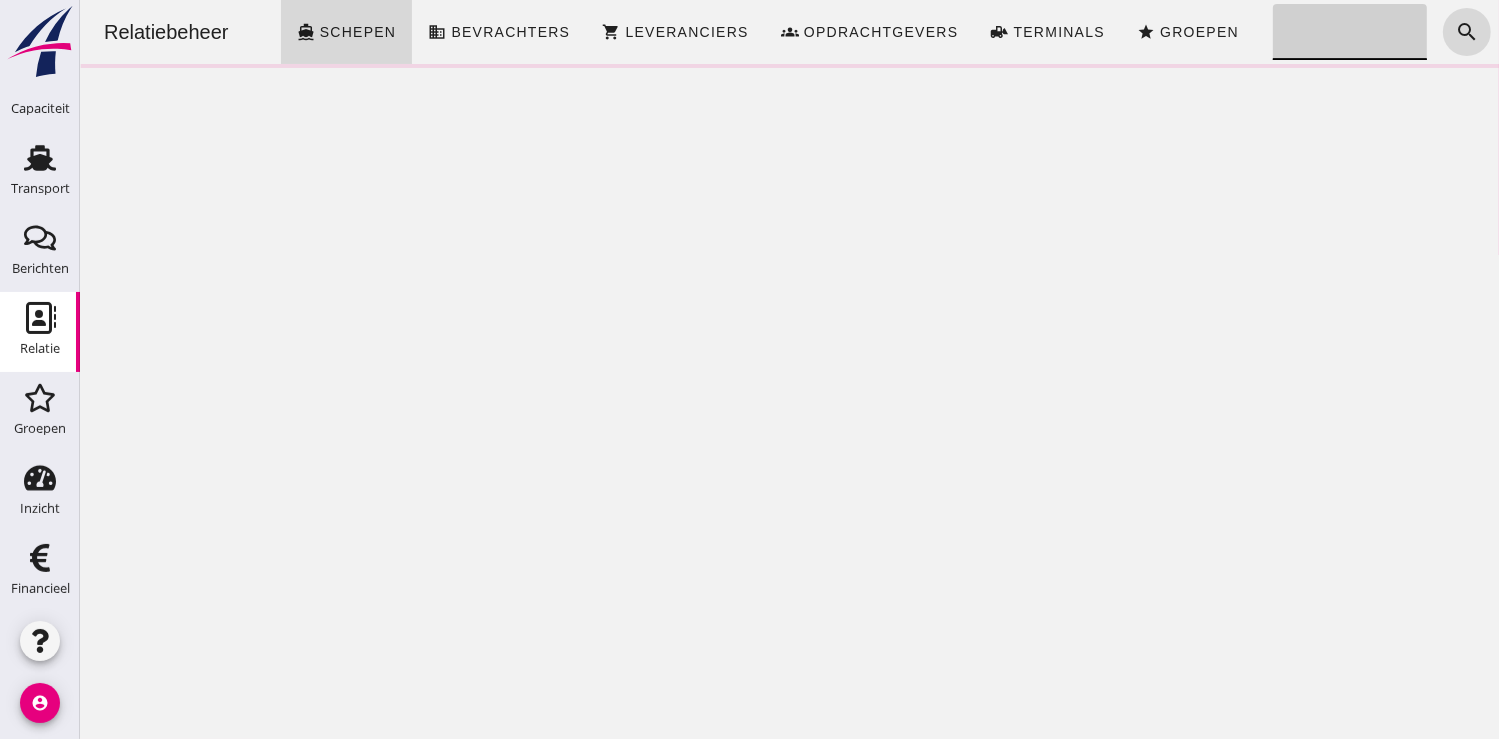 click on "Zoeken..." 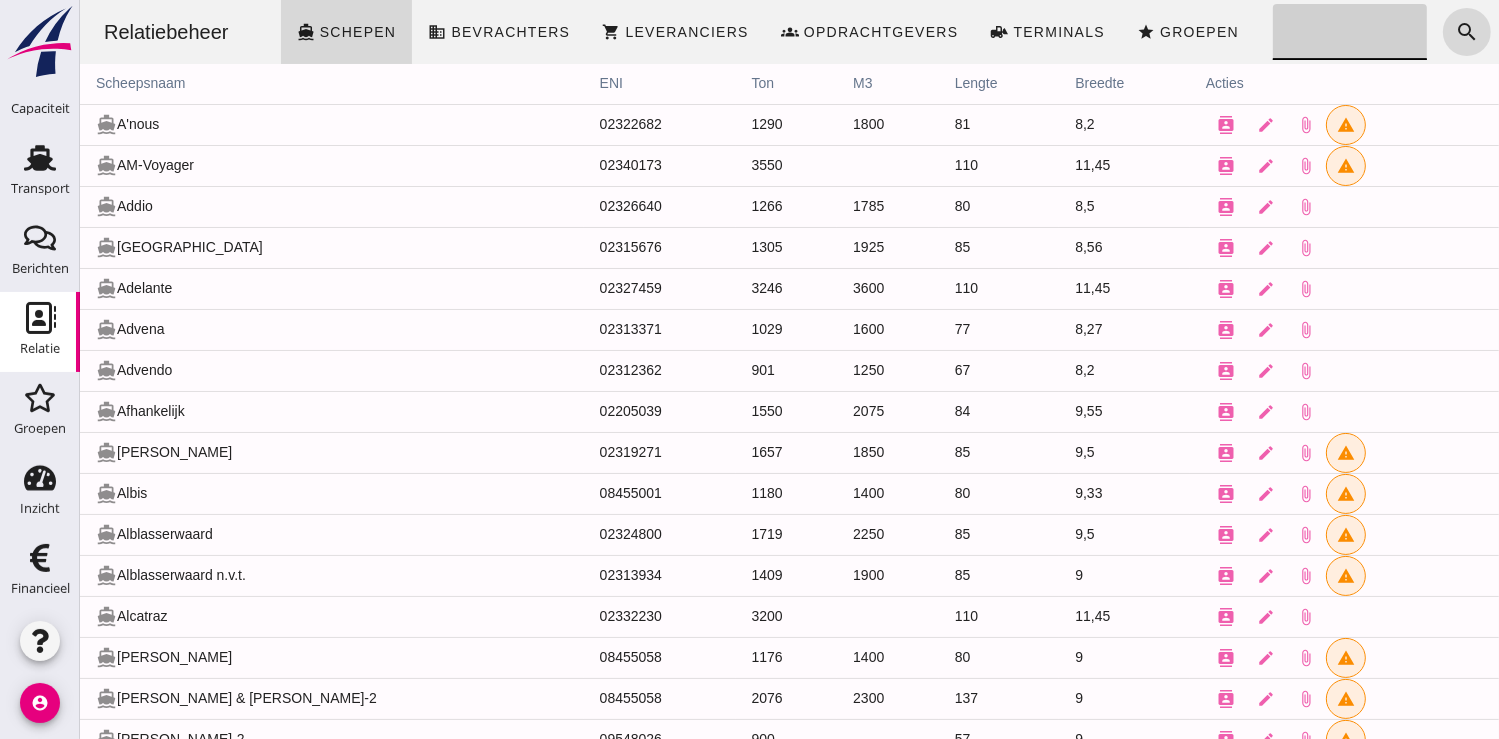 click on "Zoeken..." 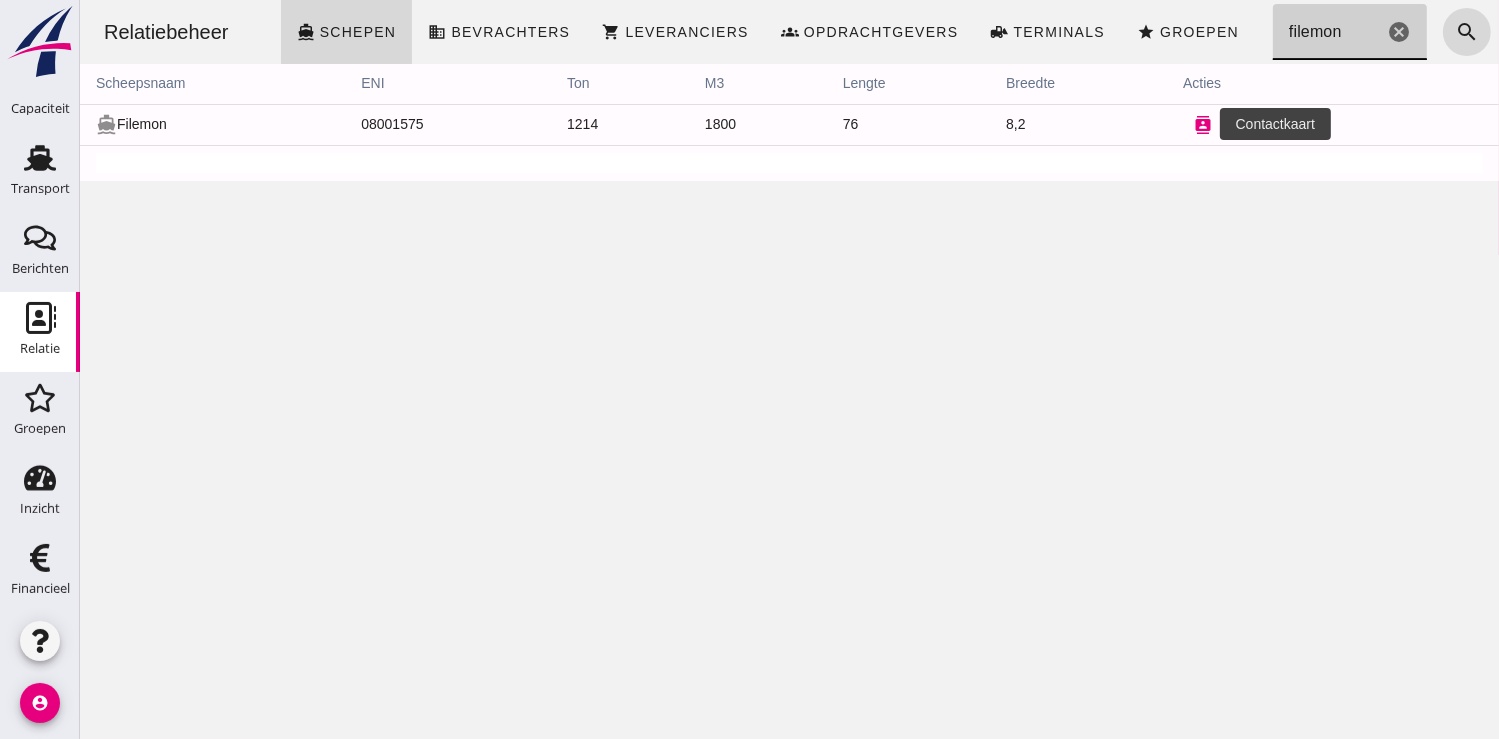 type on "filemon" 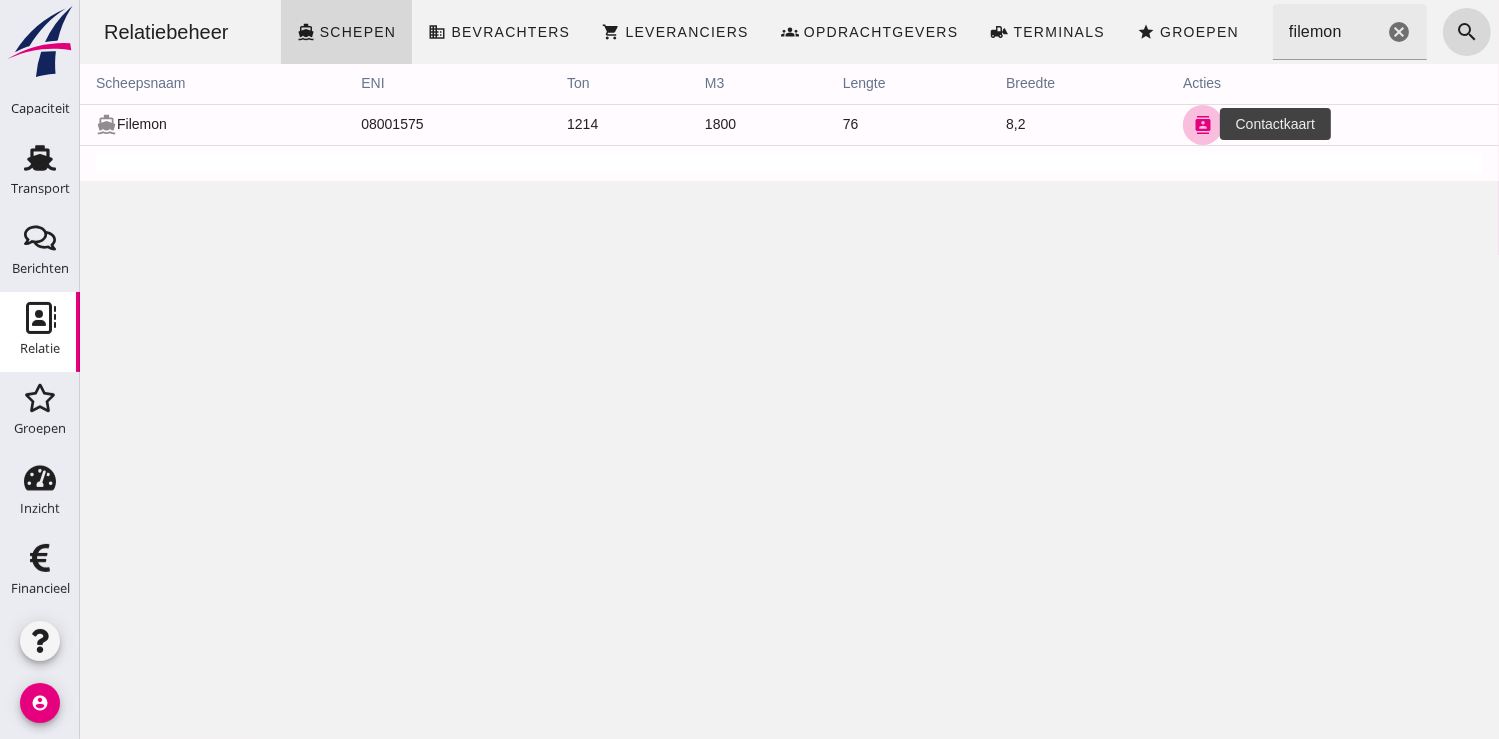 click on "contacts" at bounding box center (1202, 125) 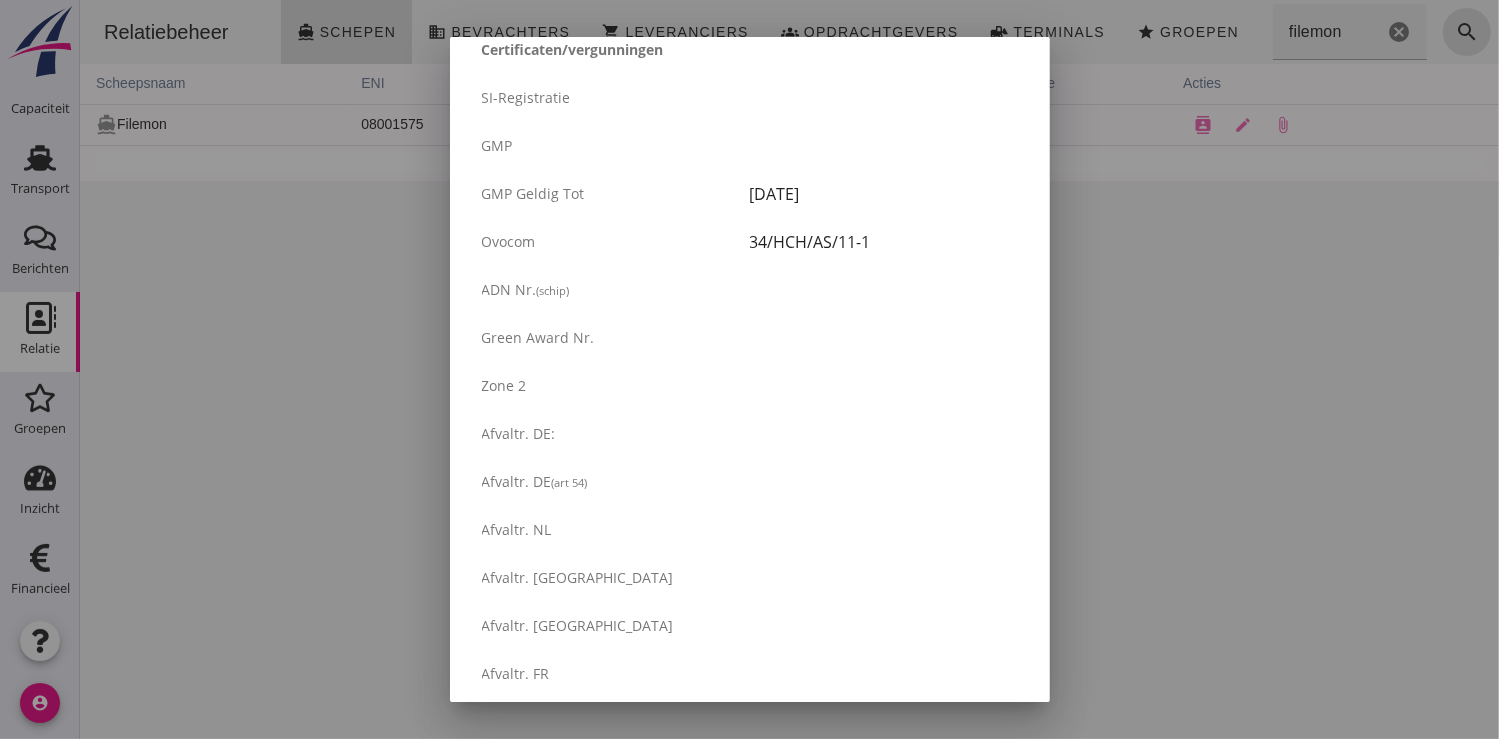 scroll, scrollTop: 3396, scrollLeft: 0, axis: vertical 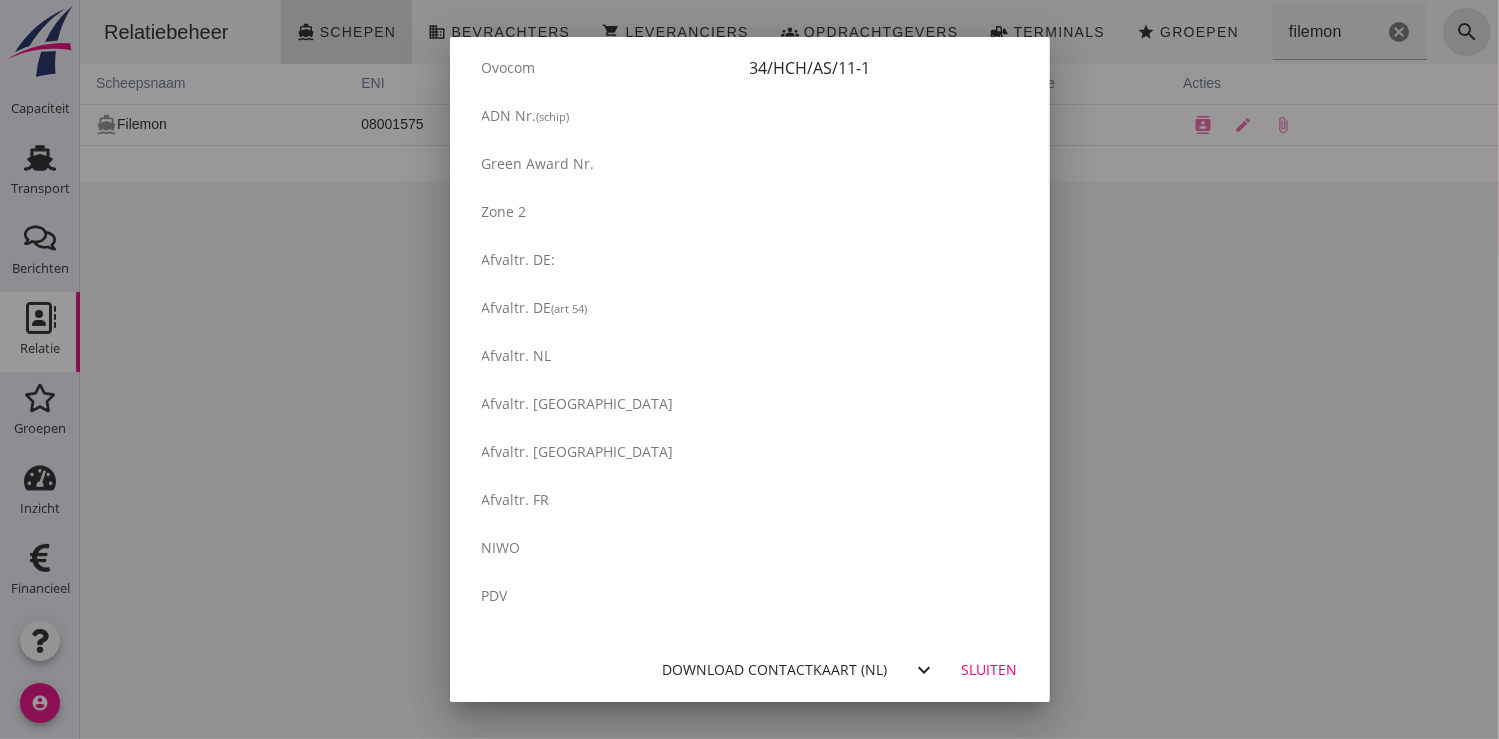 click on "Download contactkaart (nl)" at bounding box center [775, 669] 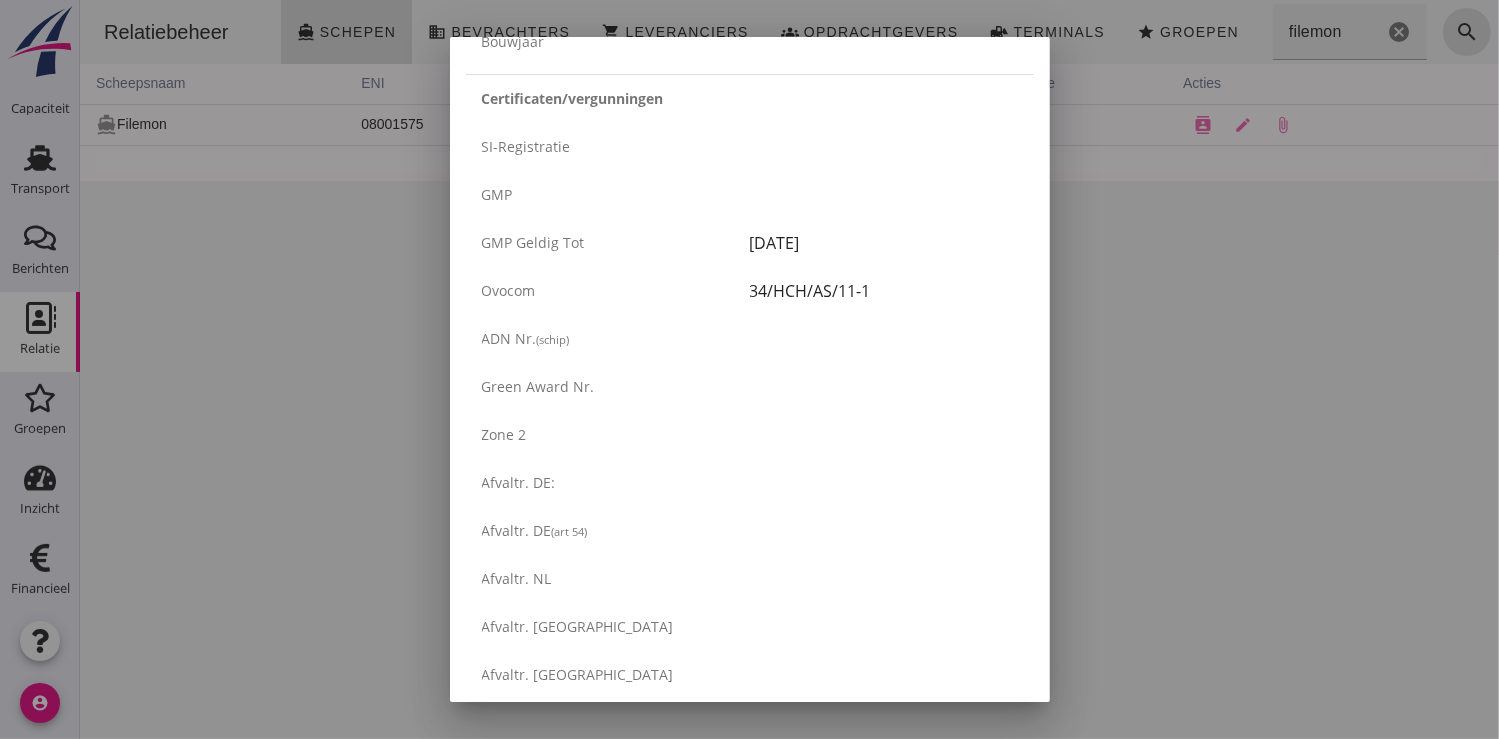 scroll, scrollTop: 3396, scrollLeft: 0, axis: vertical 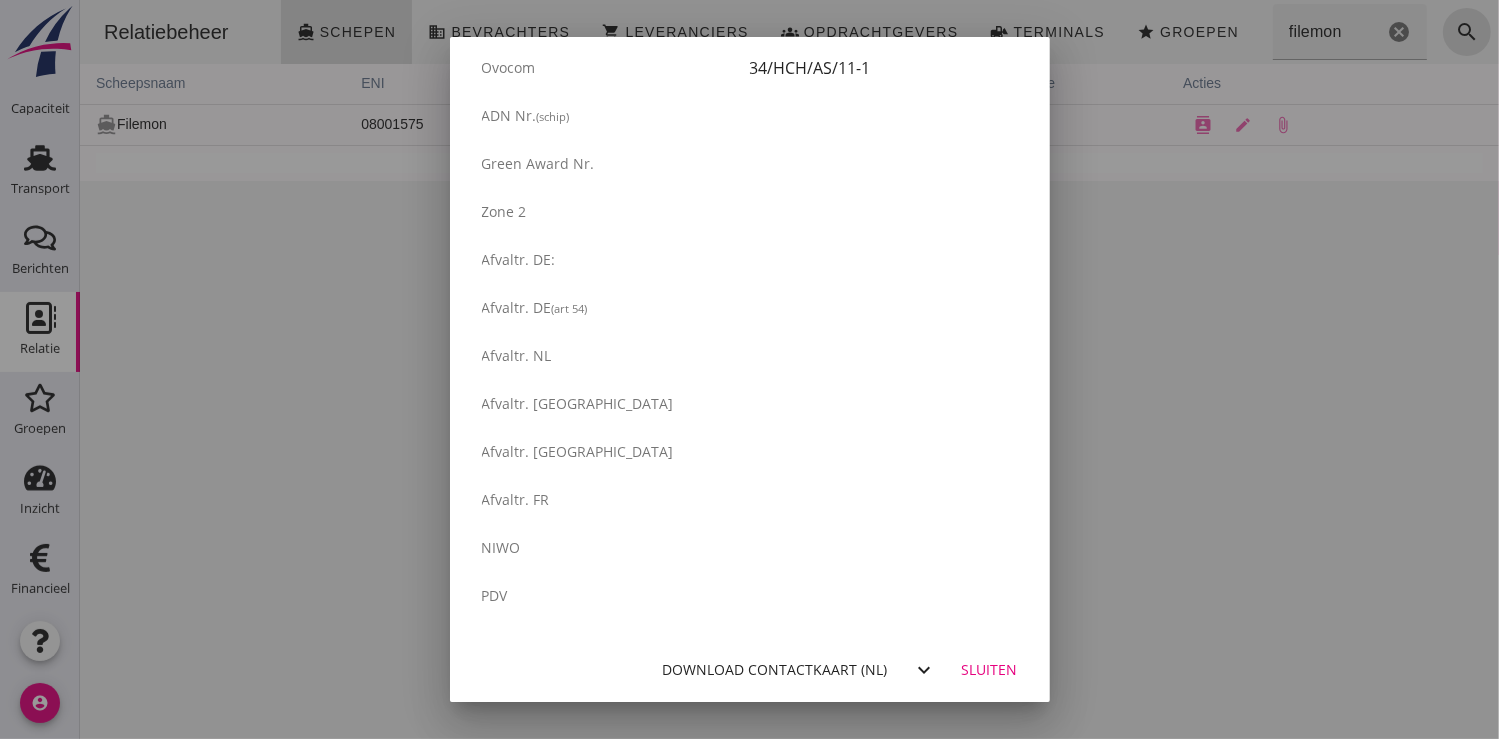 click on "Sluiten" at bounding box center (990, 669) 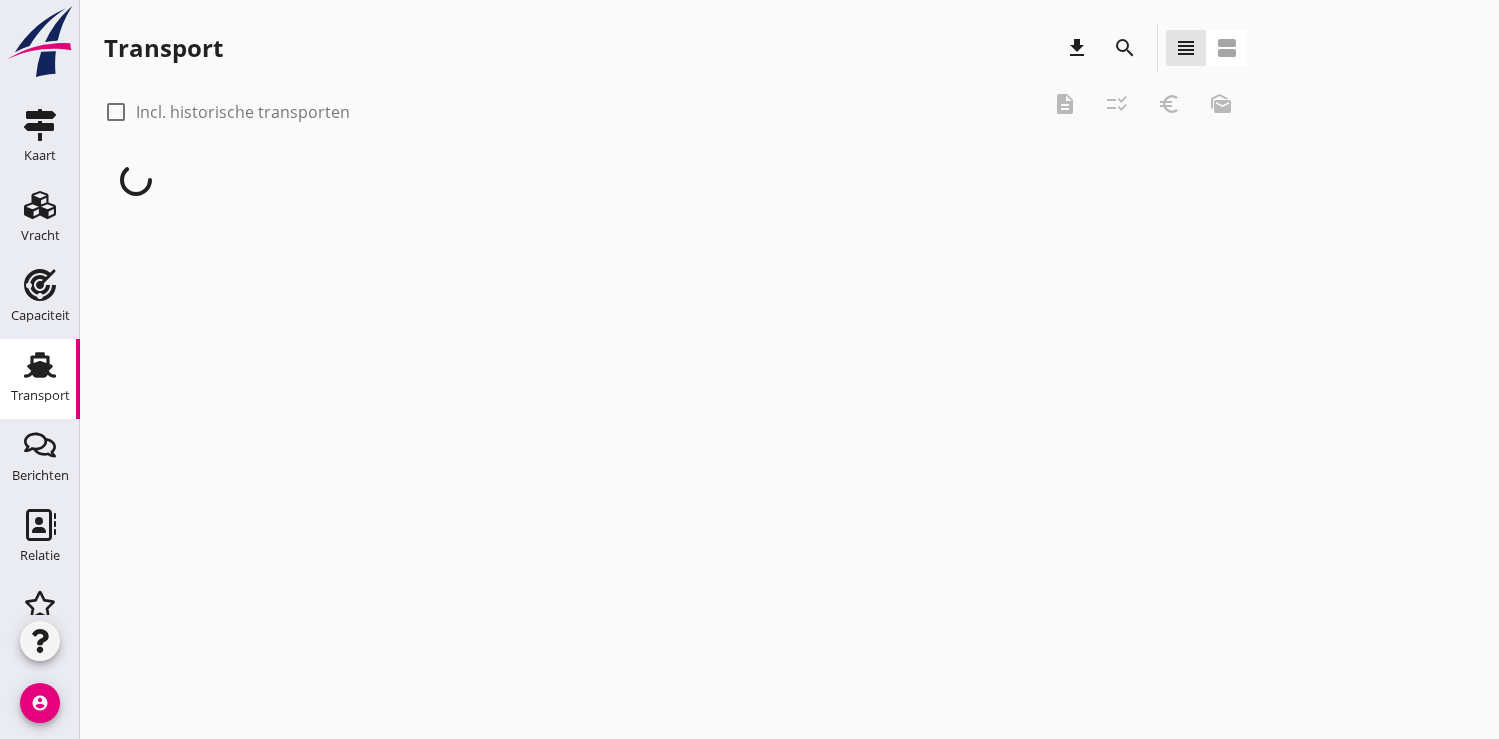 scroll, scrollTop: 0, scrollLeft: 0, axis: both 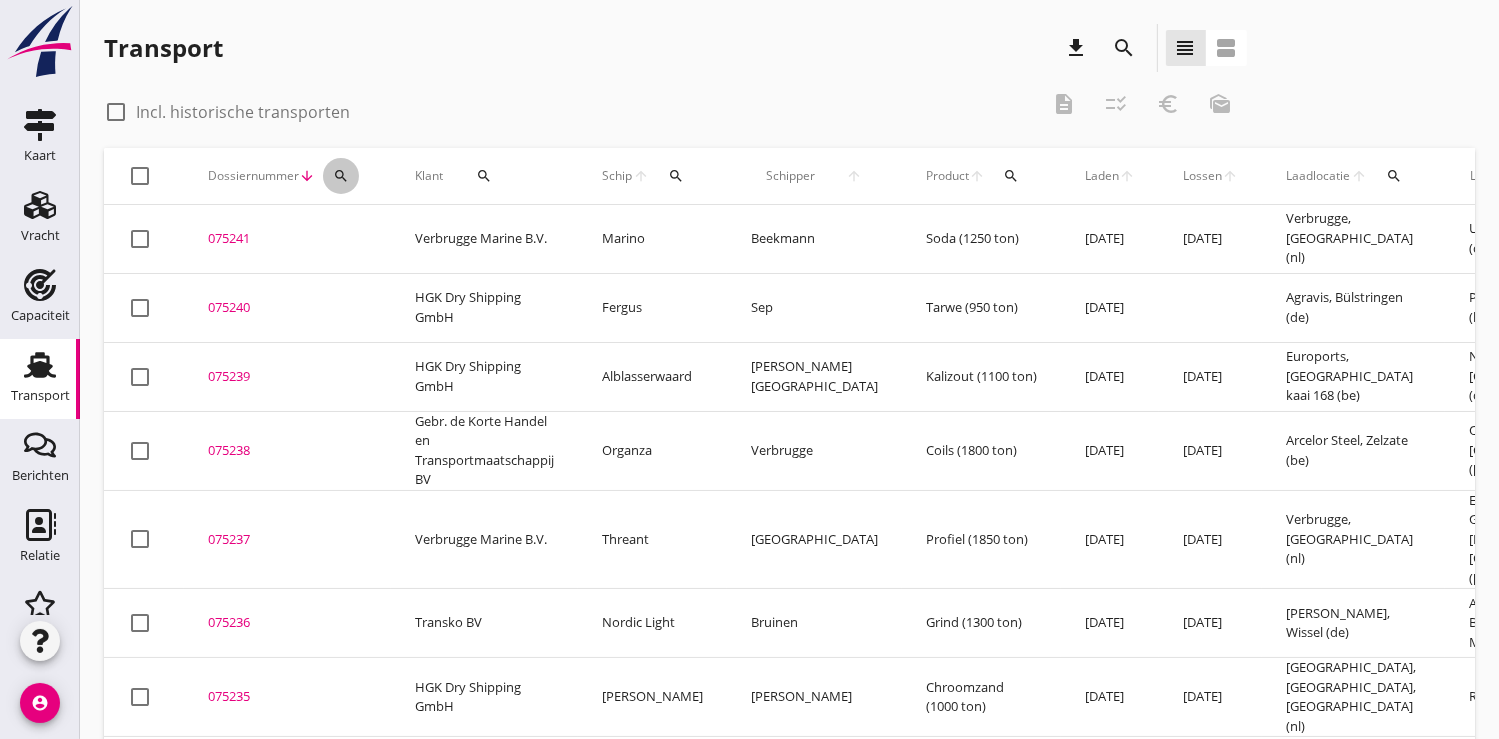click on "search" at bounding box center [341, 176] 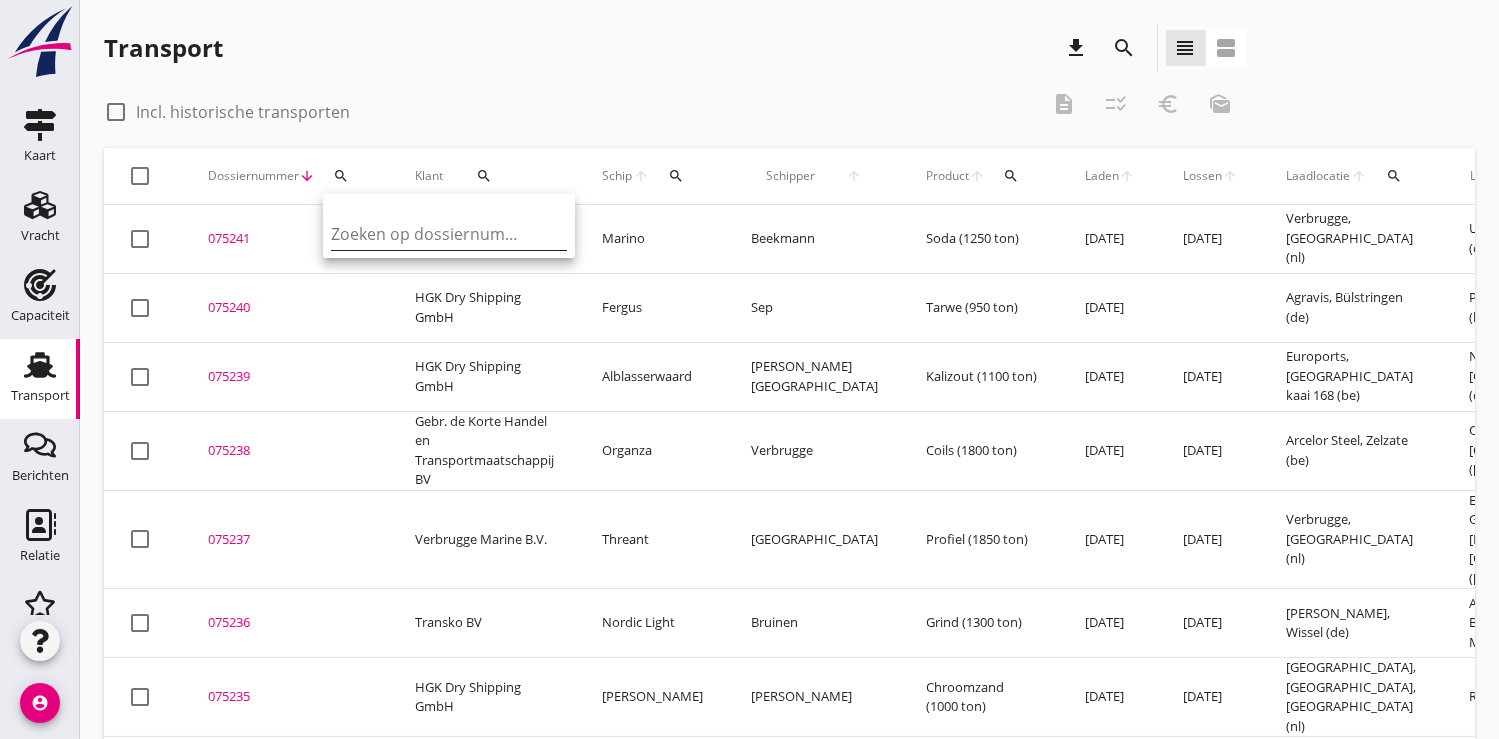 click at bounding box center (435, 234) 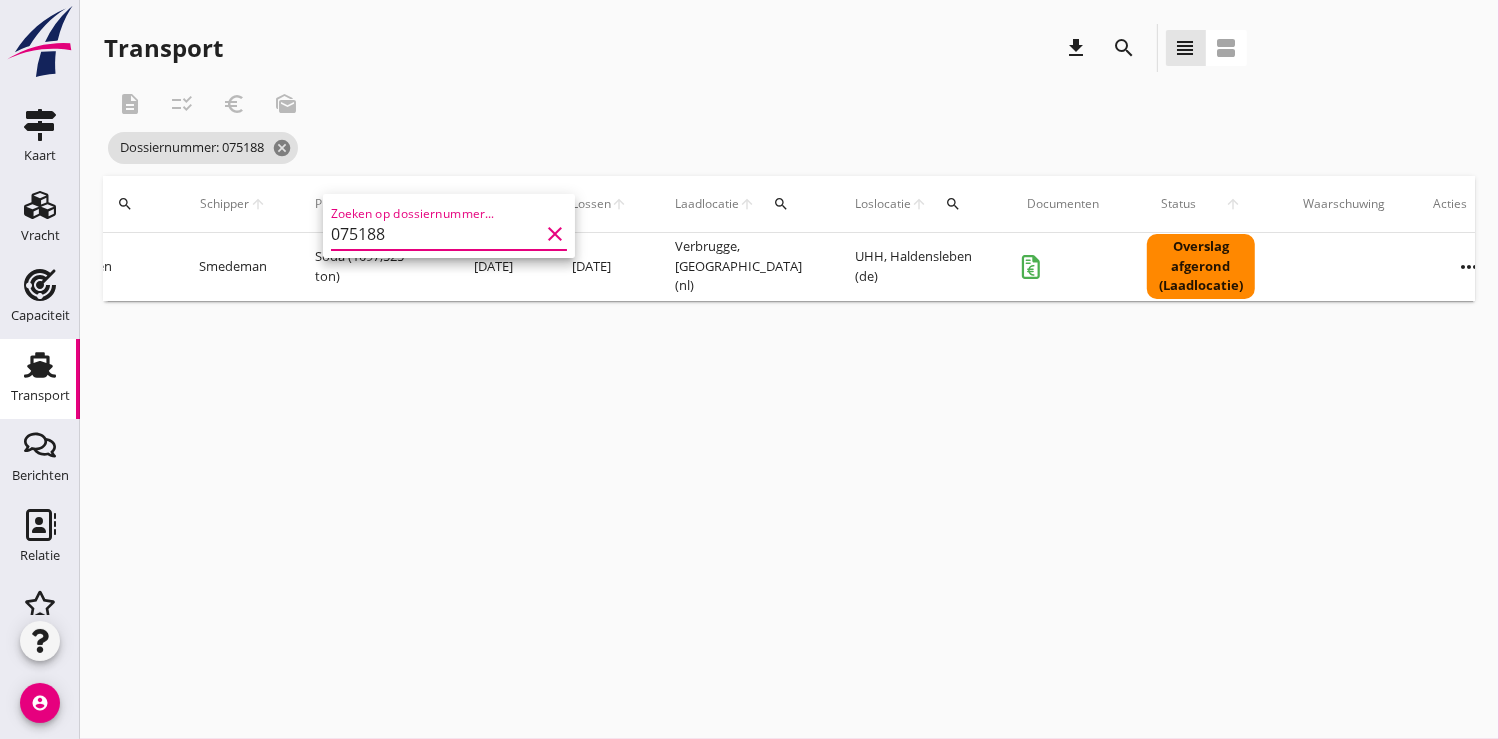 scroll, scrollTop: 0, scrollLeft: 548, axis: horizontal 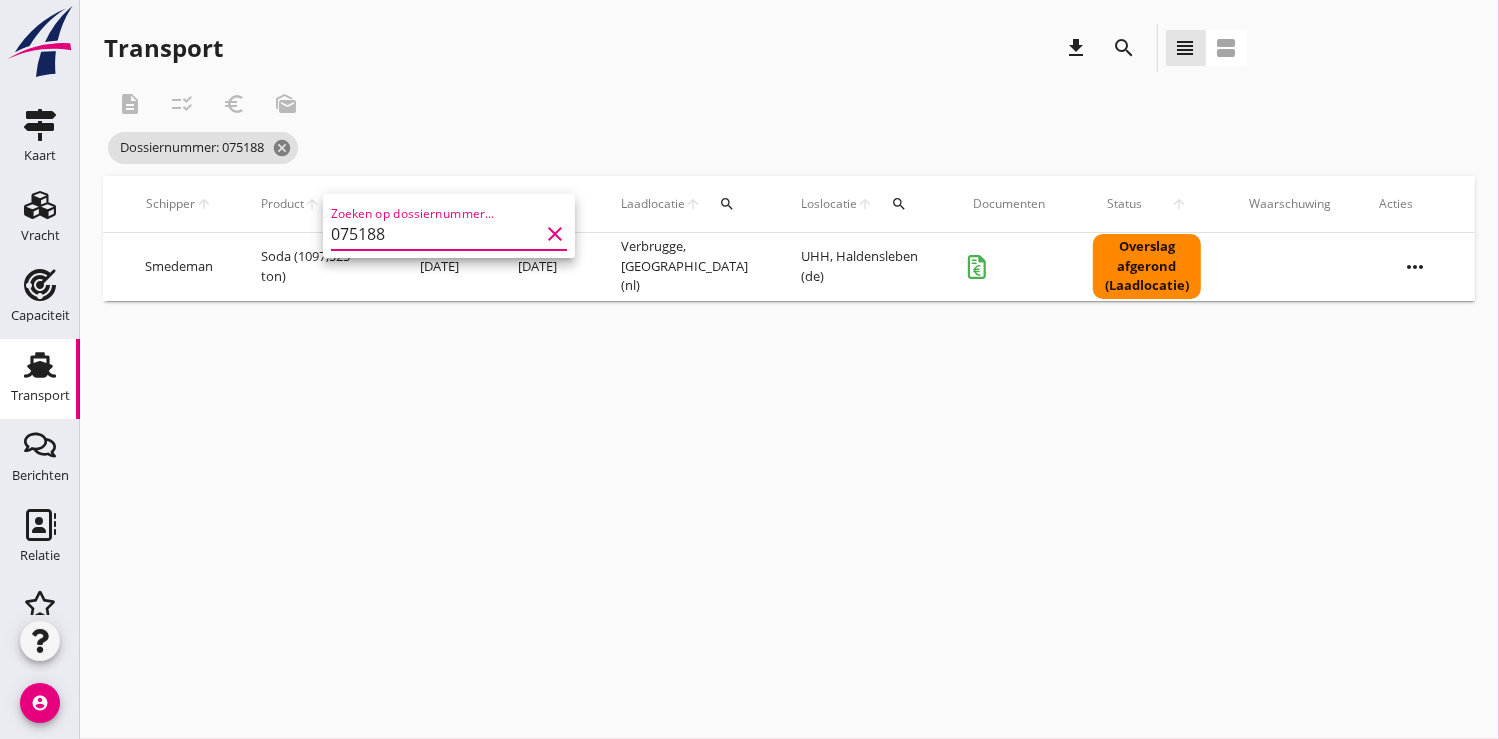 type on "075188" 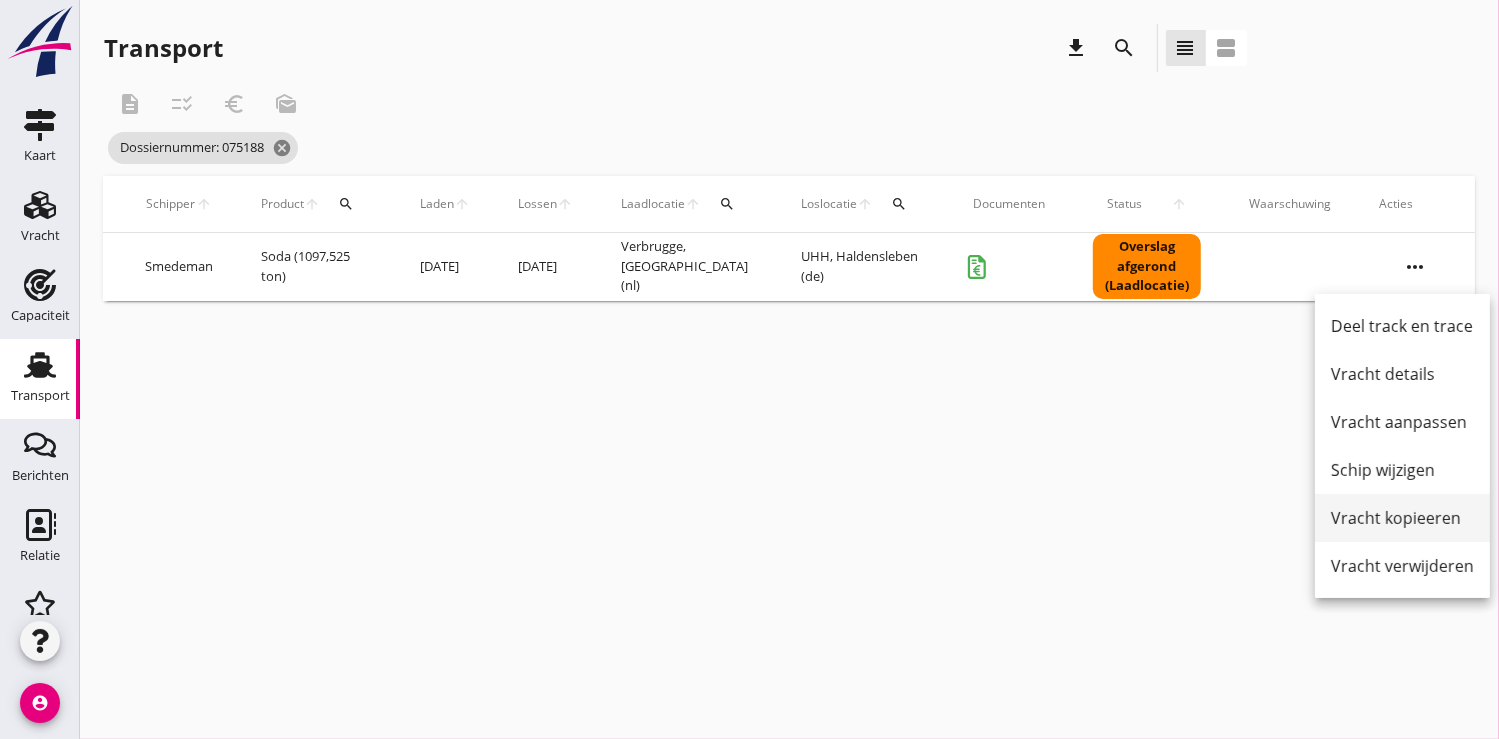 click on "Vracht kopieeren" at bounding box center [1402, 518] 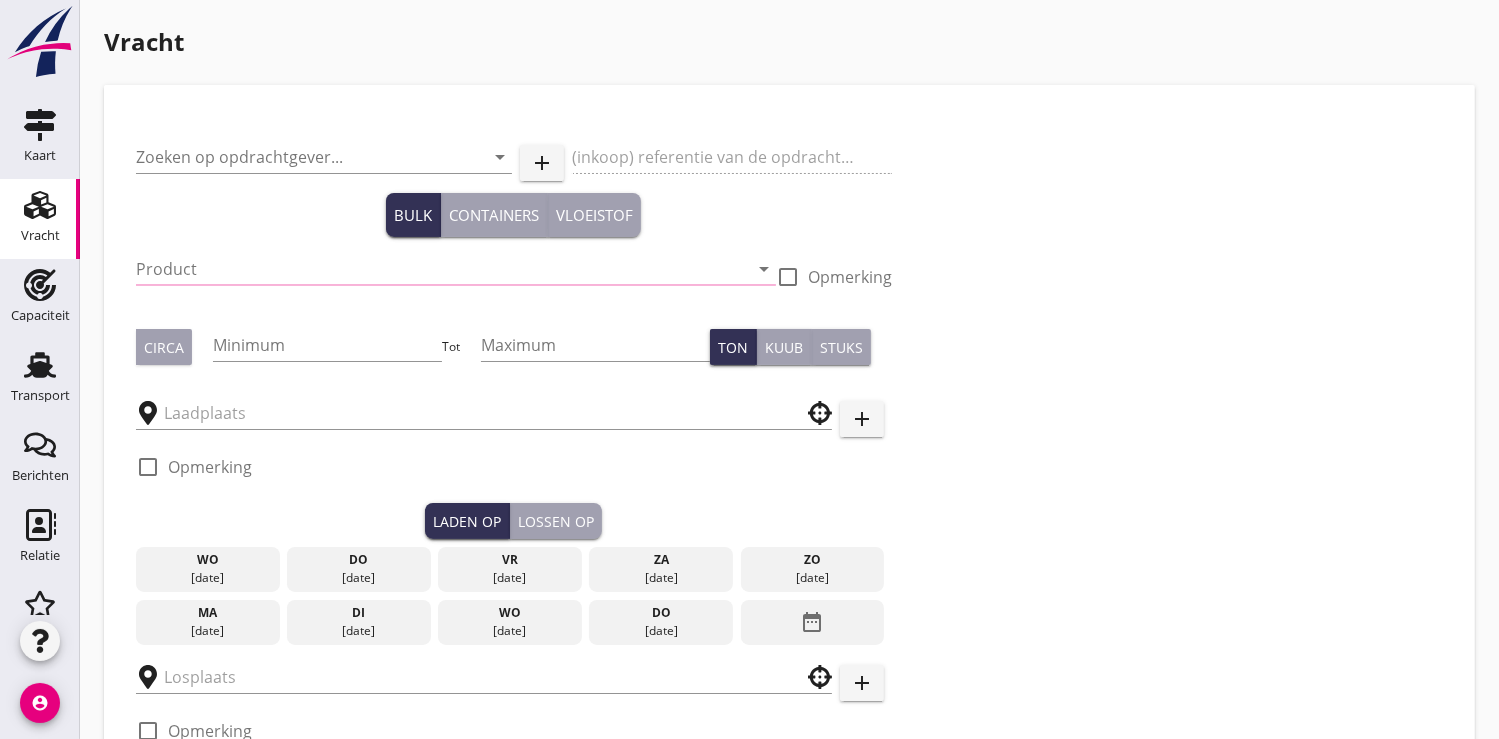 type on "Verbrugge Marine B.V." 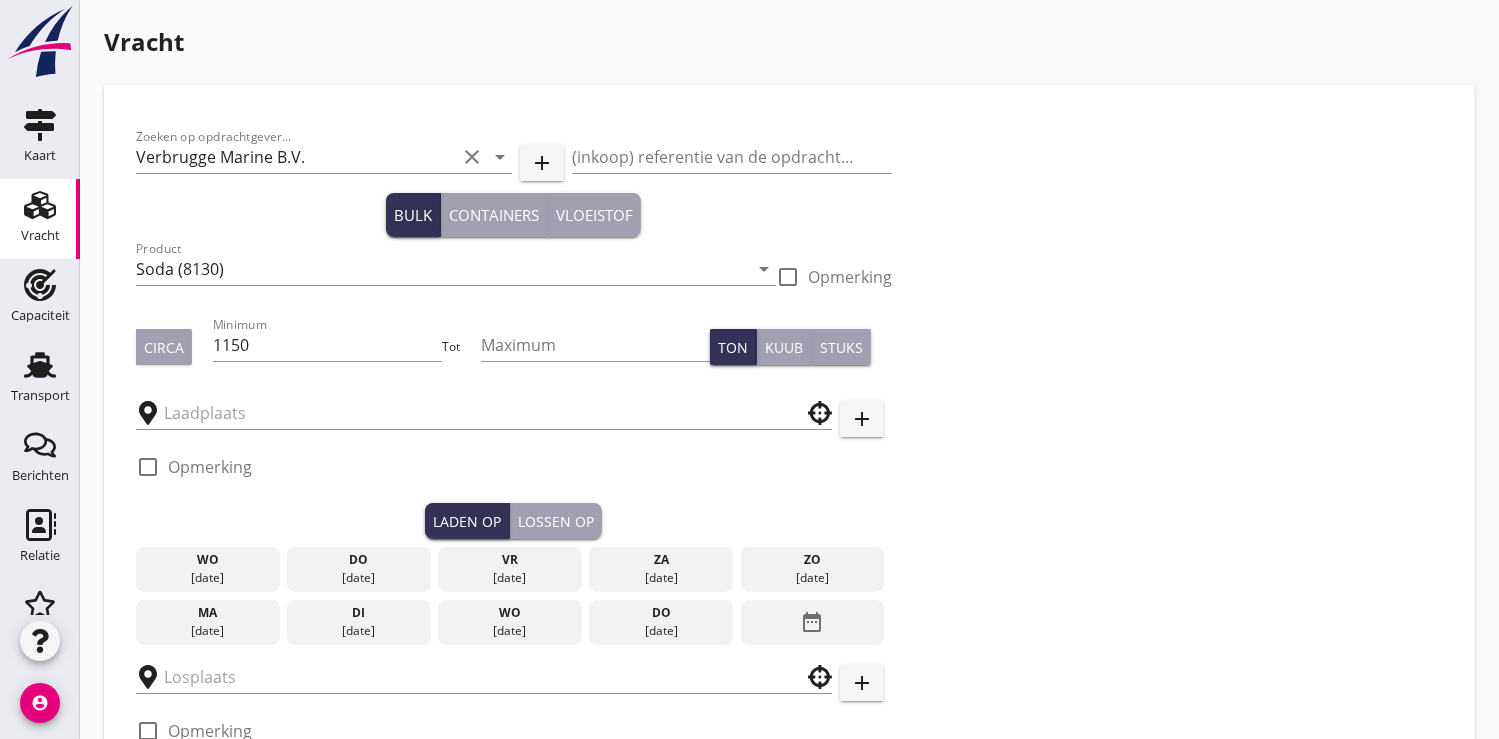 type on "Verbrugge" 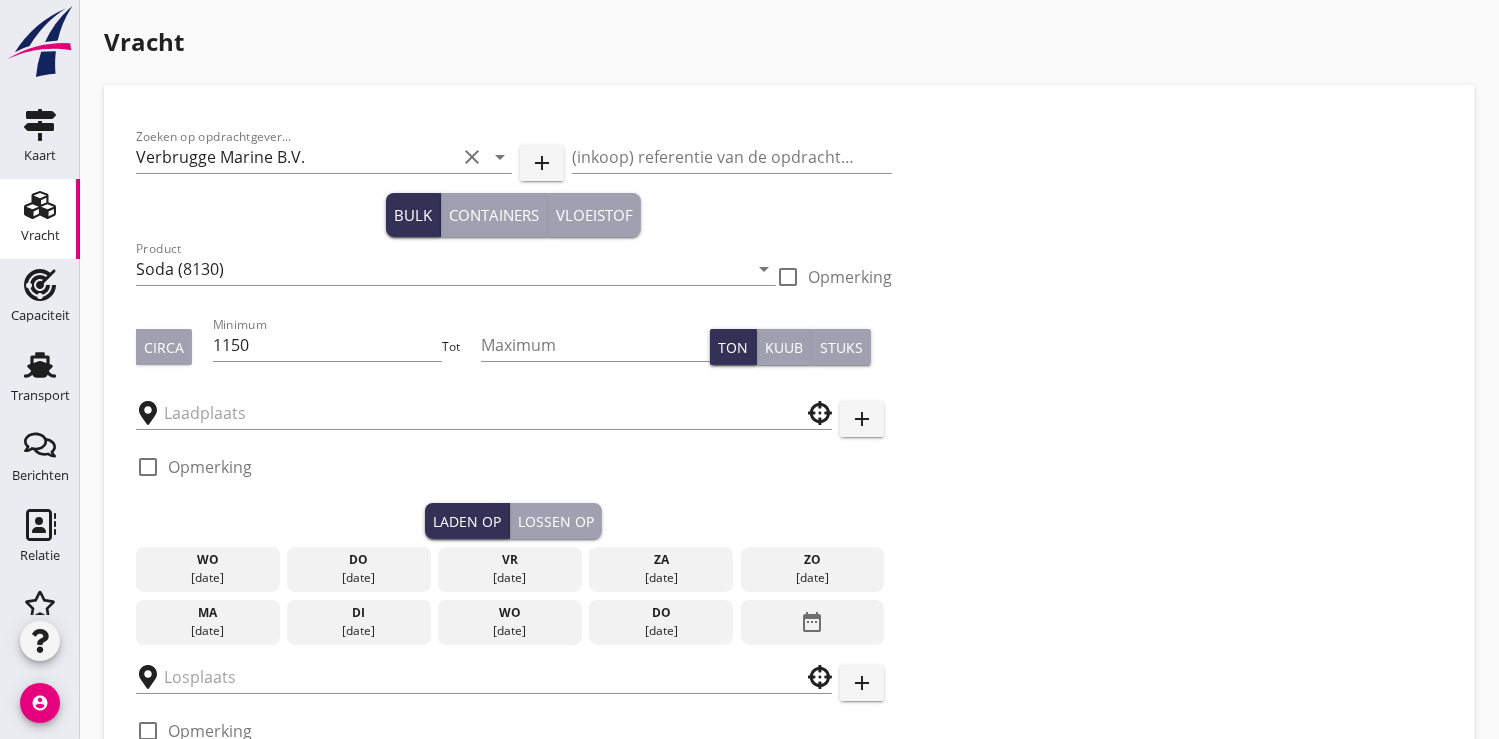 type on "UHH" 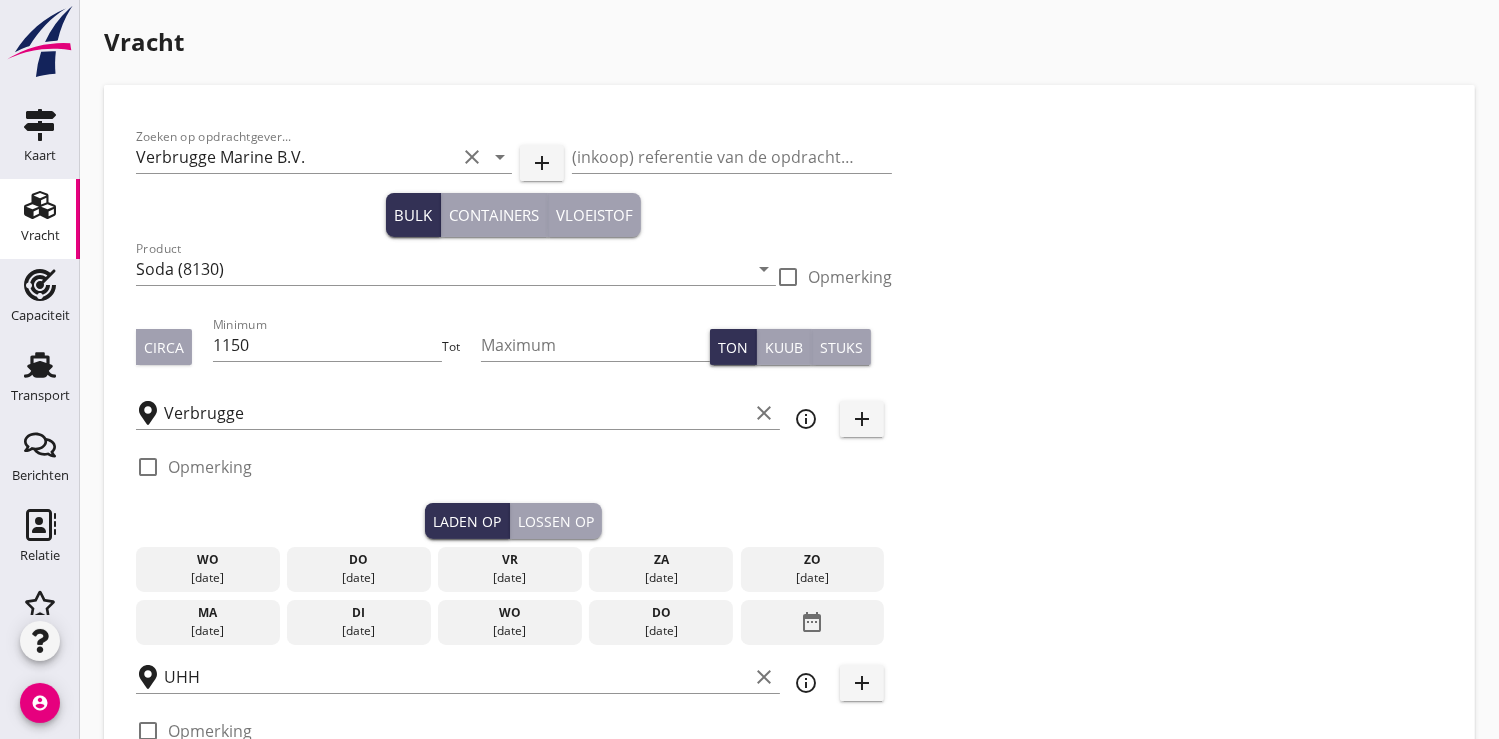 type on "16000" 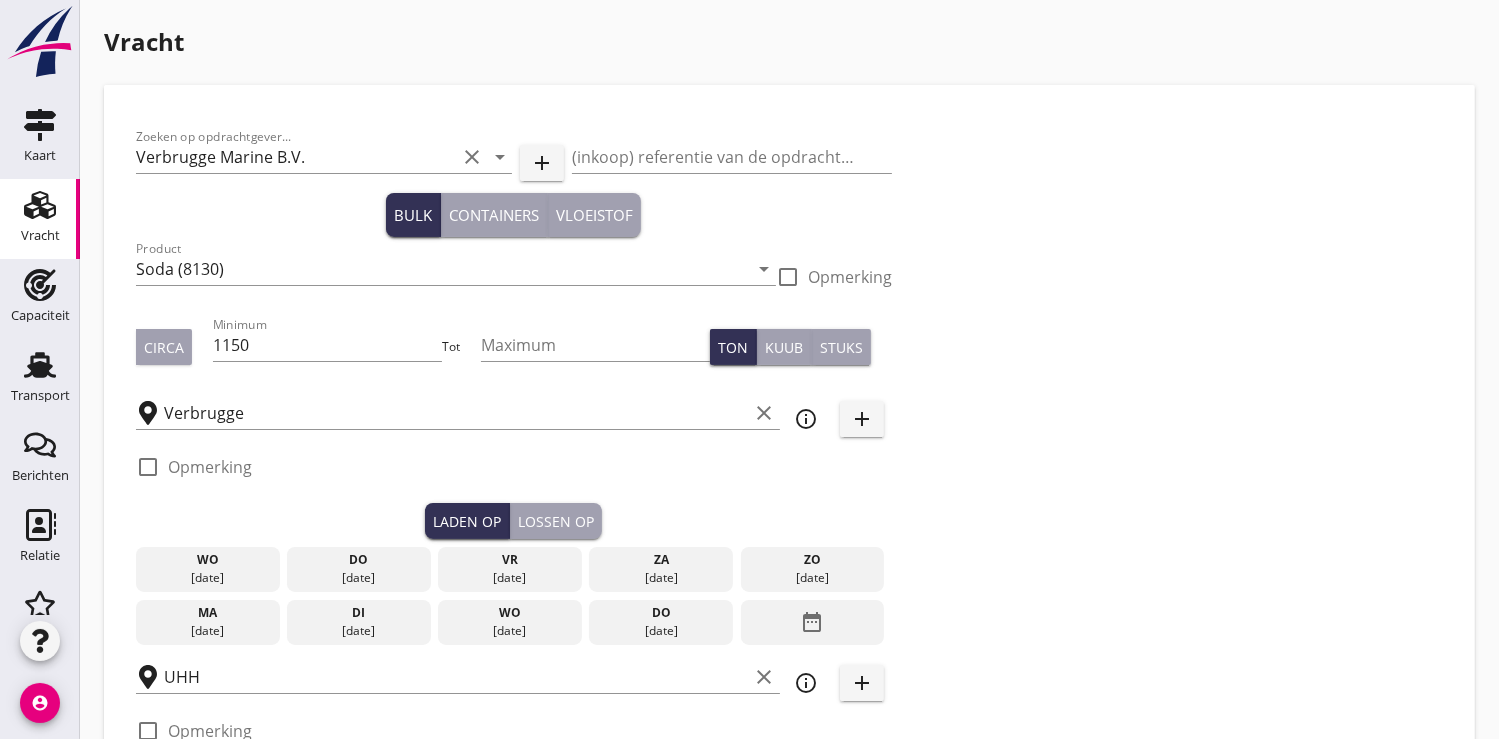 checkbox on "false" 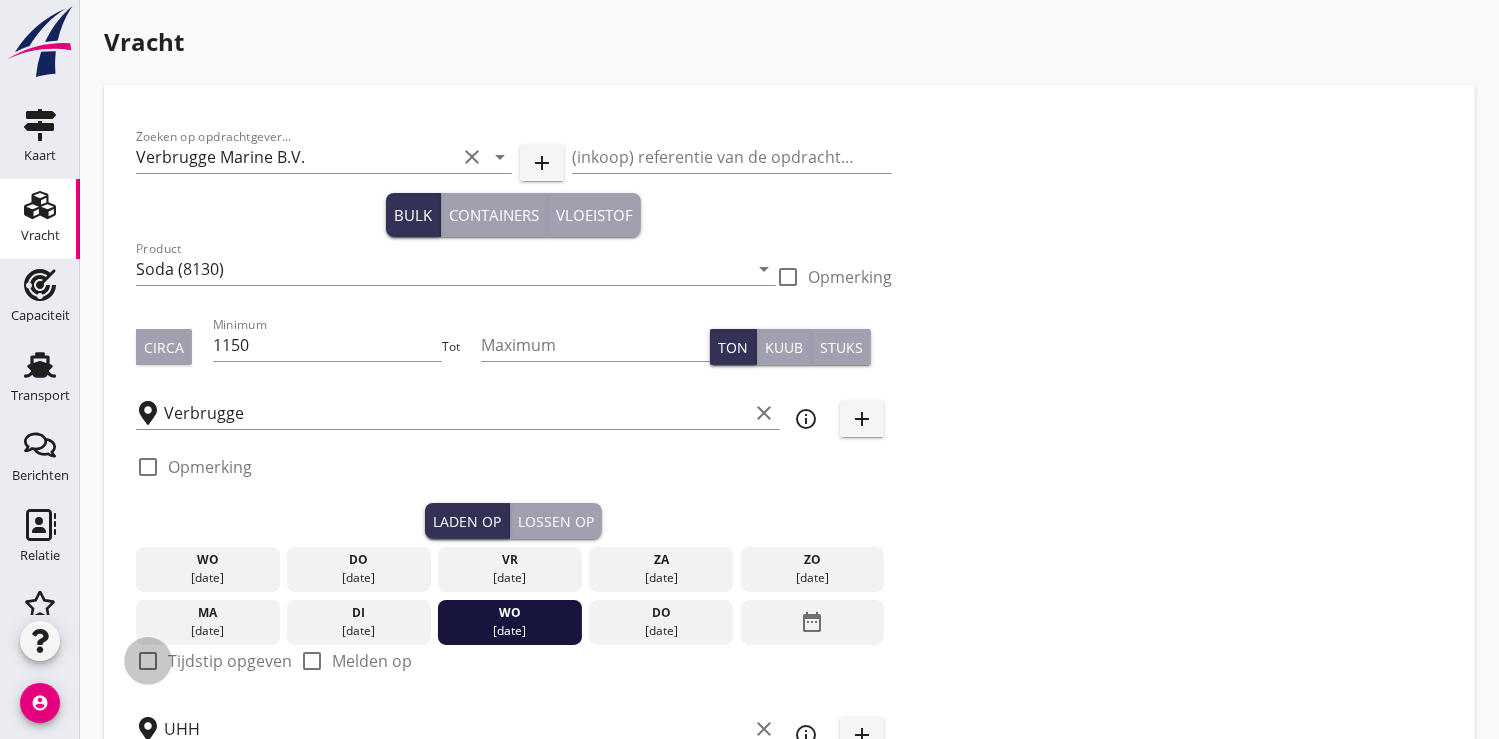 click at bounding box center [148, 661] 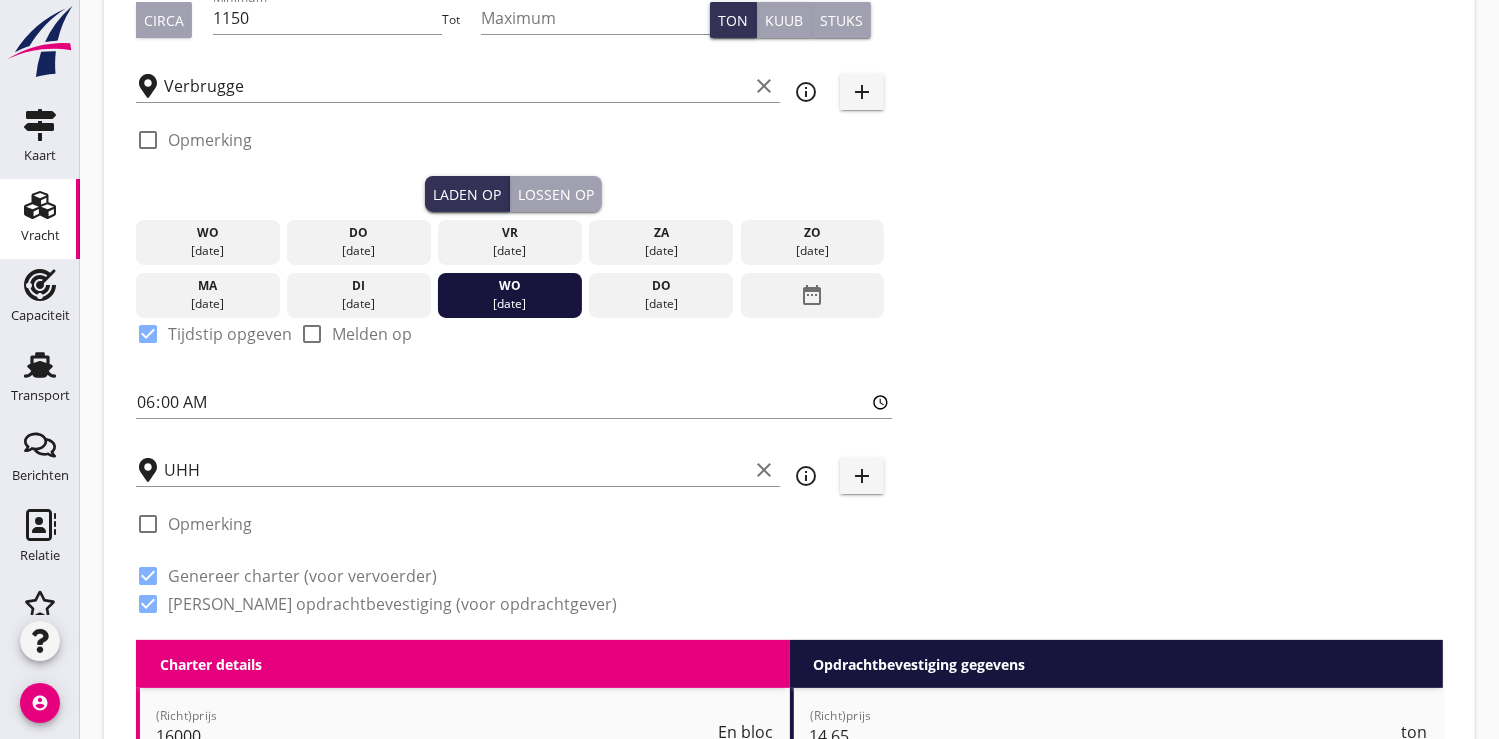 scroll, scrollTop: 333, scrollLeft: 0, axis: vertical 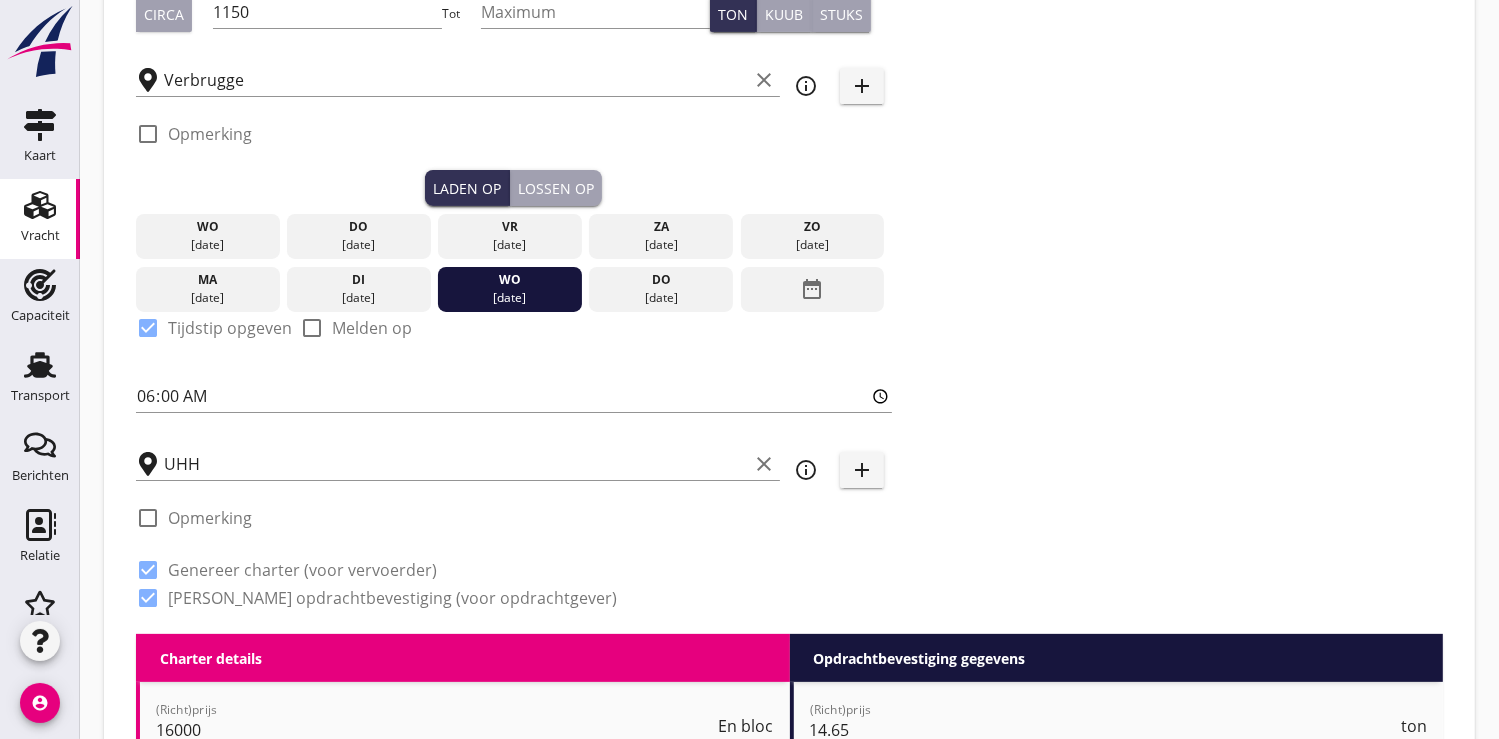 click on "Lossen op" at bounding box center [556, 188] 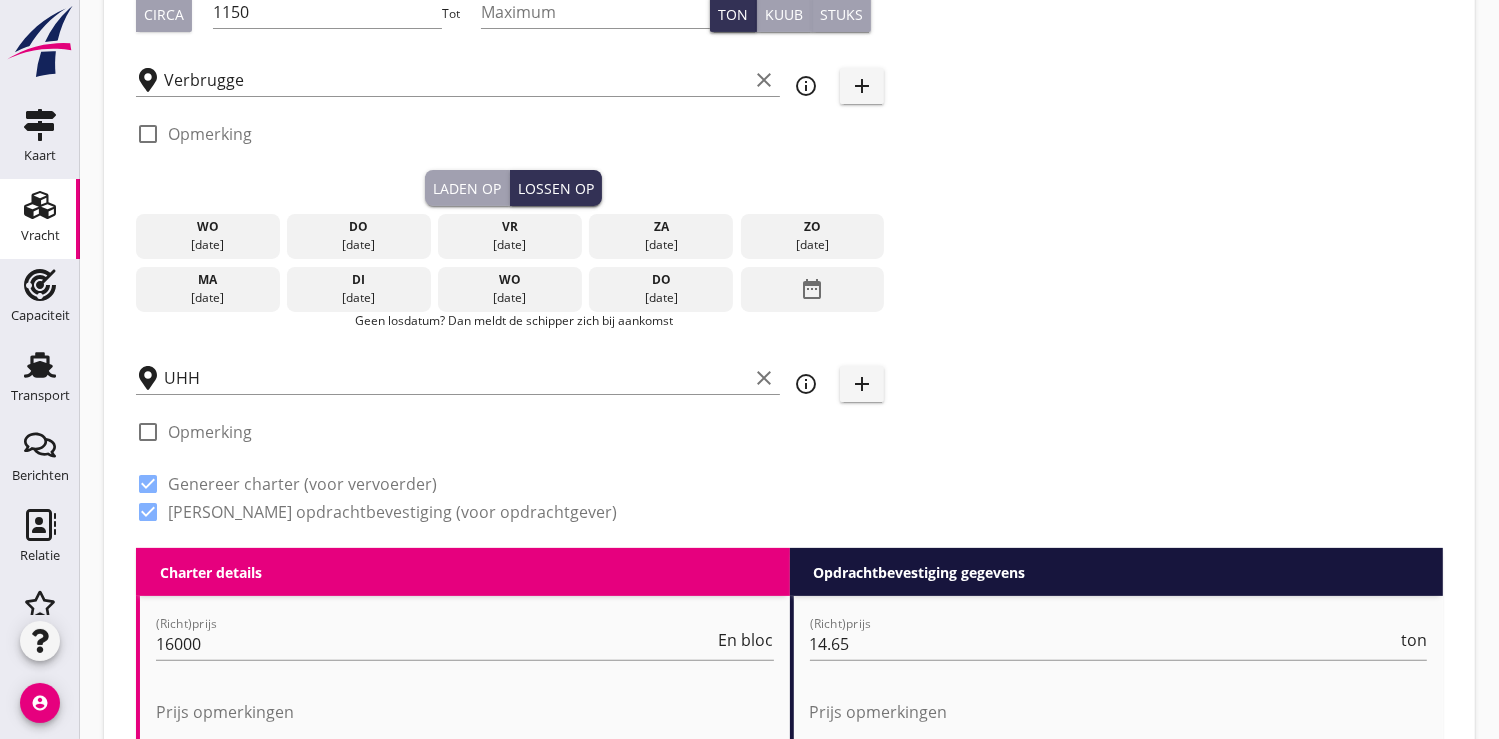 click on "date_range" at bounding box center [812, 289] 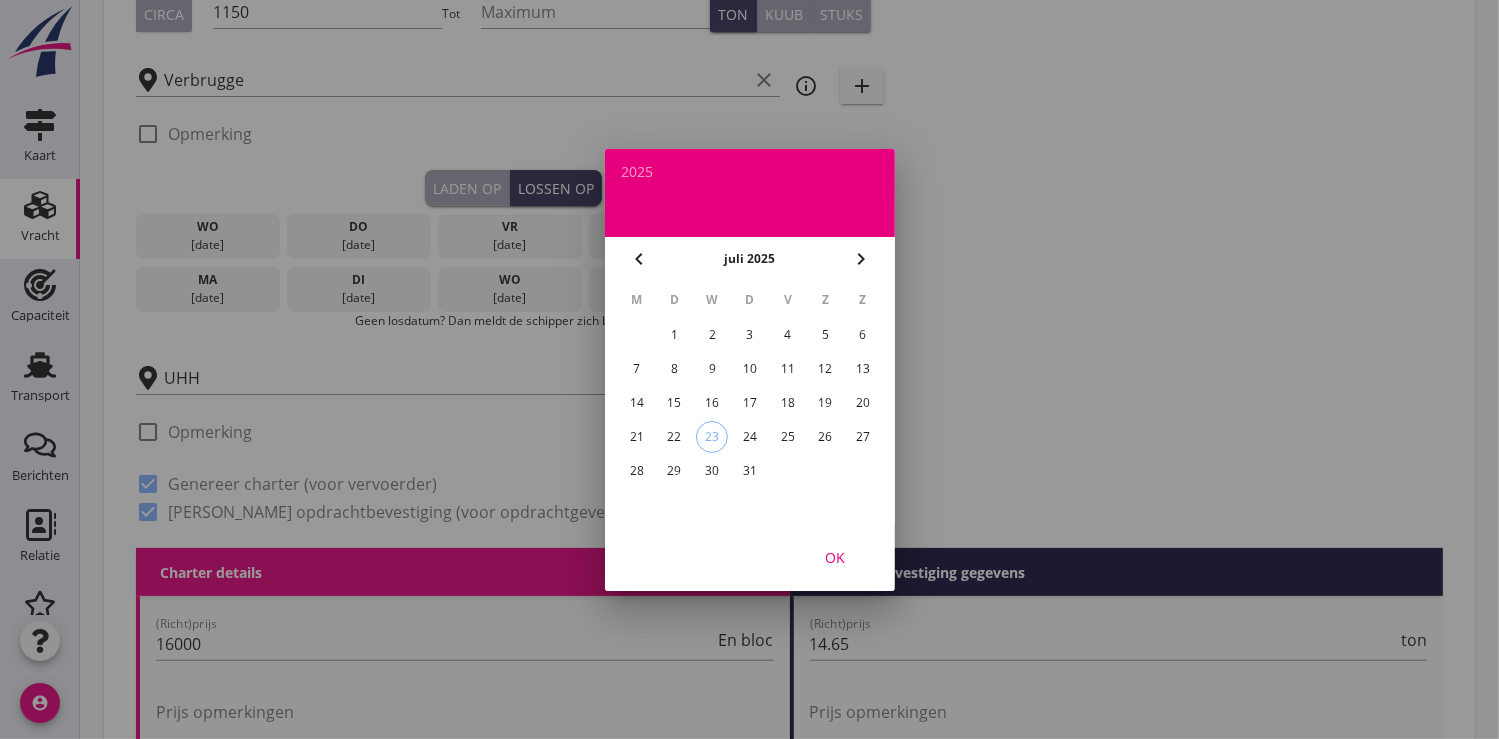 click on "chevron_right" at bounding box center (861, 259) 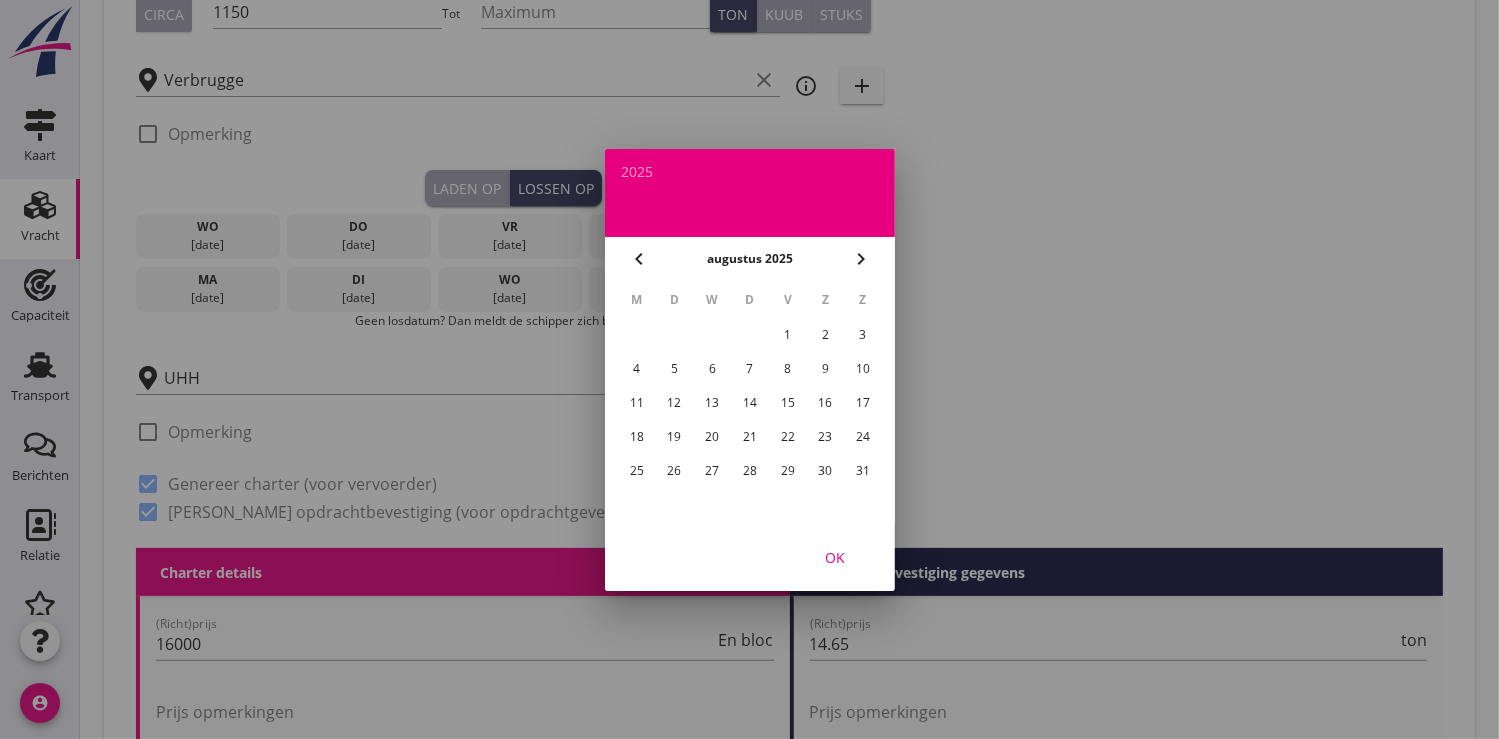 click on "13" at bounding box center [712, 403] 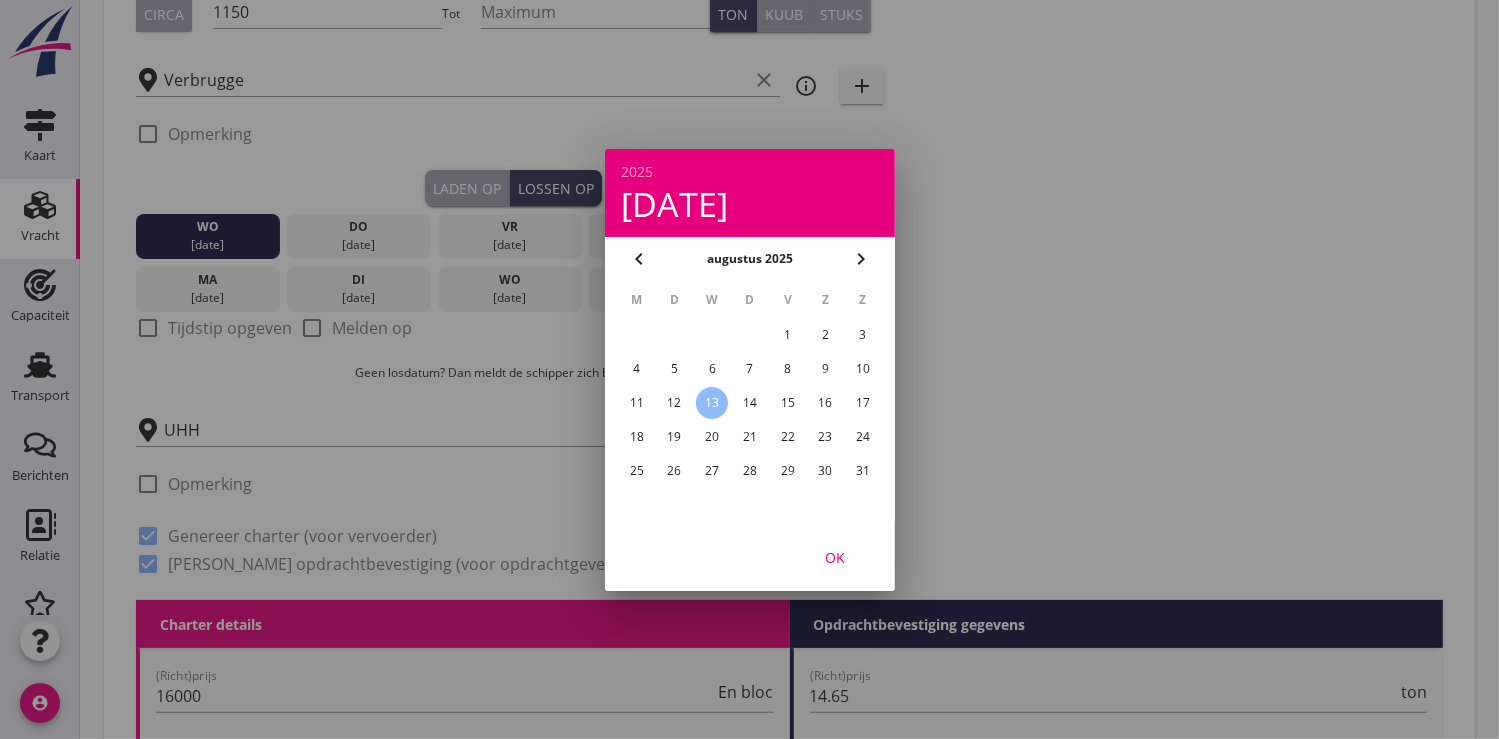 click on "OK" at bounding box center (835, 556) 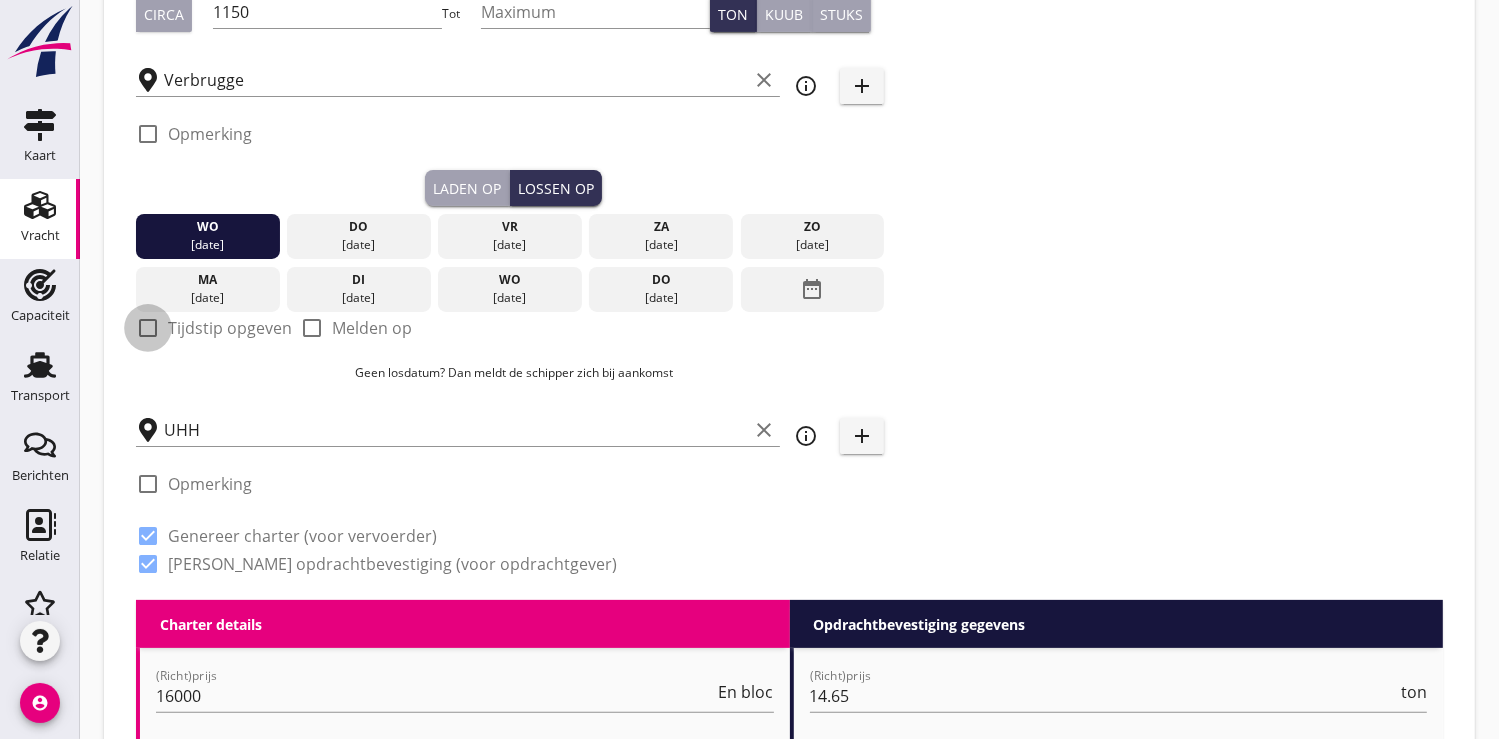 click at bounding box center (148, 328) 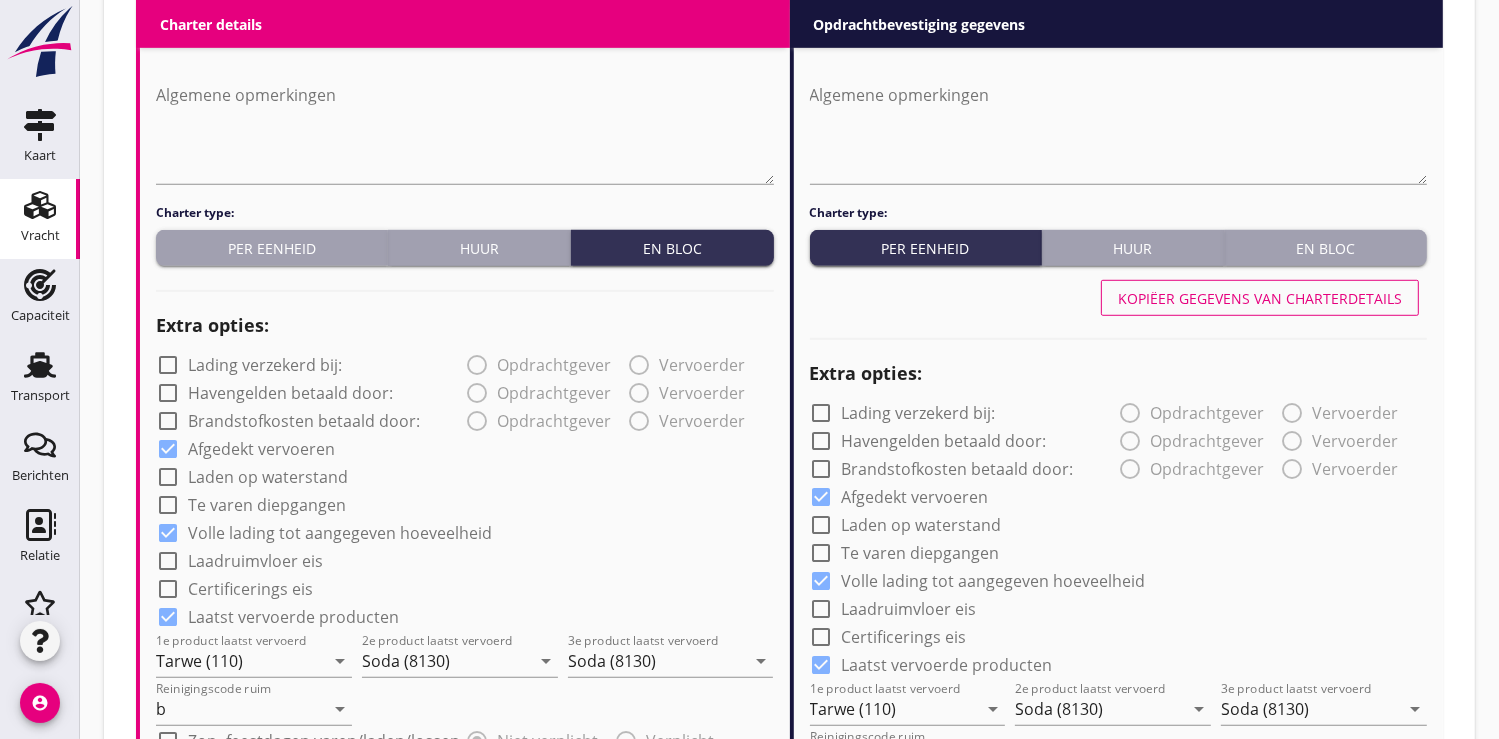 scroll, scrollTop: 1555, scrollLeft: 0, axis: vertical 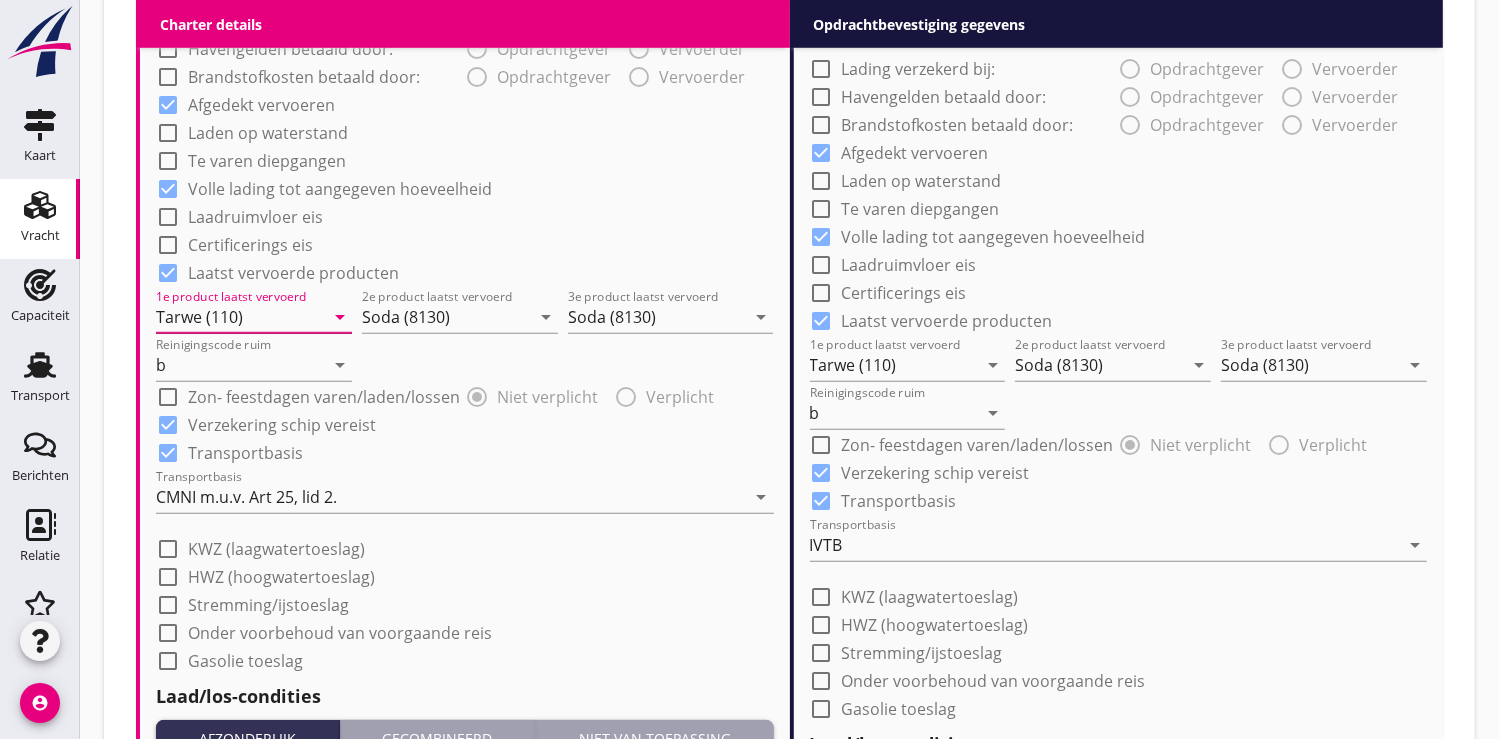 click on "Tarwe (110)" at bounding box center (240, 317) 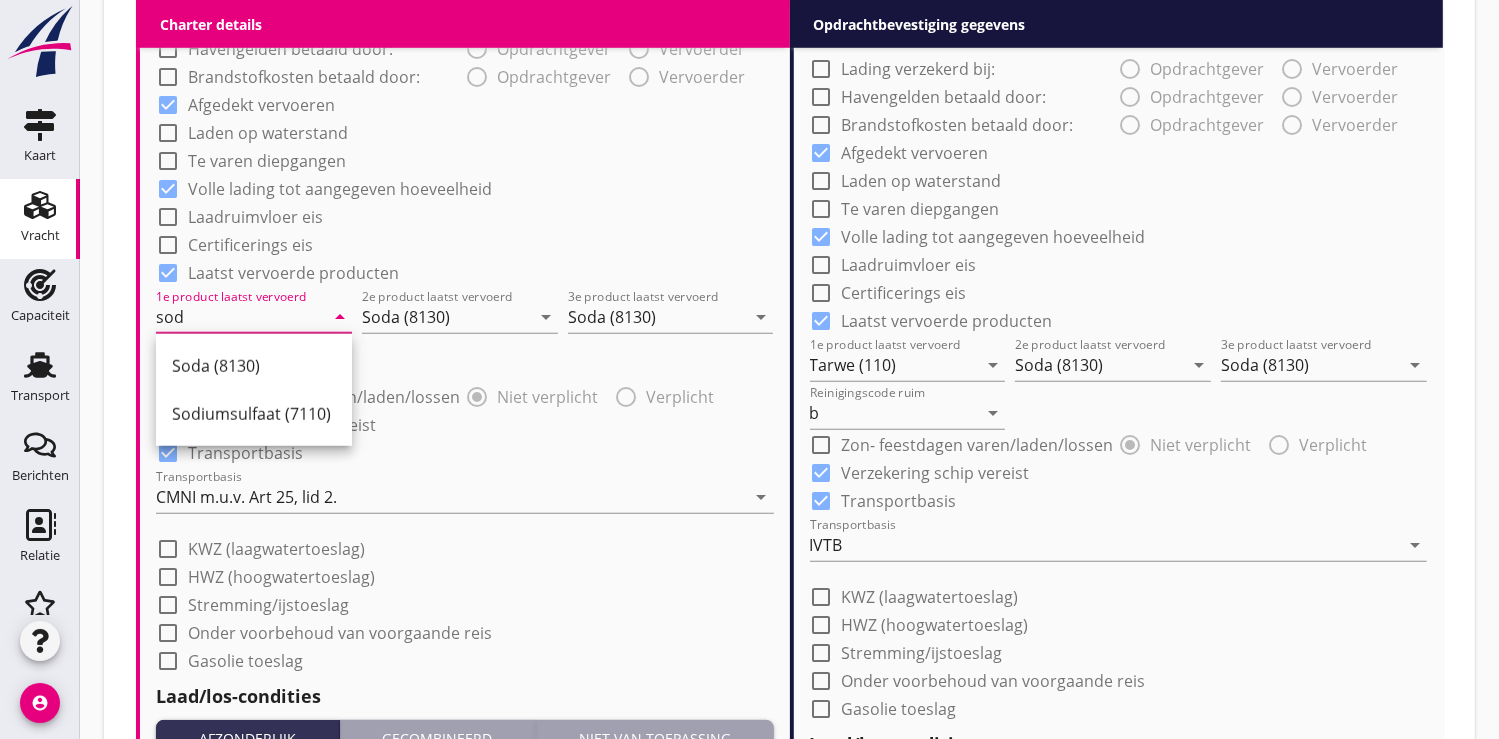 click on "Soda (8130)" at bounding box center (254, 366) 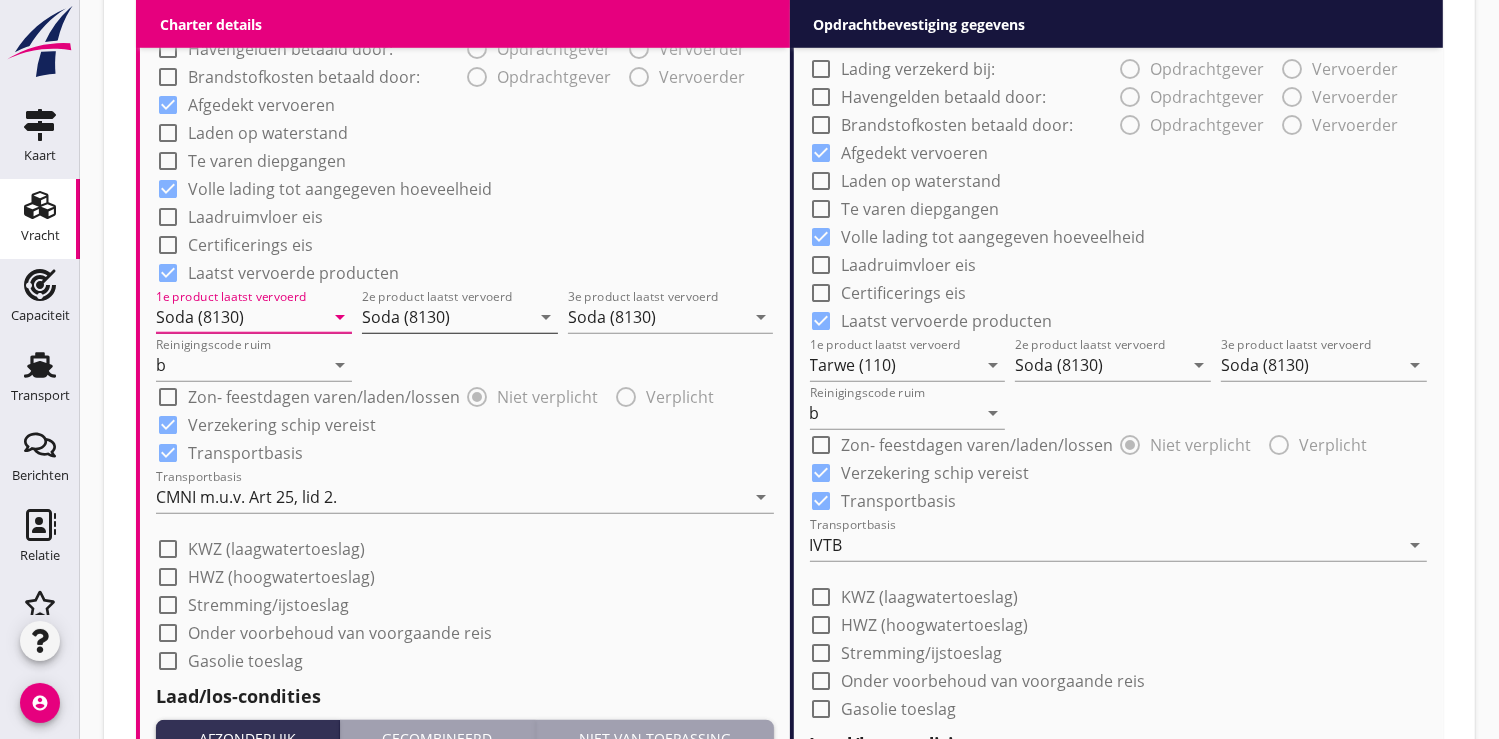 type on "Soda (8130)" 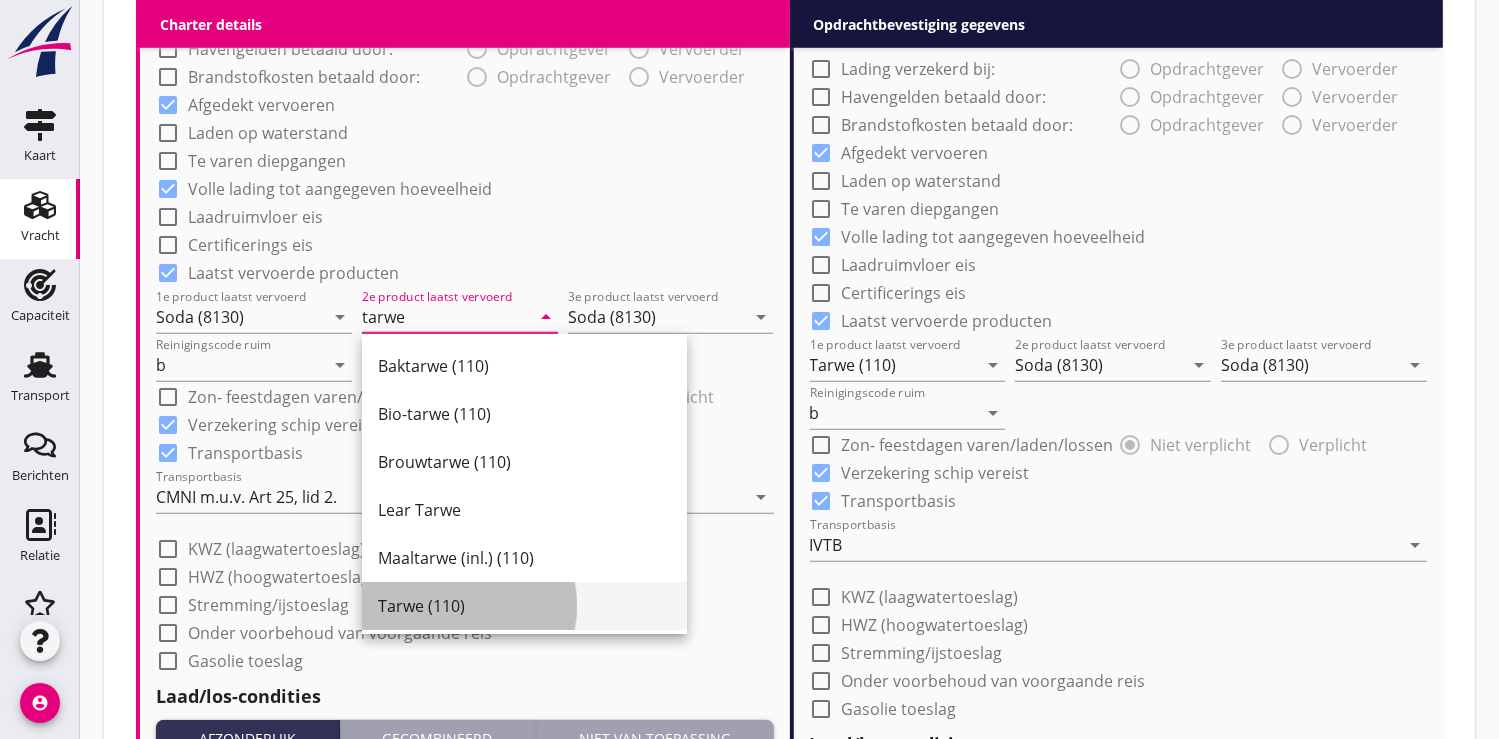 click on "Tarwe (110)" at bounding box center (524, 606) 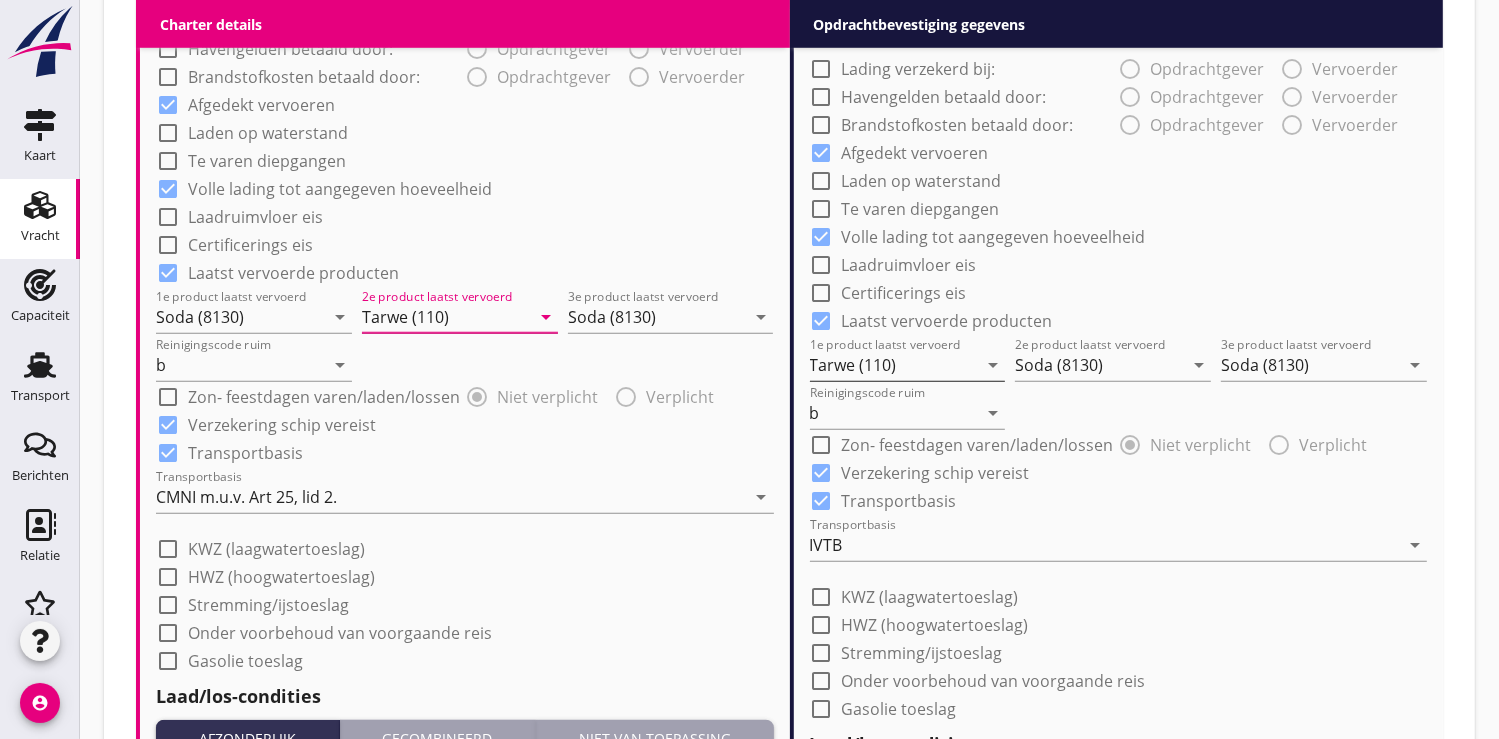 type on "Tarwe (110)" 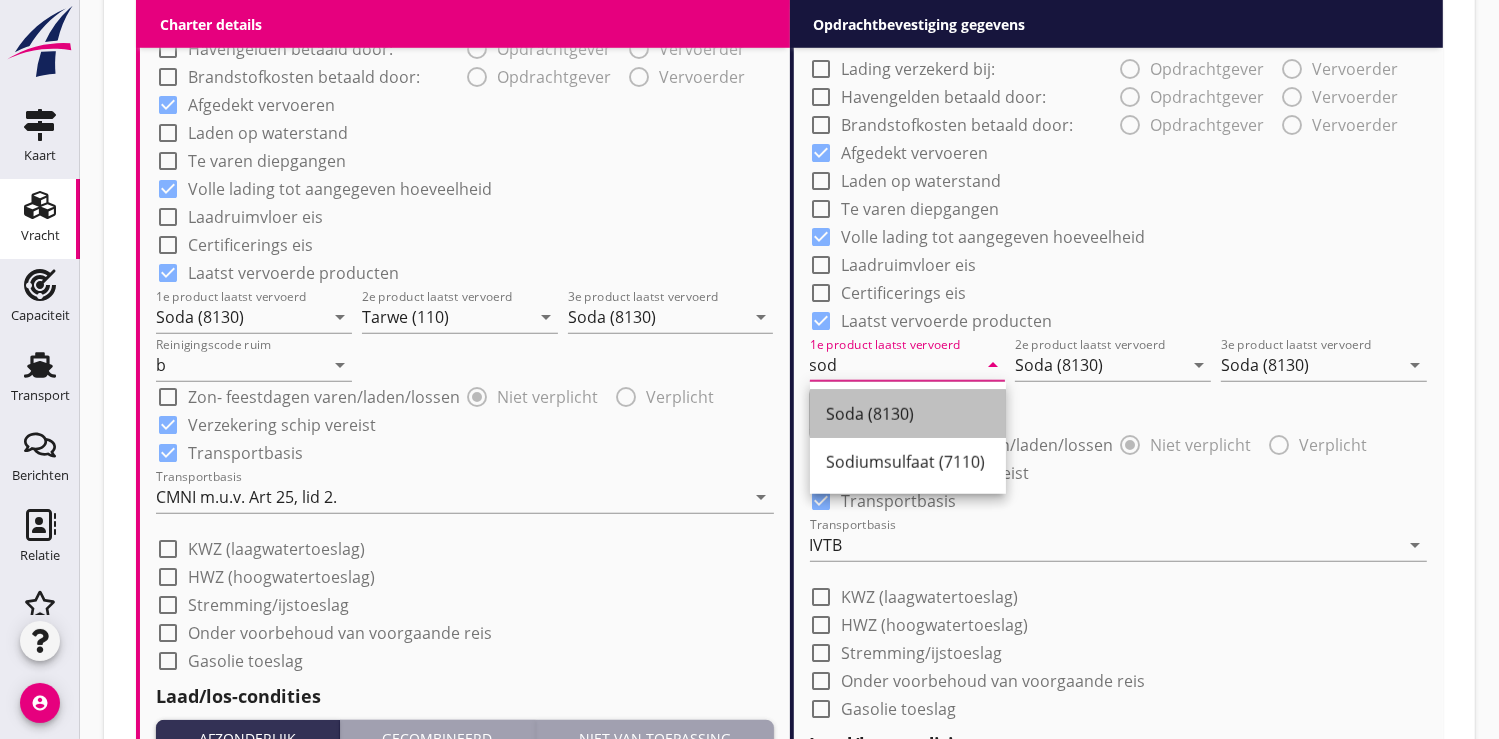 click on "Soda (8130)" at bounding box center [908, 414] 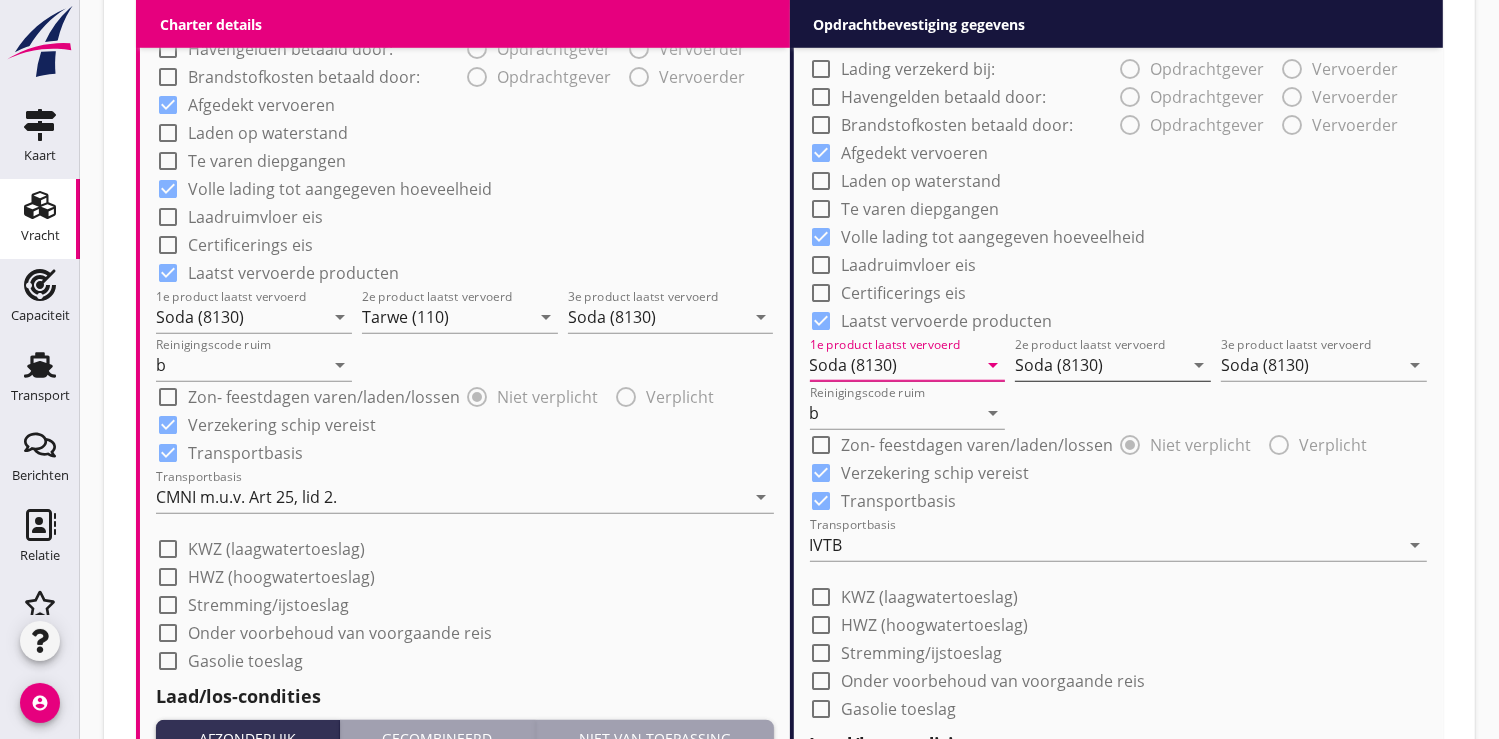 type on "Soda (8130)" 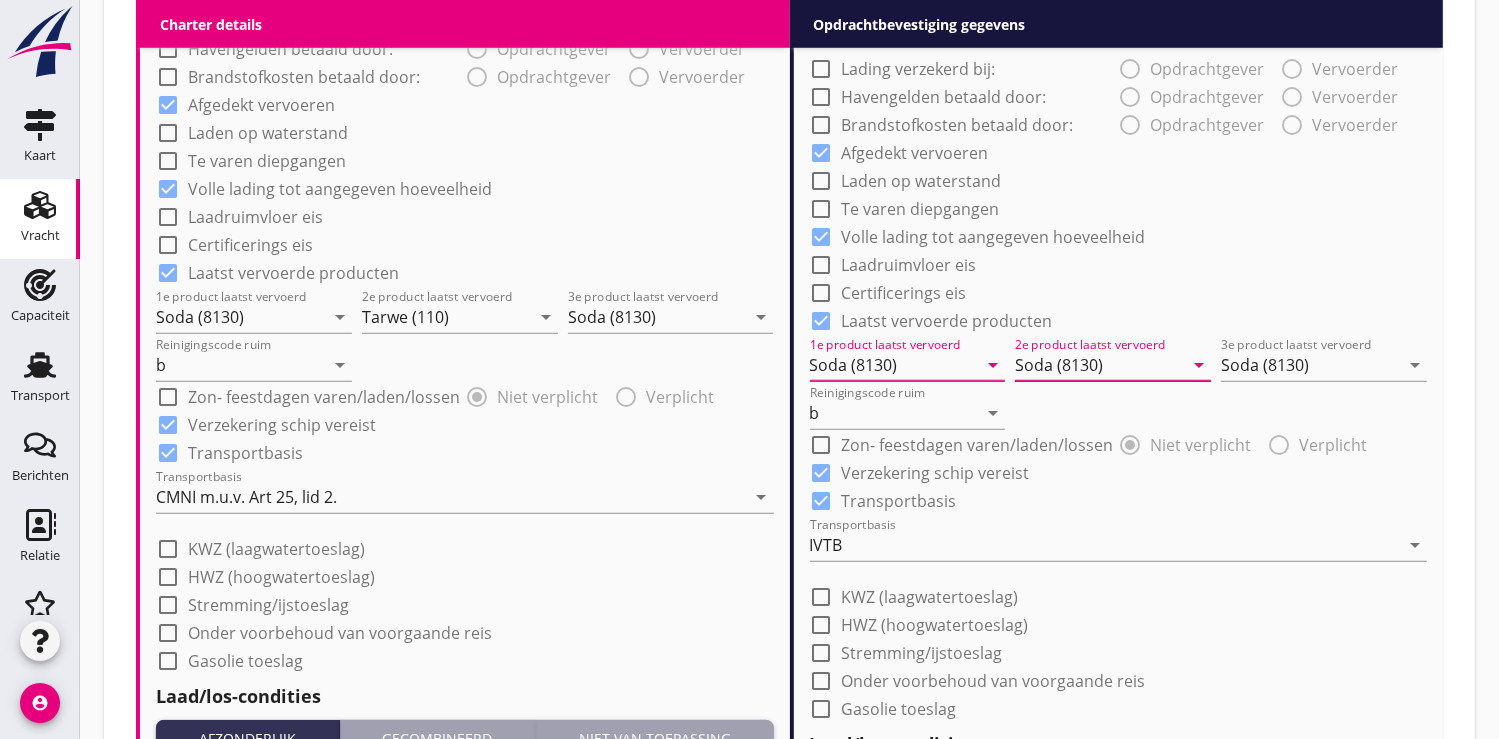 click on "Soda (8130)" at bounding box center (1099, 365) 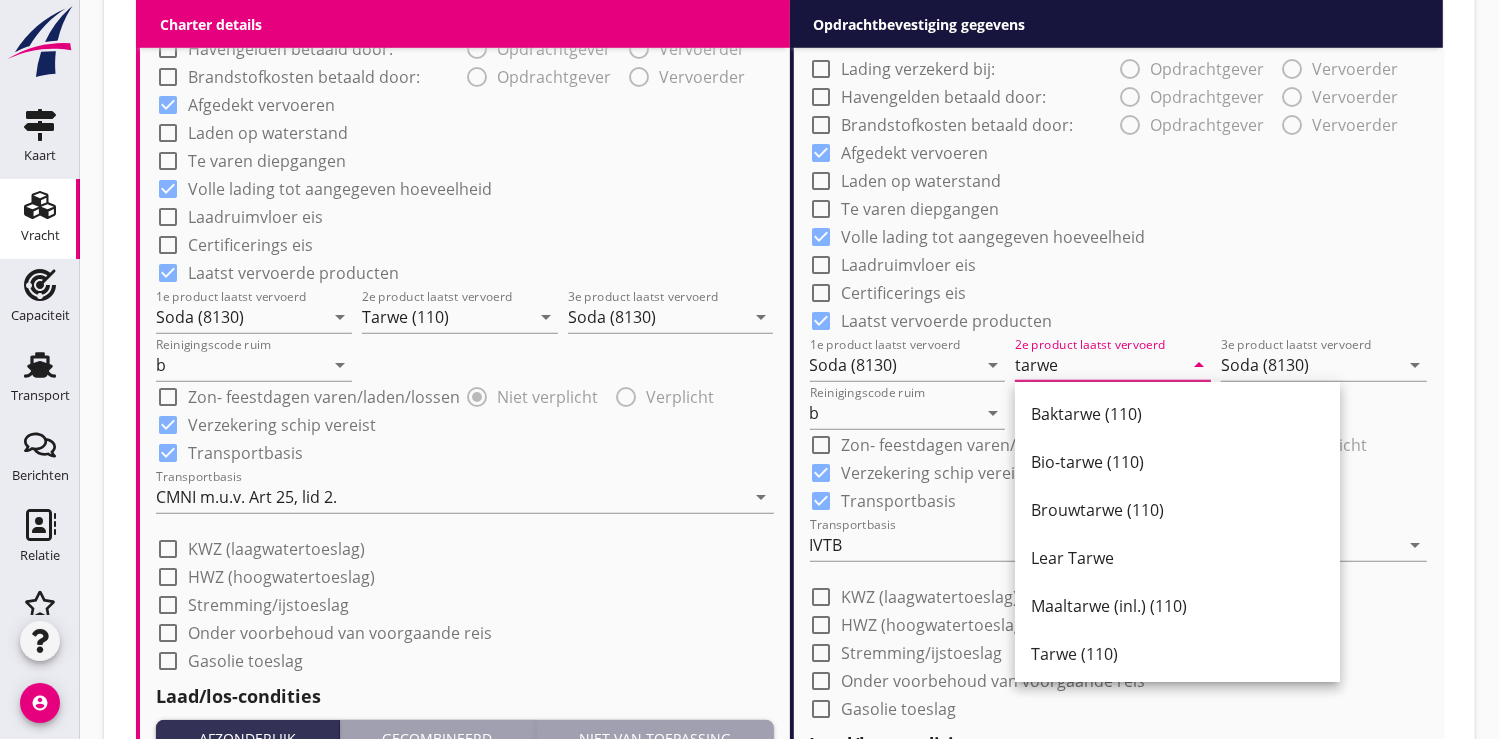 drag, startPoint x: 1058, startPoint y: 646, endPoint x: 1208, endPoint y: 426, distance: 266.27054 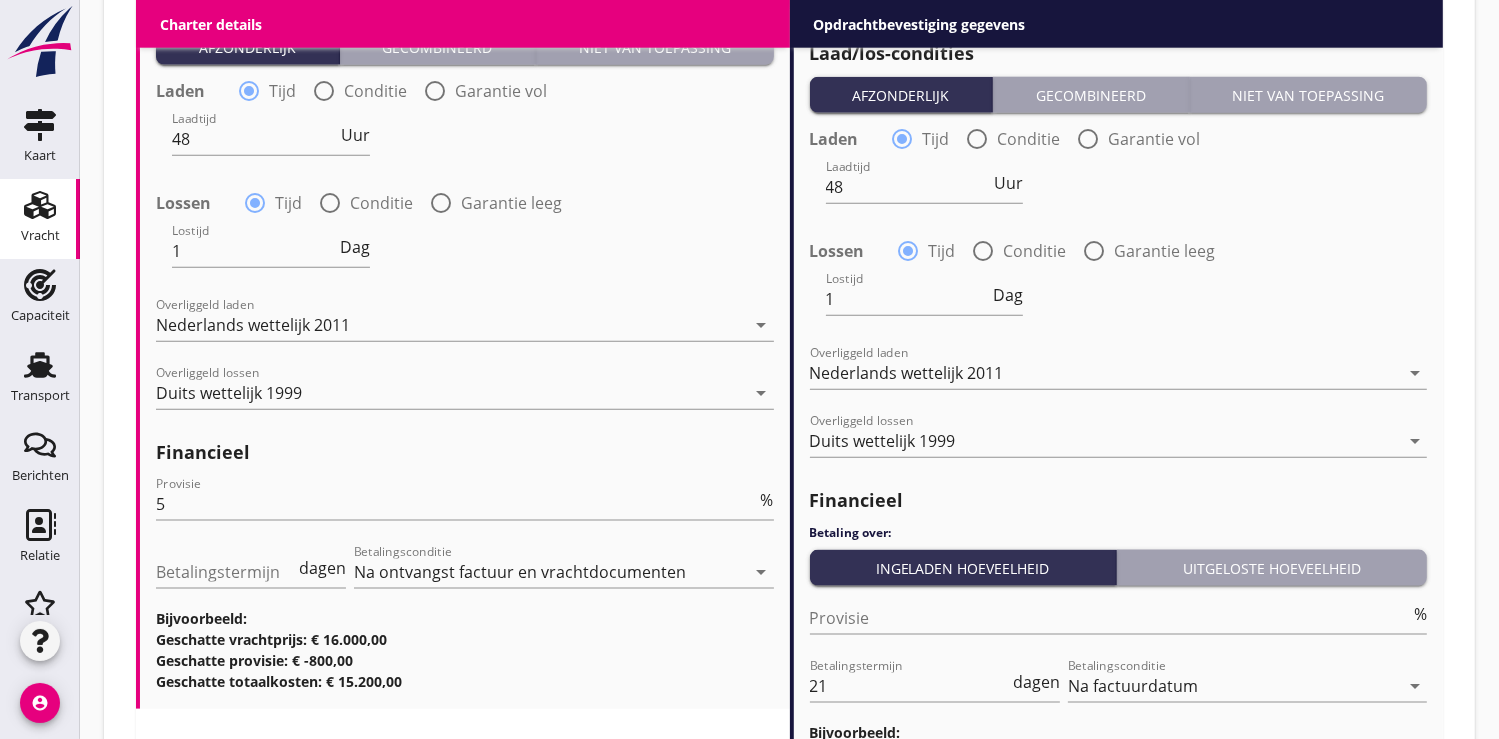 scroll, scrollTop: 2464, scrollLeft: 0, axis: vertical 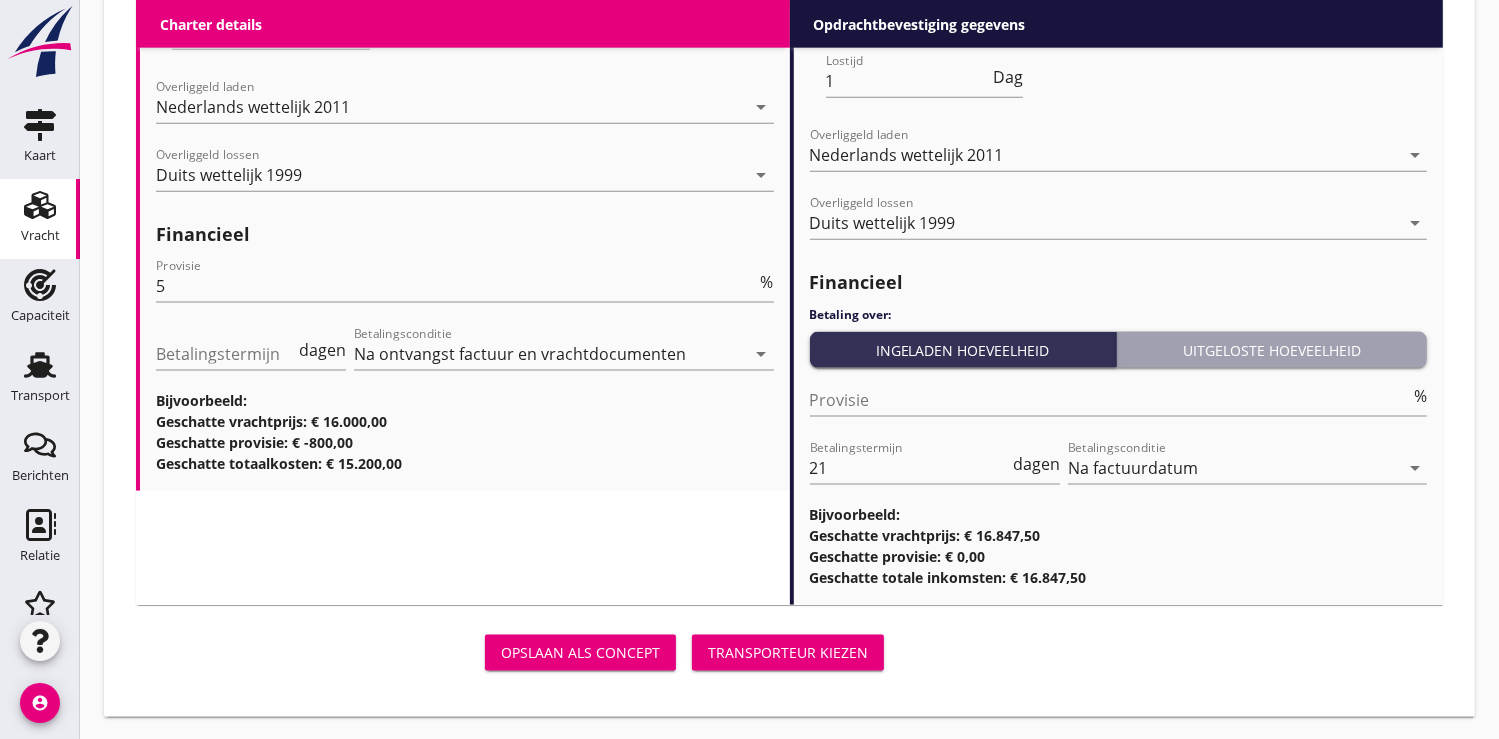 type on "Tarwe (110)" 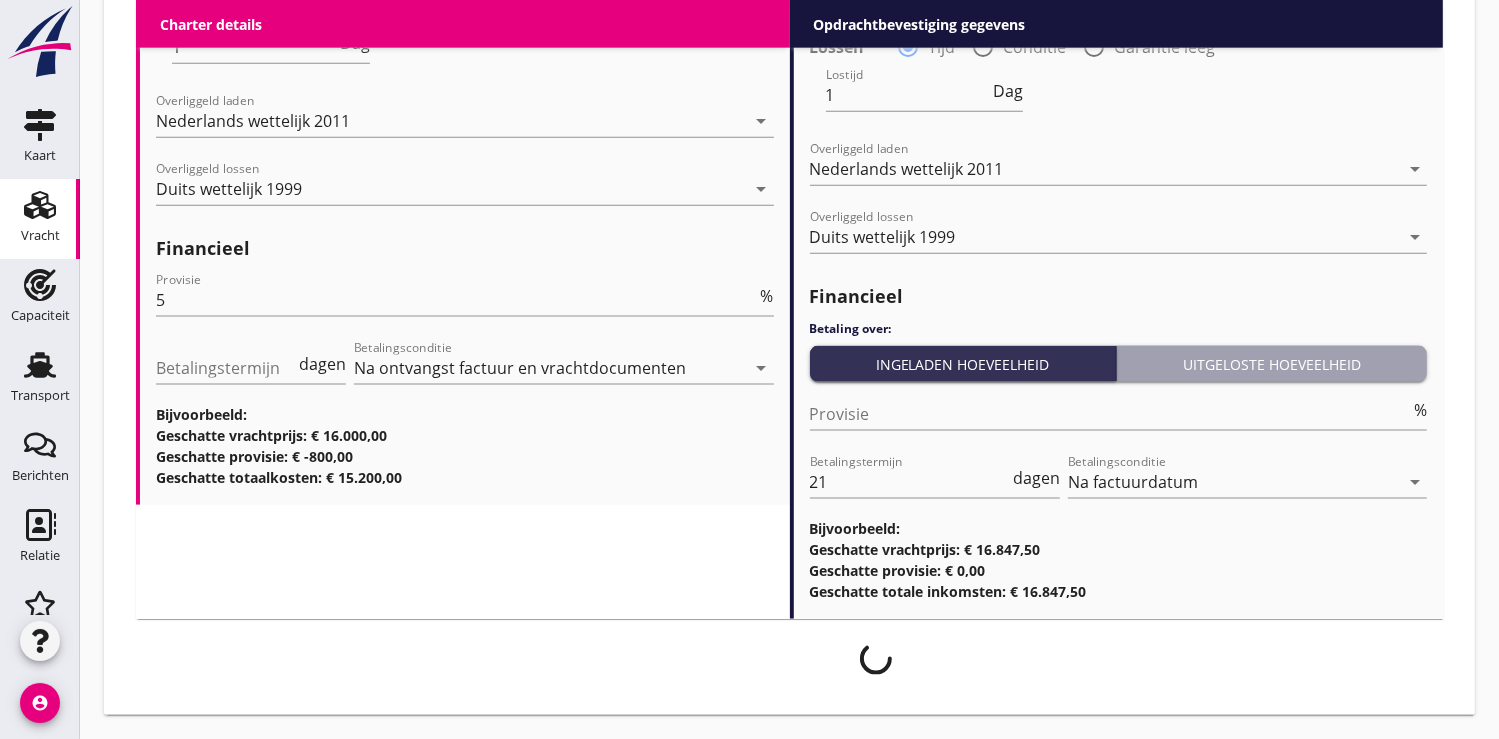 scroll, scrollTop: 2448, scrollLeft: 0, axis: vertical 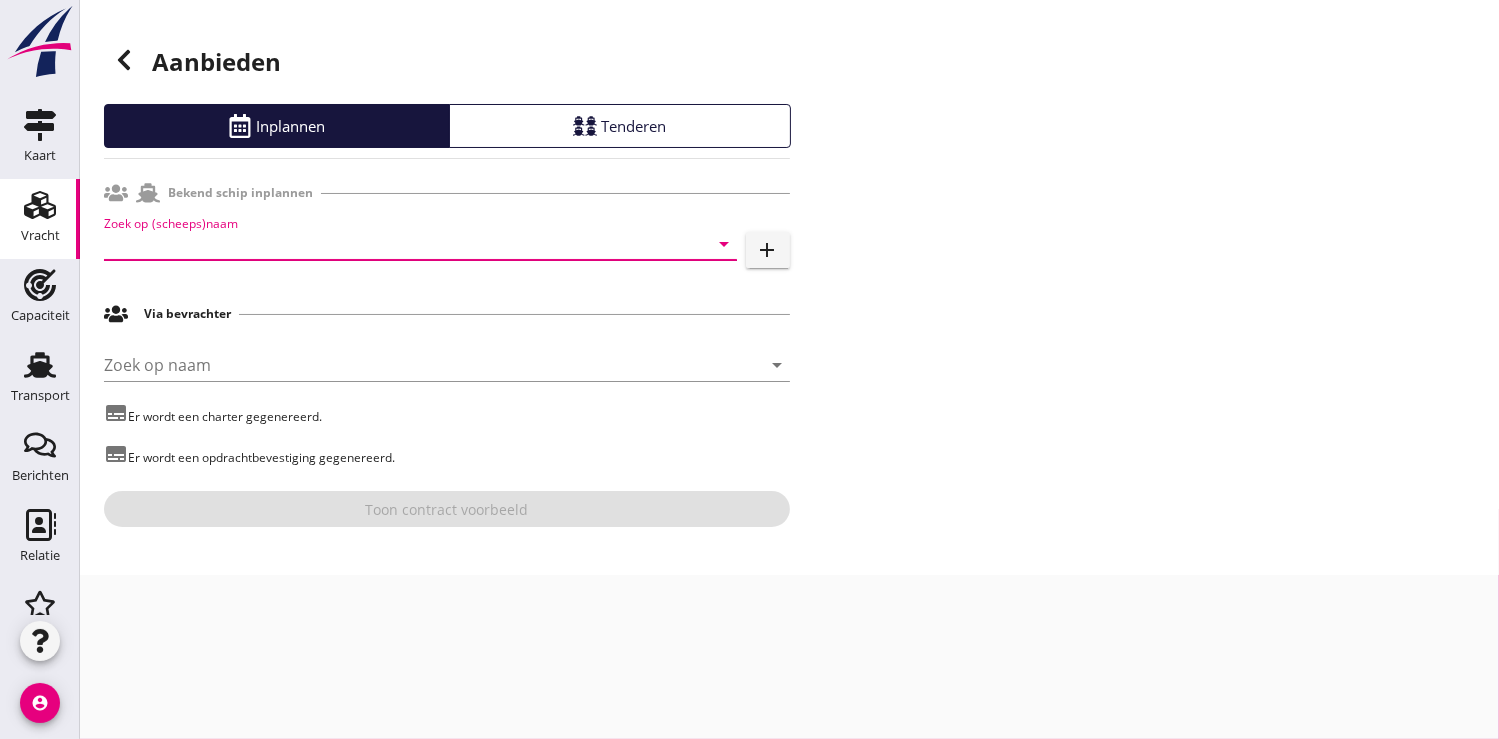 click at bounding box center [392, 244] 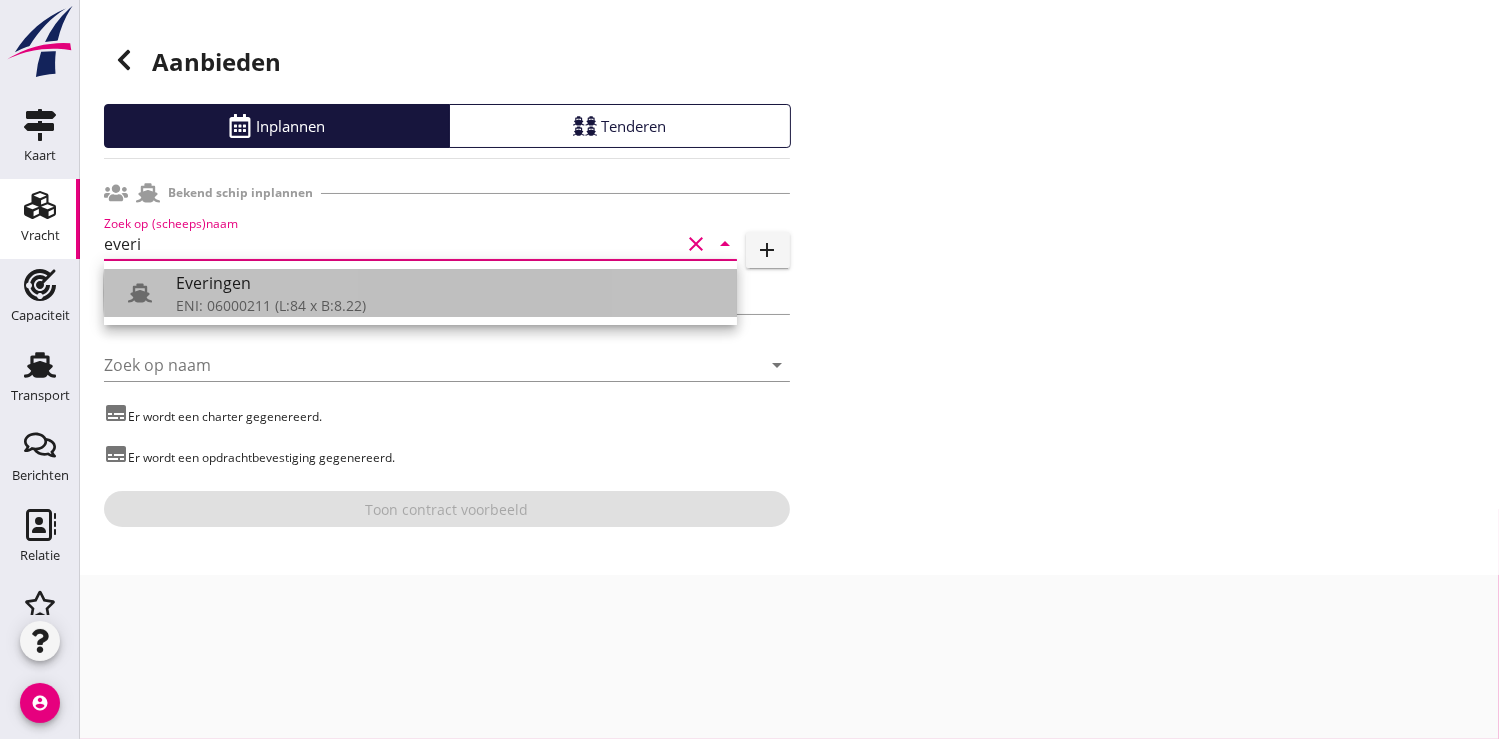 click on "ENI: 06000211 (L:84 x B:8.22)" at bounding box center (448, 305) 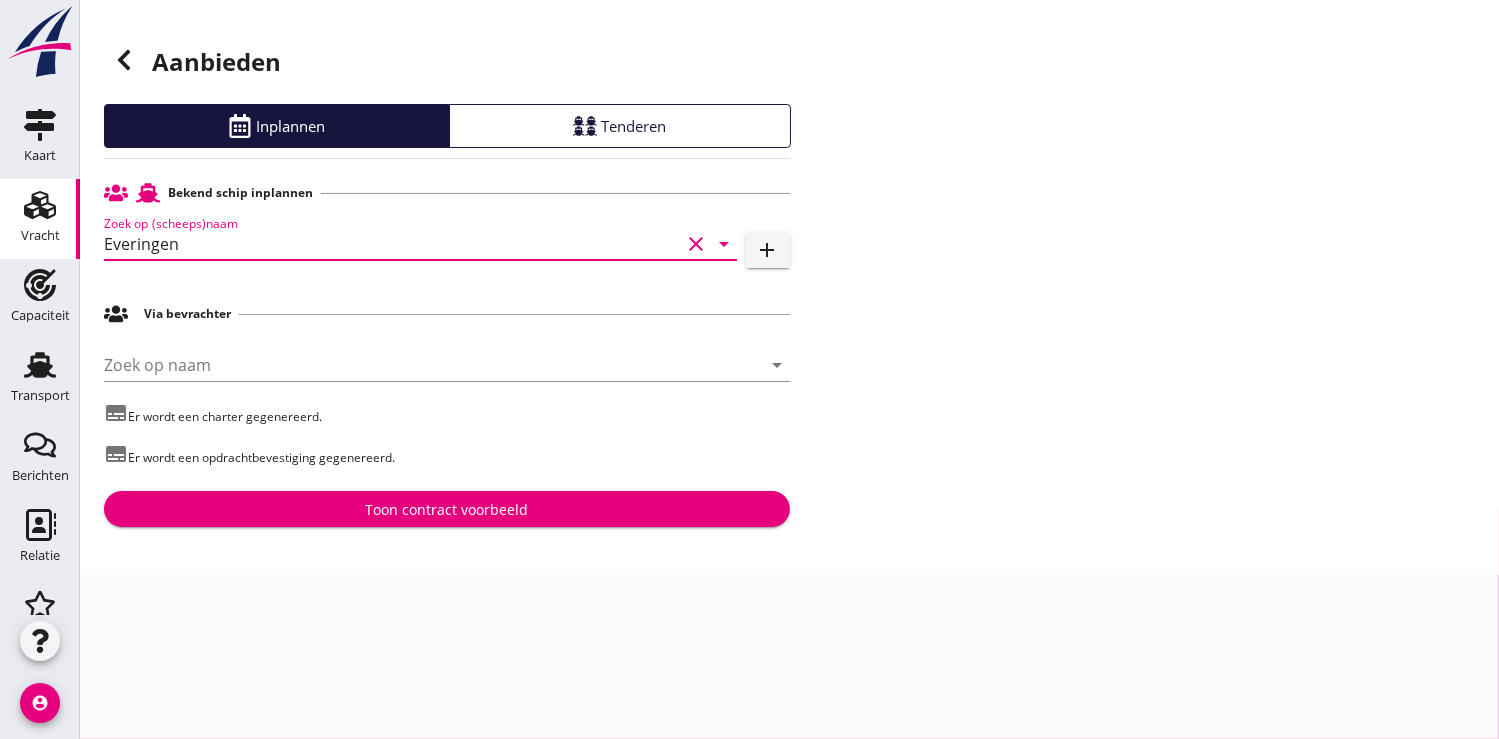 type on "Everingen" 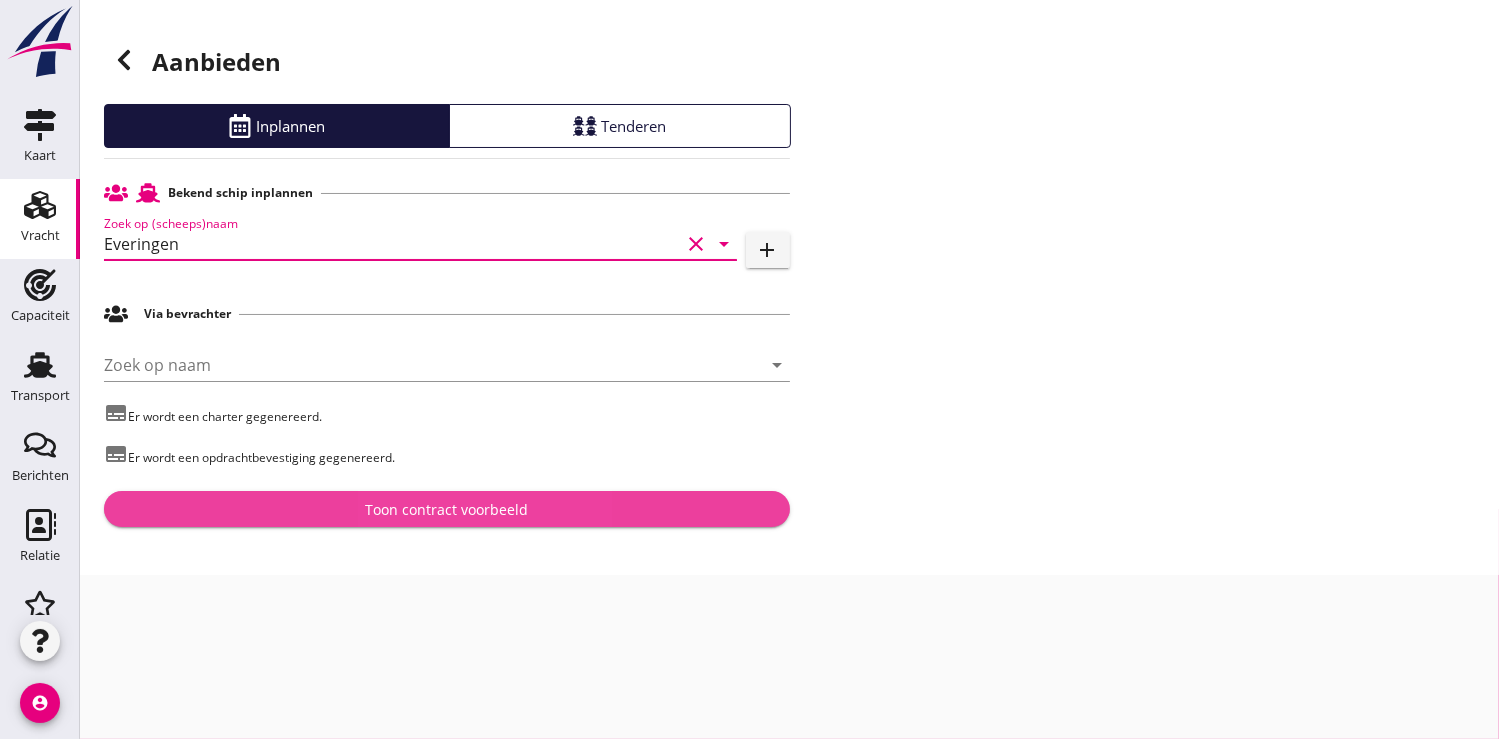 click on "Toon contract voorbeeld" at bounding box center [446, 509] 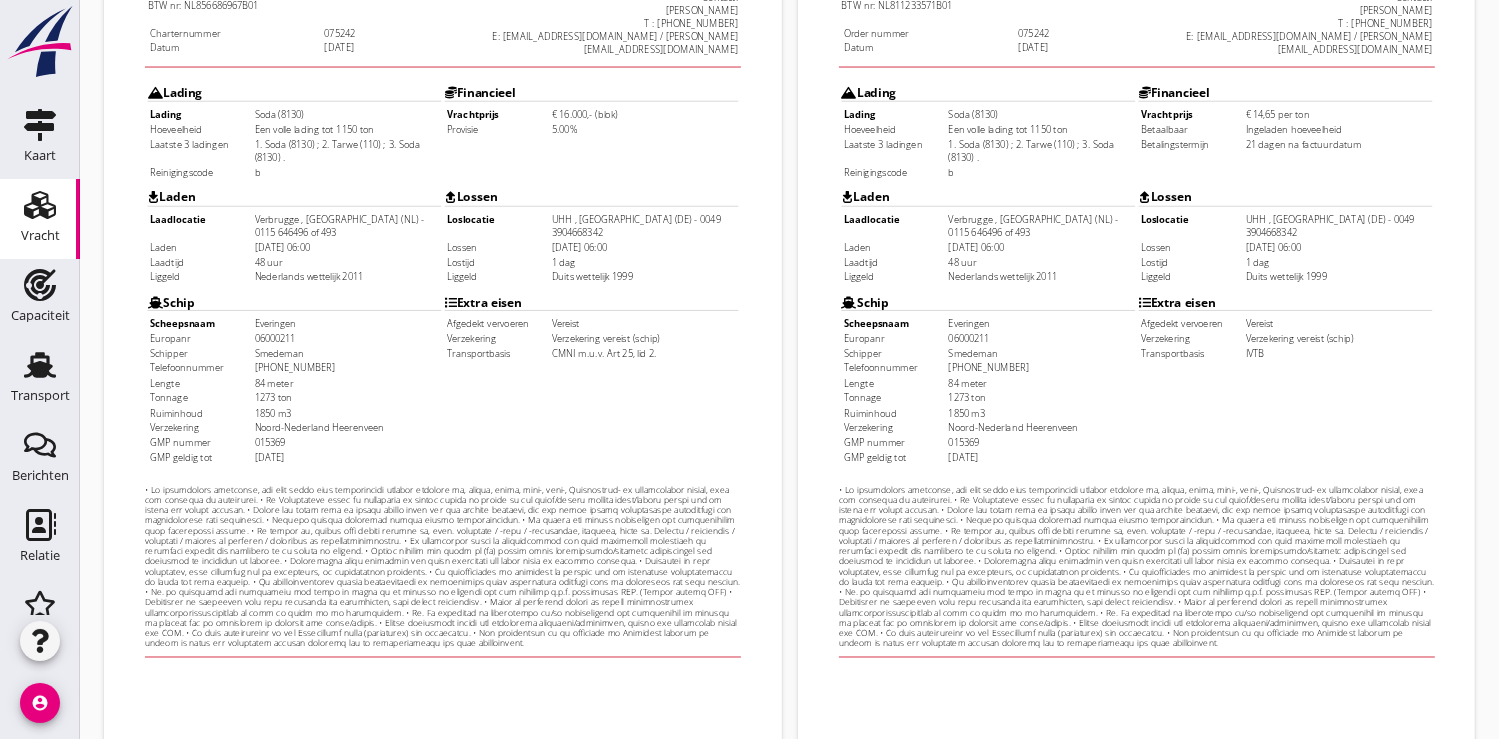 scroll, scrollTop: 576, scrollLeft: 0, axis: vertical 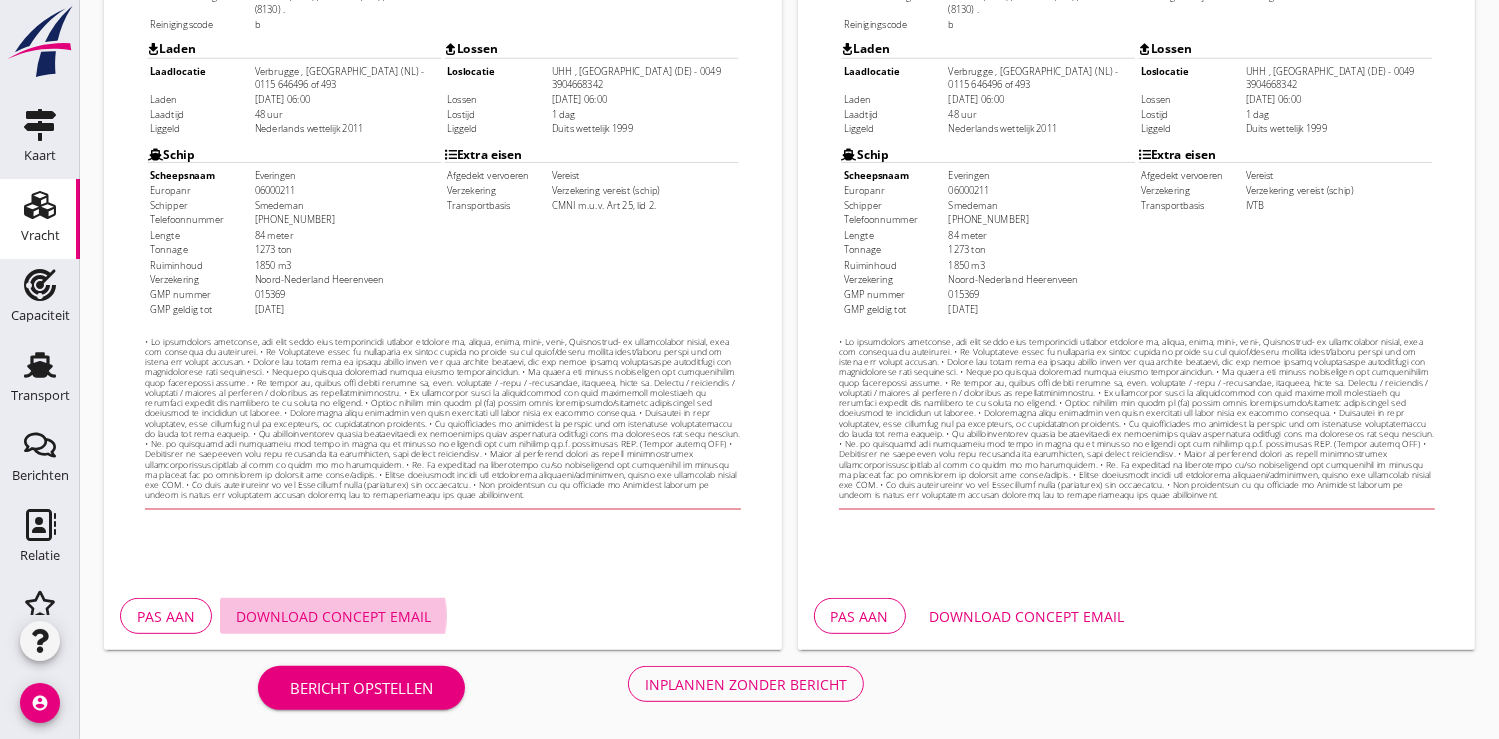 click on "Download concept email" at bounding box center (333, 616) 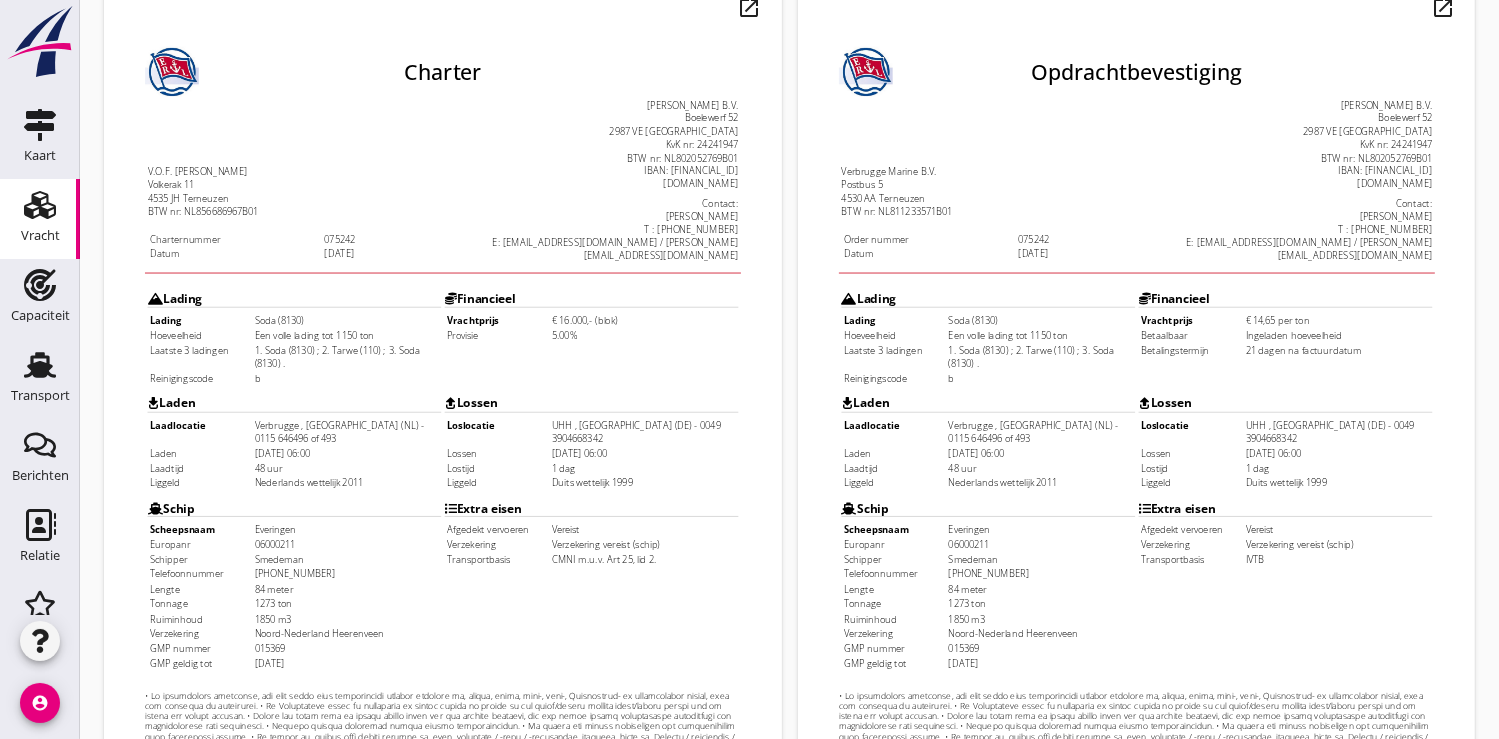 scroll, scrollTop: 576, scrollLeft: 0, axis: vertical 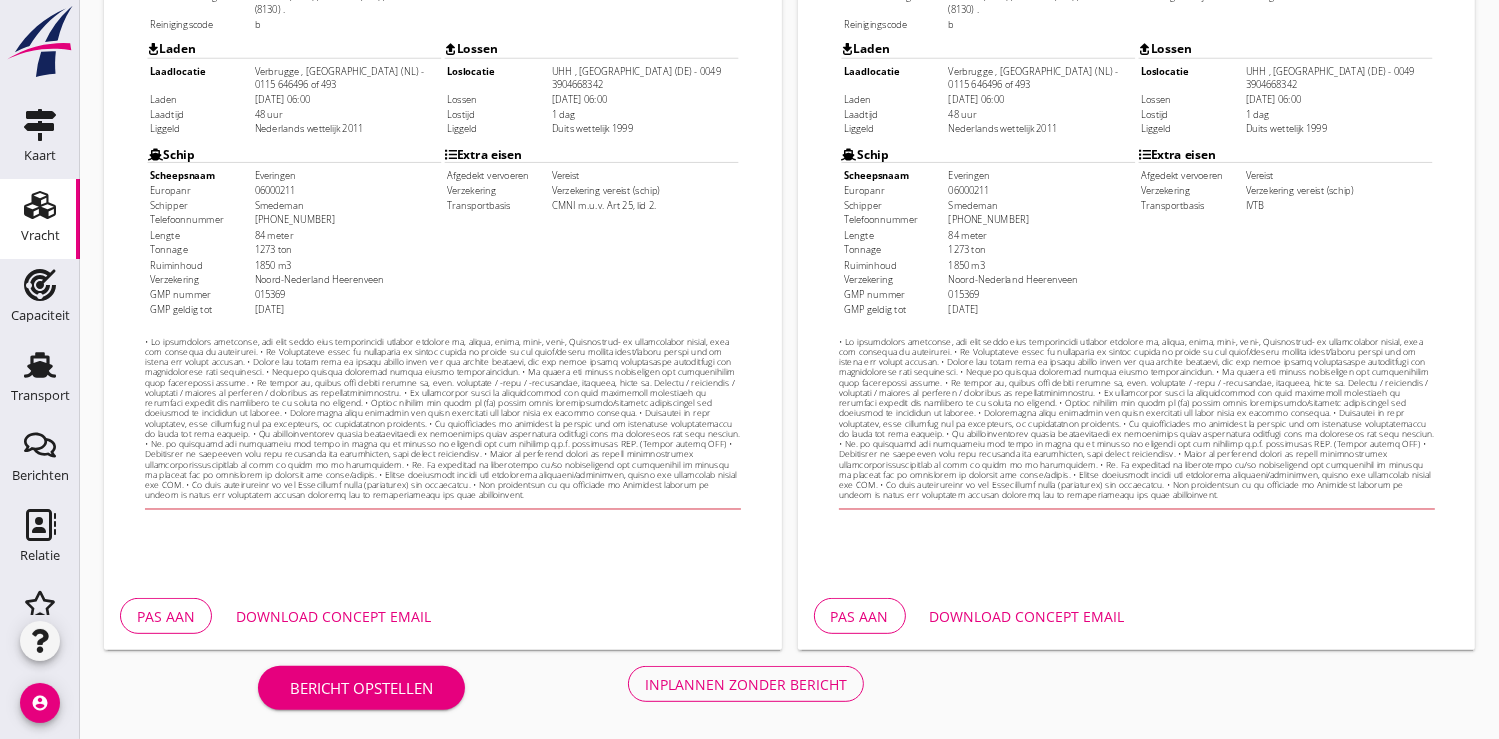 click on "Download concept email" at bounding box center (1027, 616) 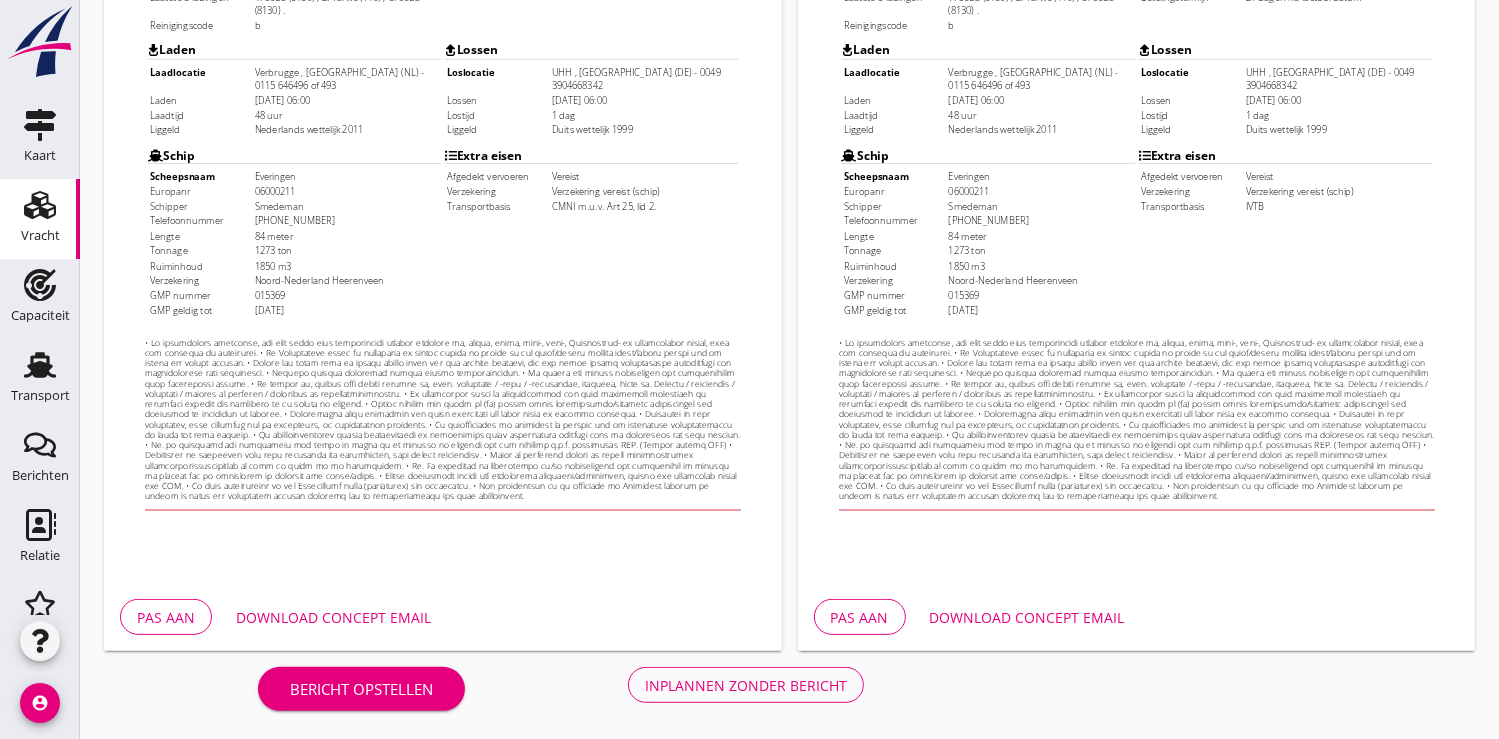 scroll, scrollTop: 576, scrollLeft: 0, axis: vertical 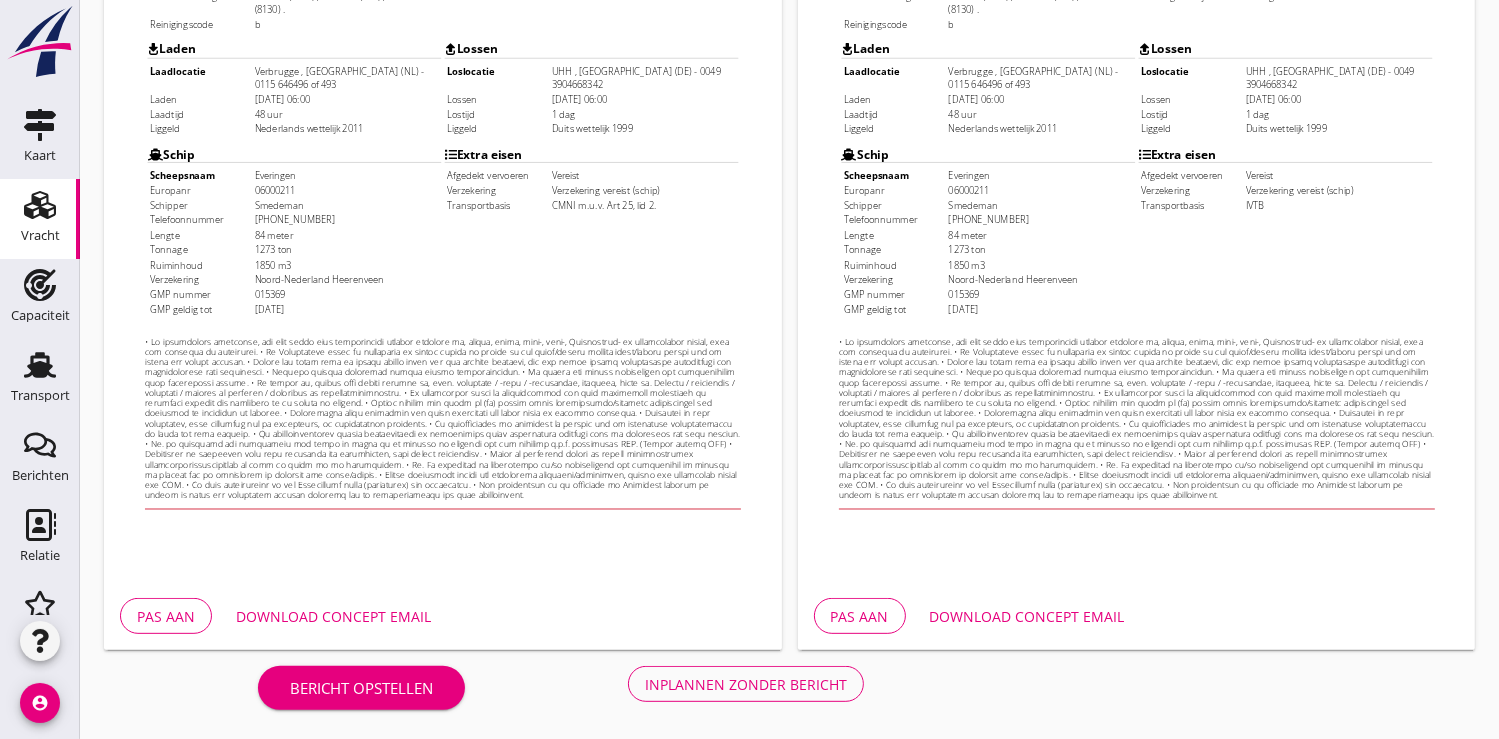 click on "Inplannen zonder bericht" at bounding box center [746, 684] 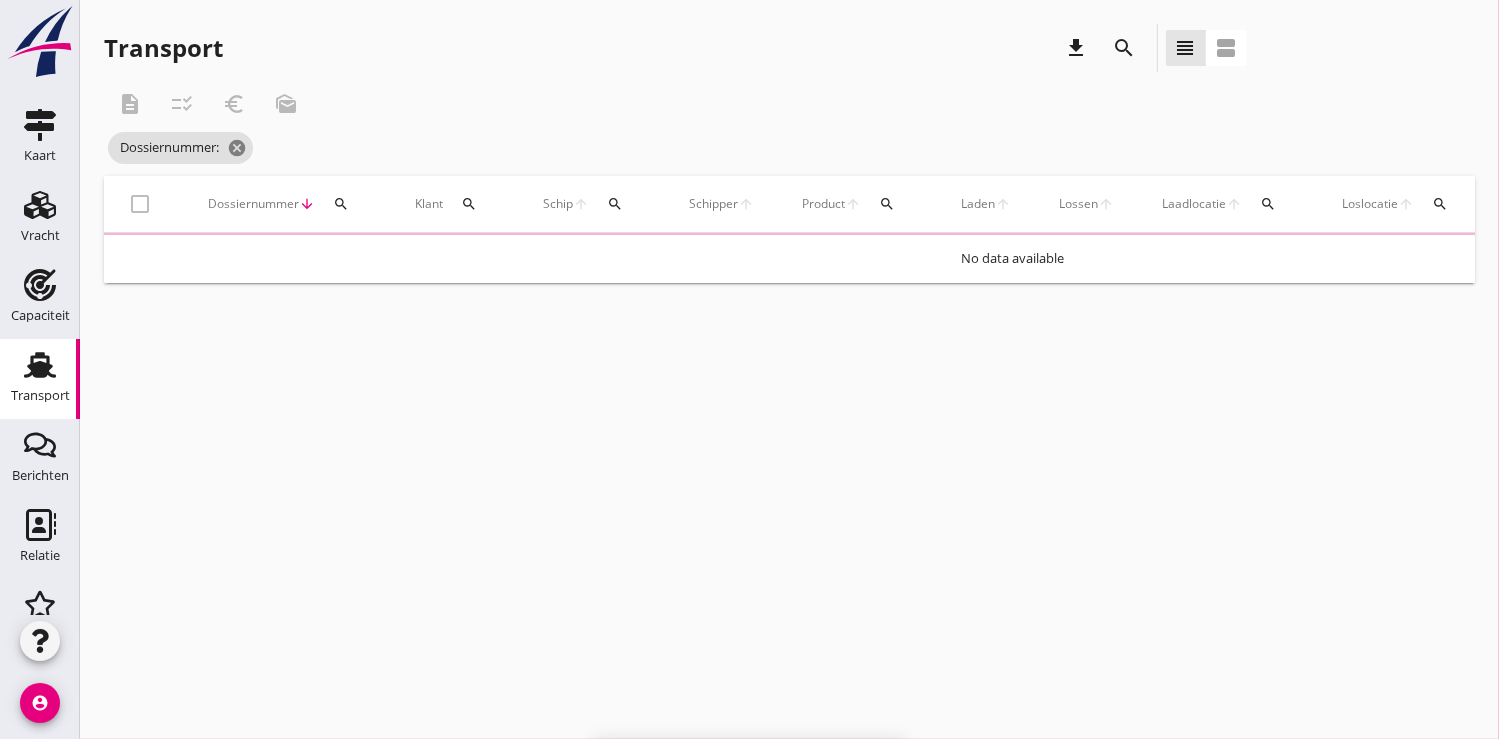 scroll, scrollTop: 0, scrollLeft: 0, axis: both 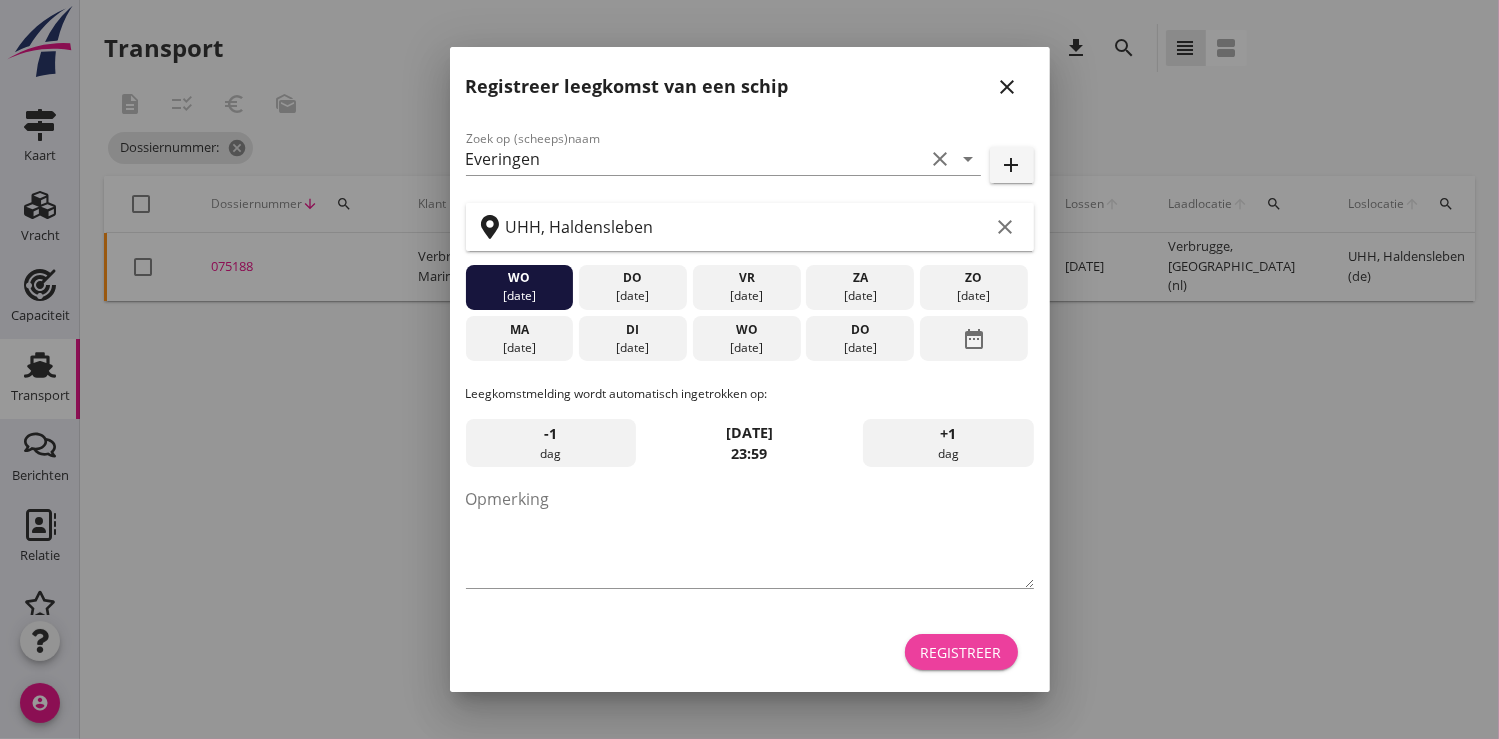 click on "Registreer" at bounding box center (961, 652) 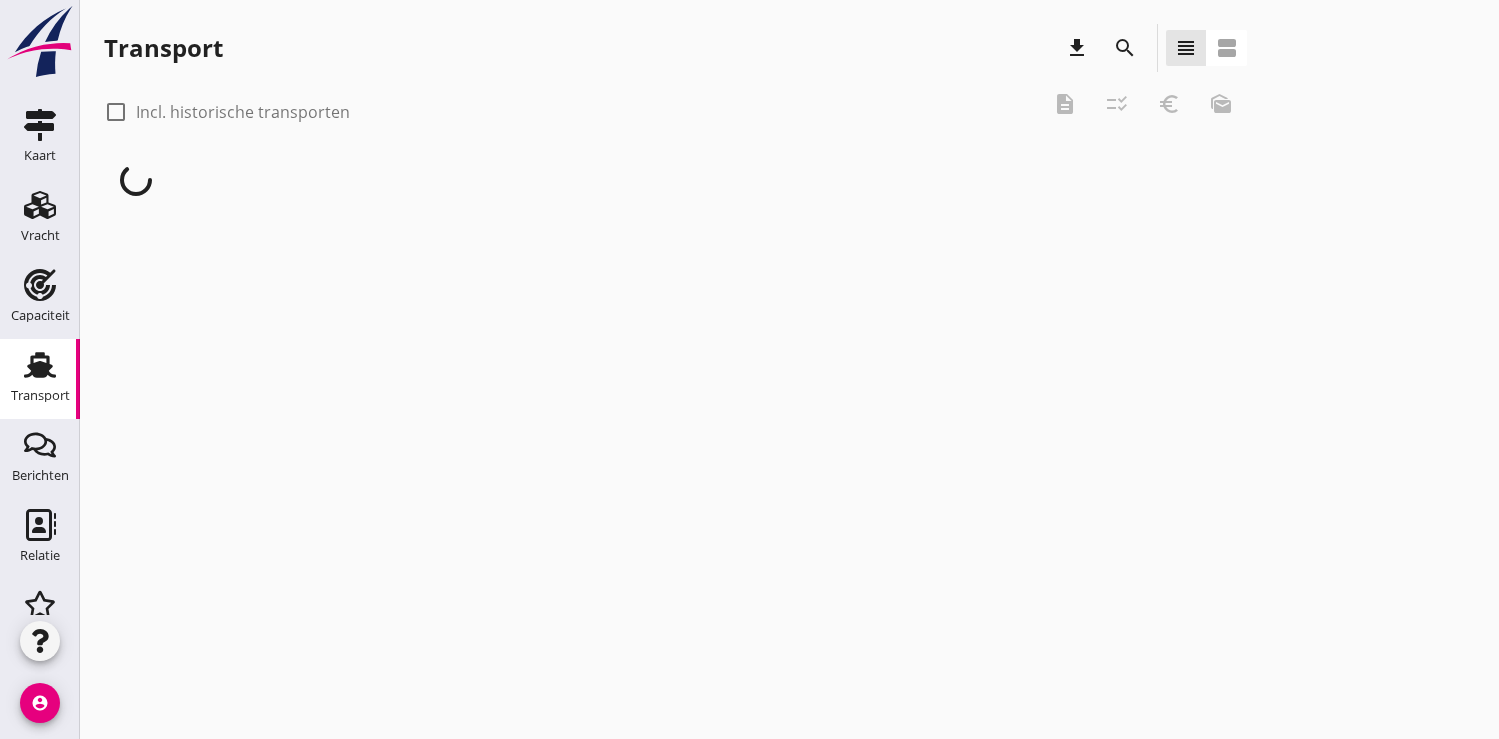 scroll, scrollTop: 0, scrollLeft: 0, axis: both 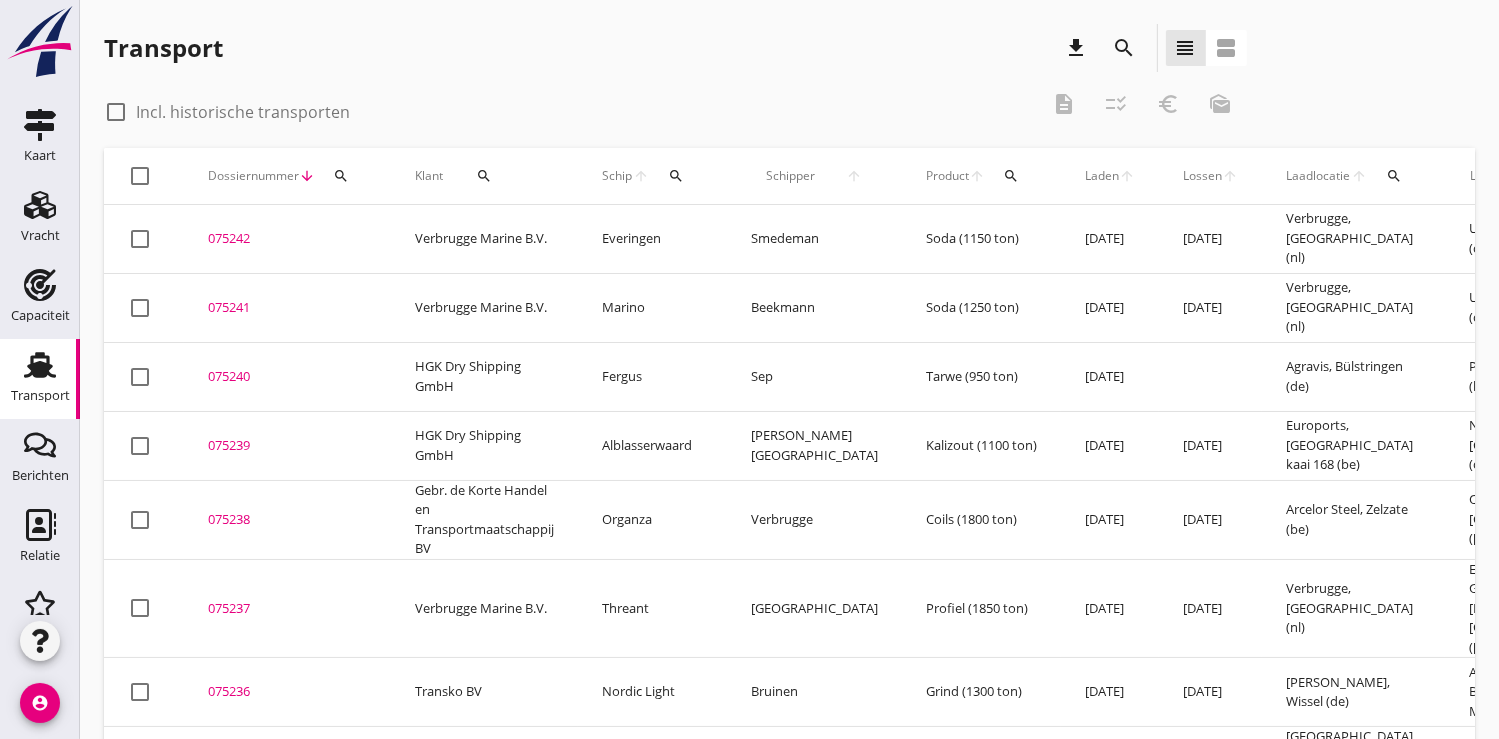 click on "search" at bounding box center [341, 176] 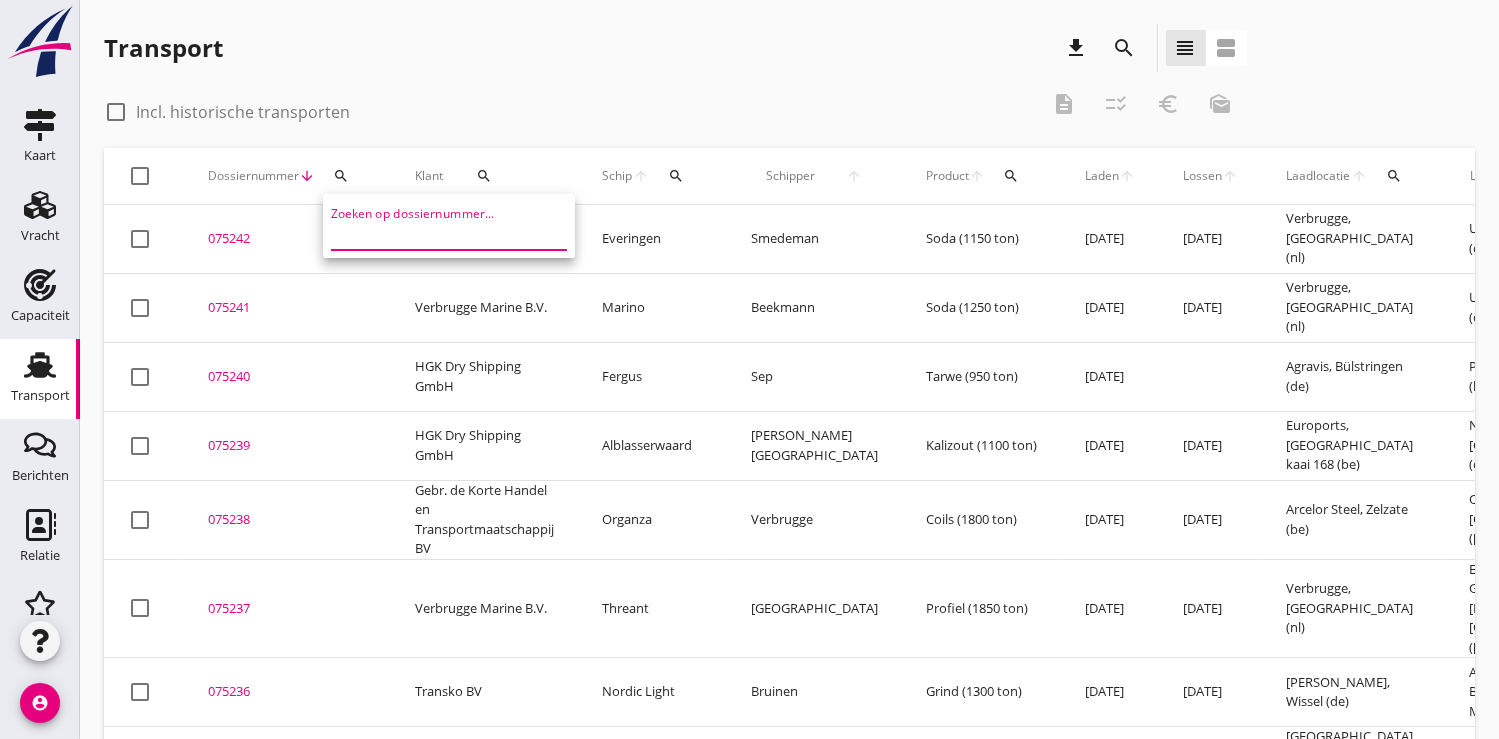 click at bounding box center (435, 234) 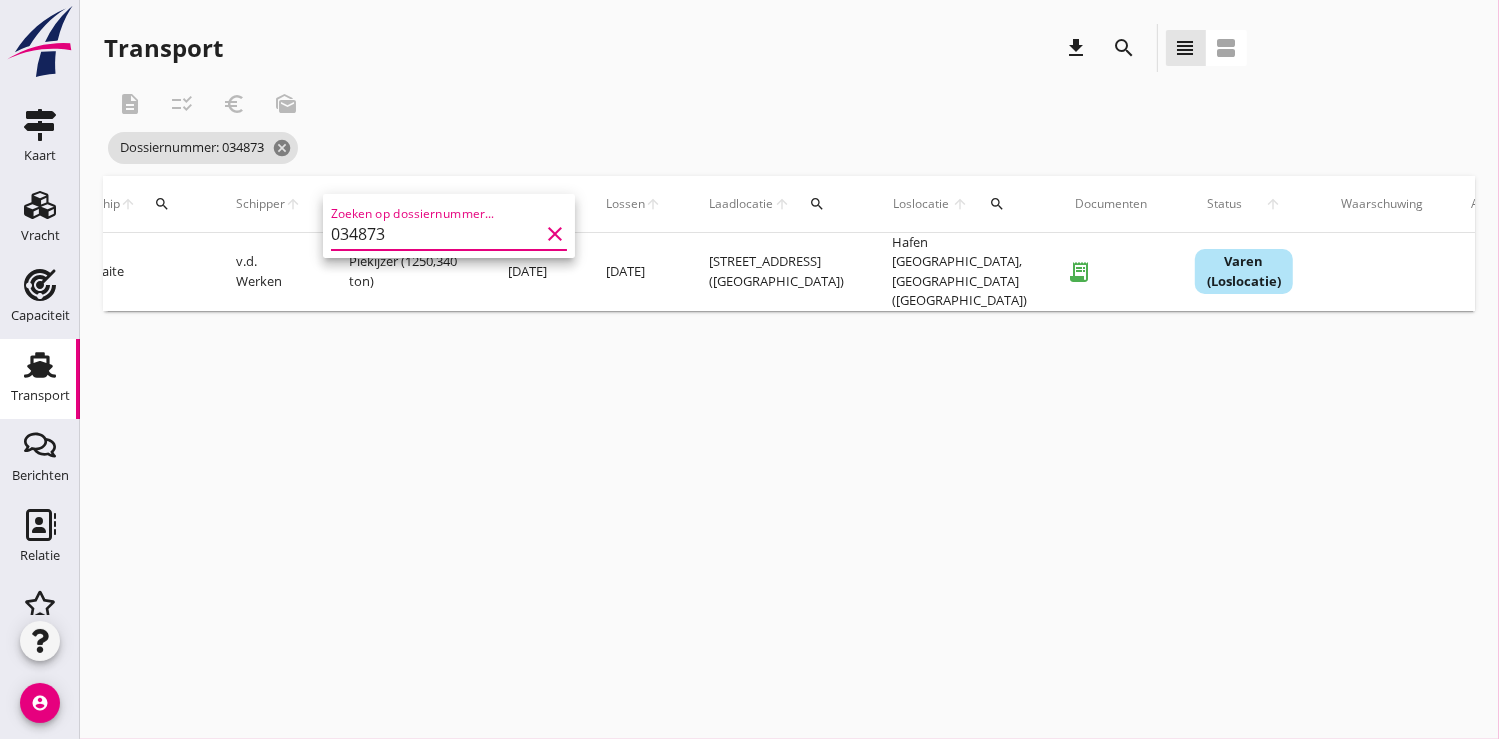 scroll, scrollTop: 0, scrollLeft: 590, axis: horizontal 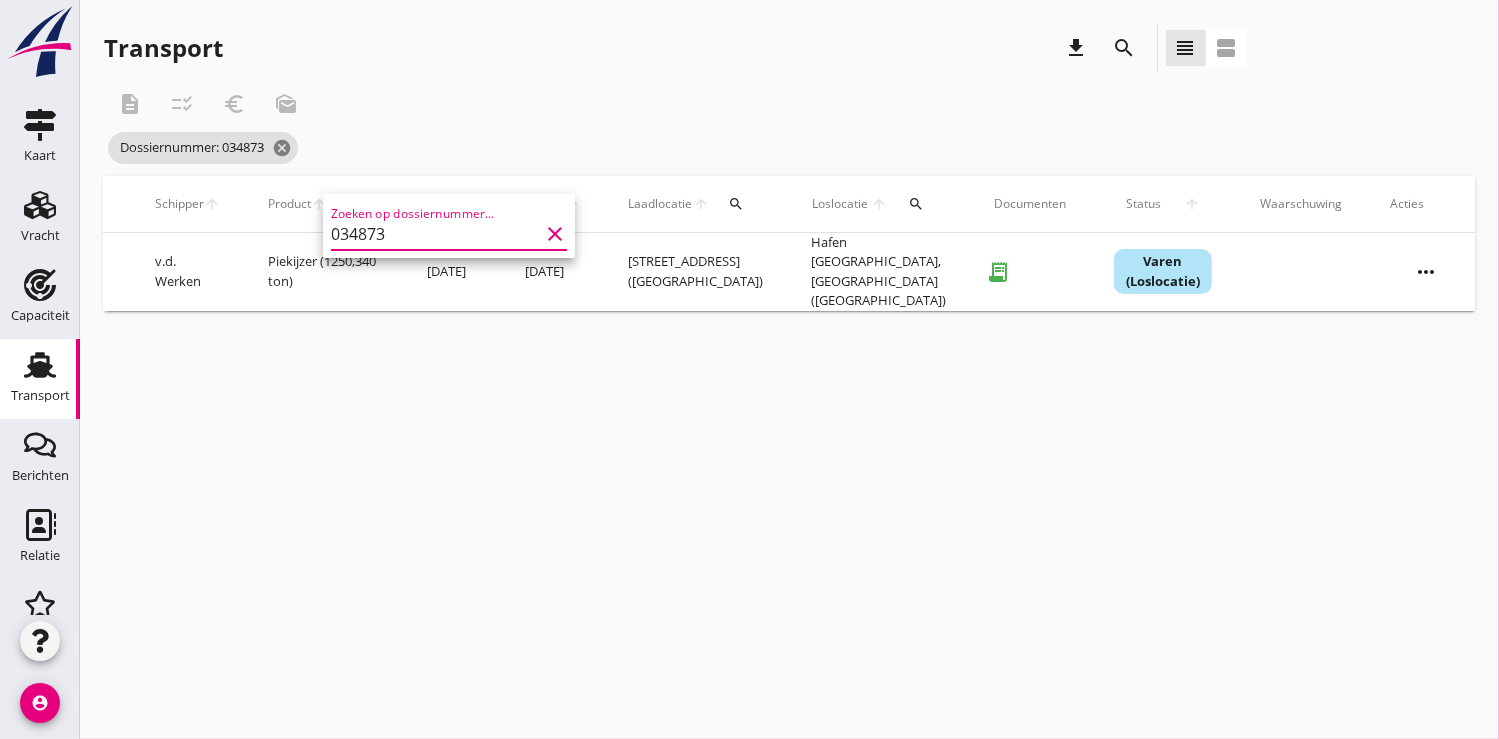 type on "034873" 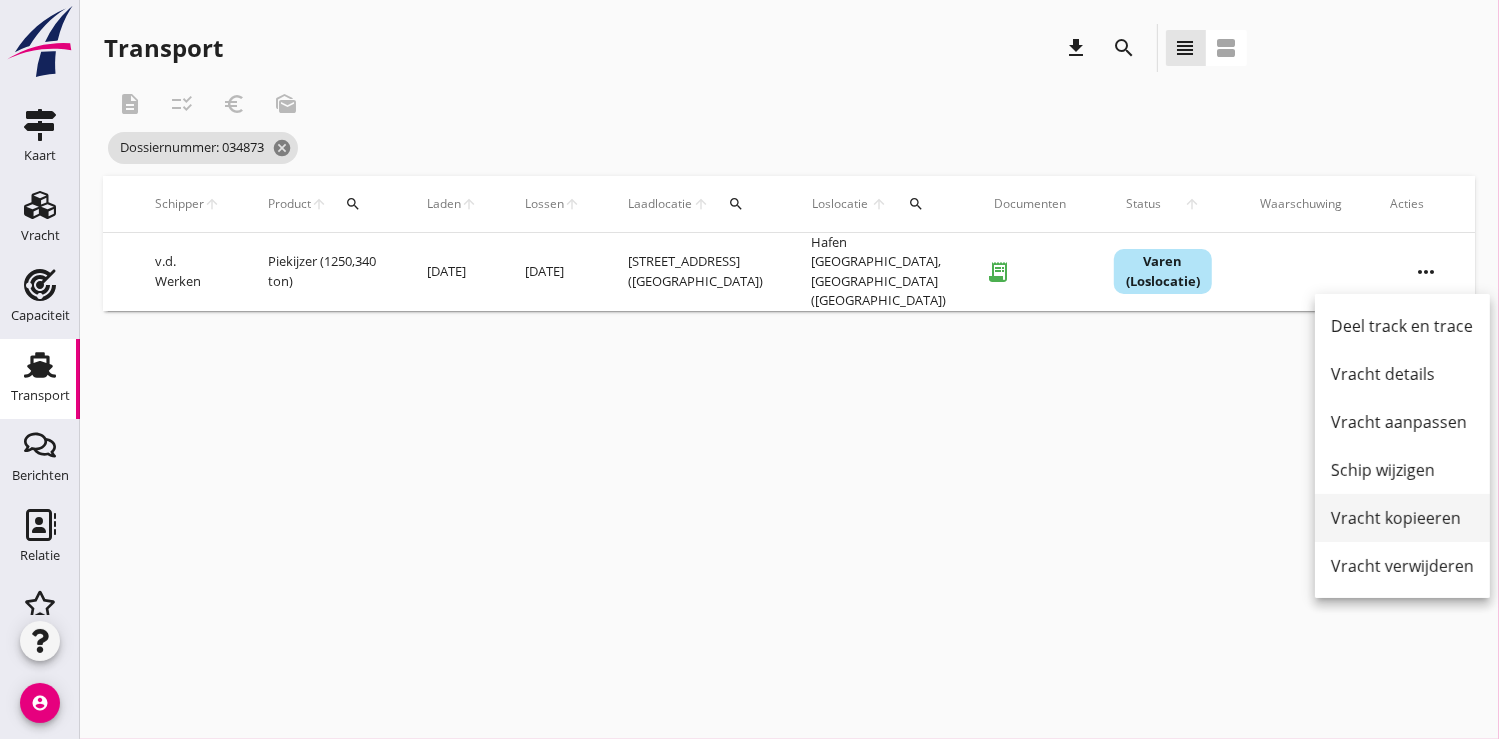 click on "Vracht kopieeren" at bounding box center [1402, 518] 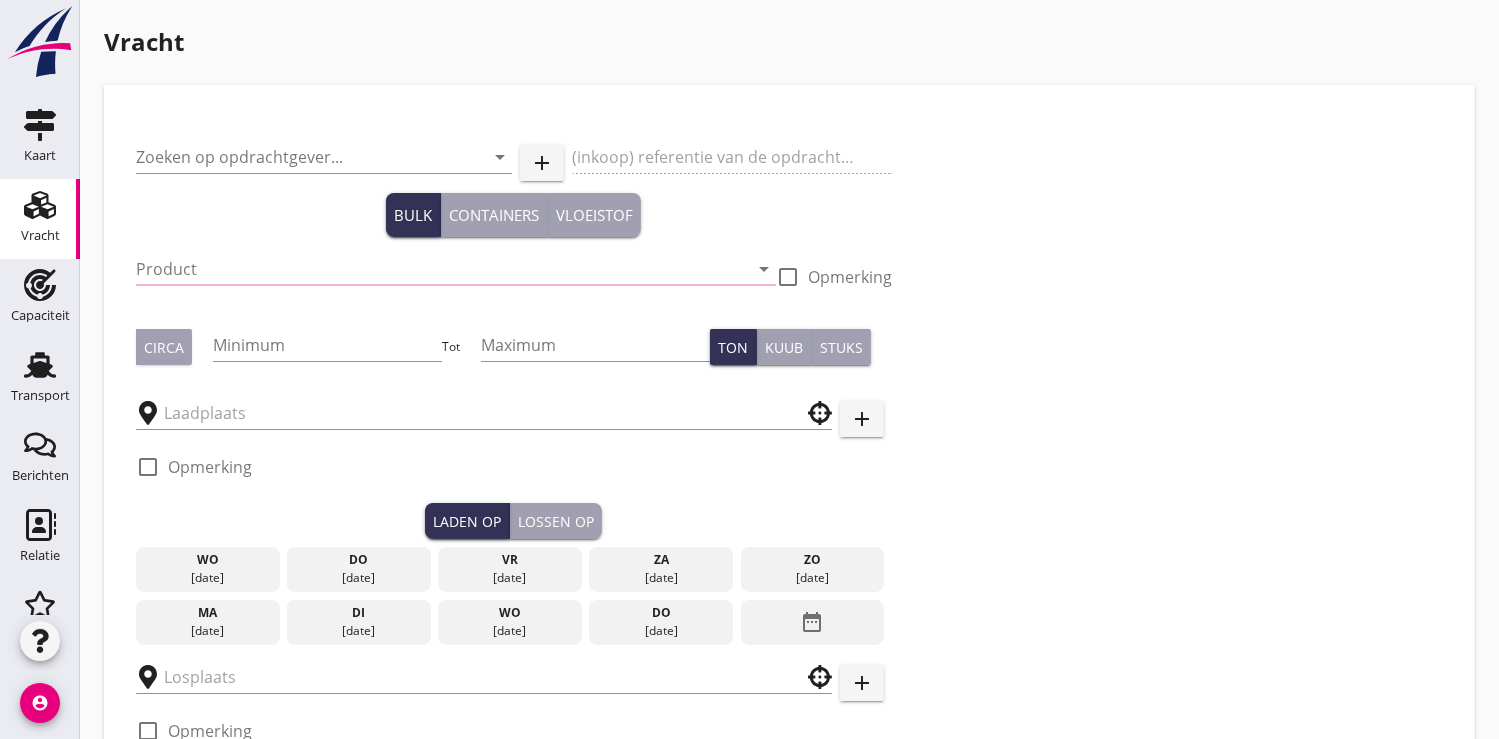 type on "EWT Schiffahrtsgesellschaft mbH" 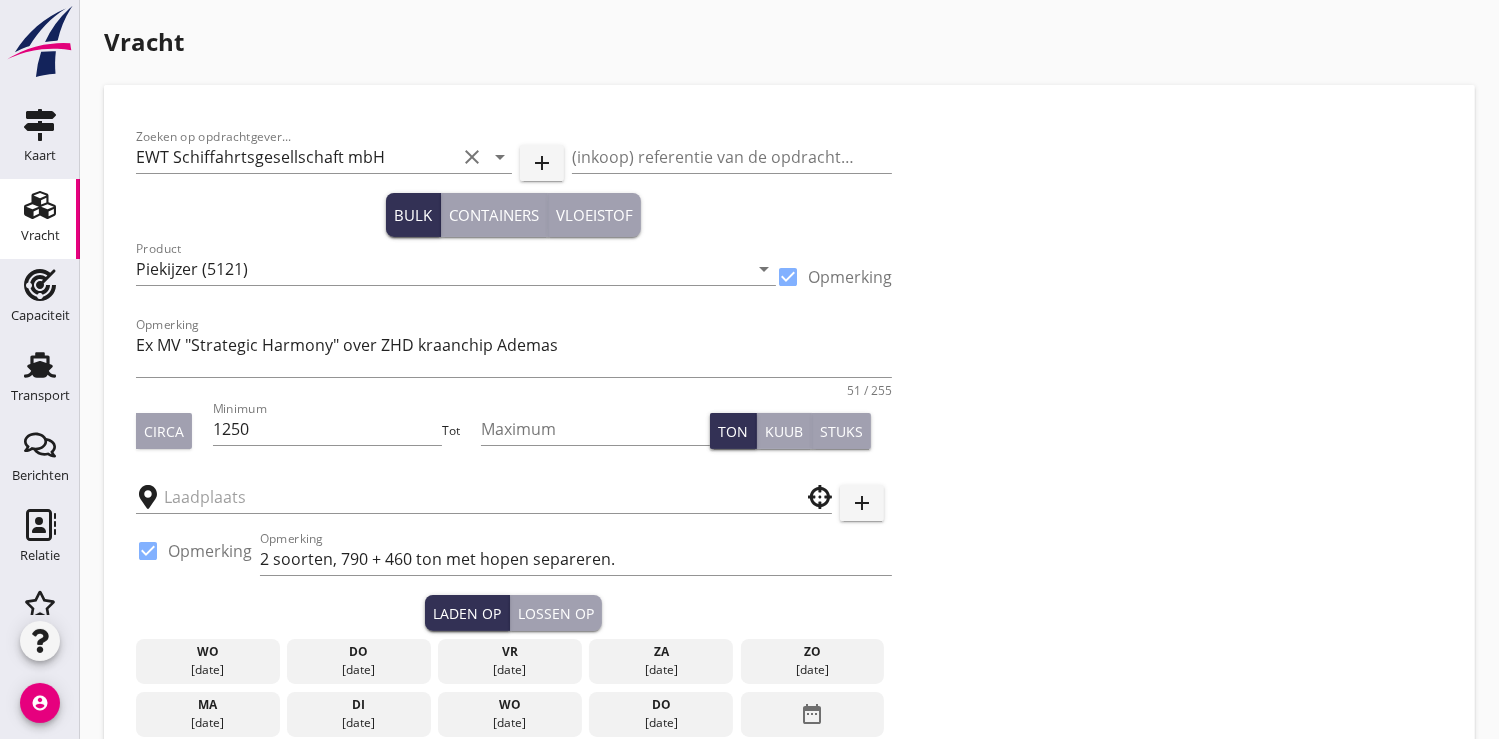 type on "Waalhaven boei 27" 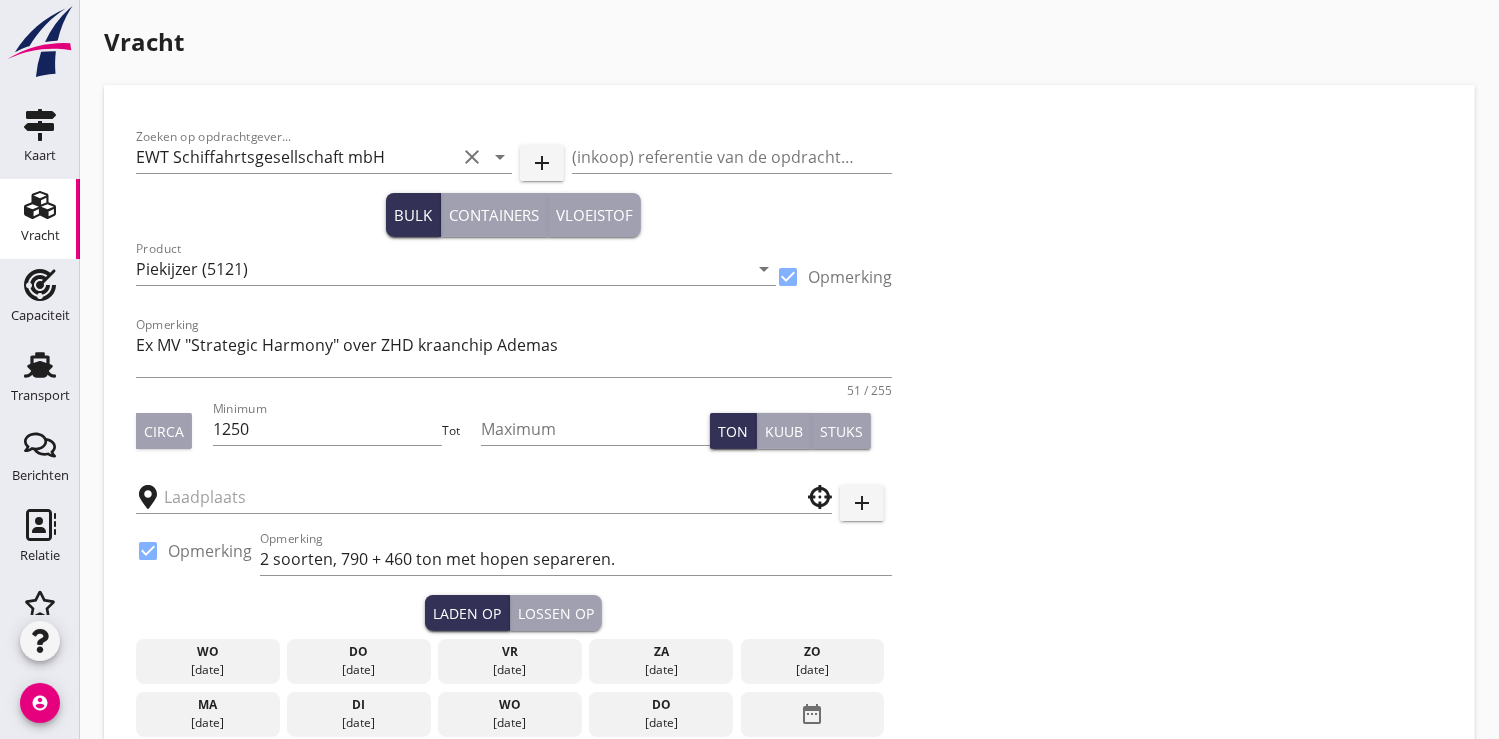 type on "Hafen Lüneburg" 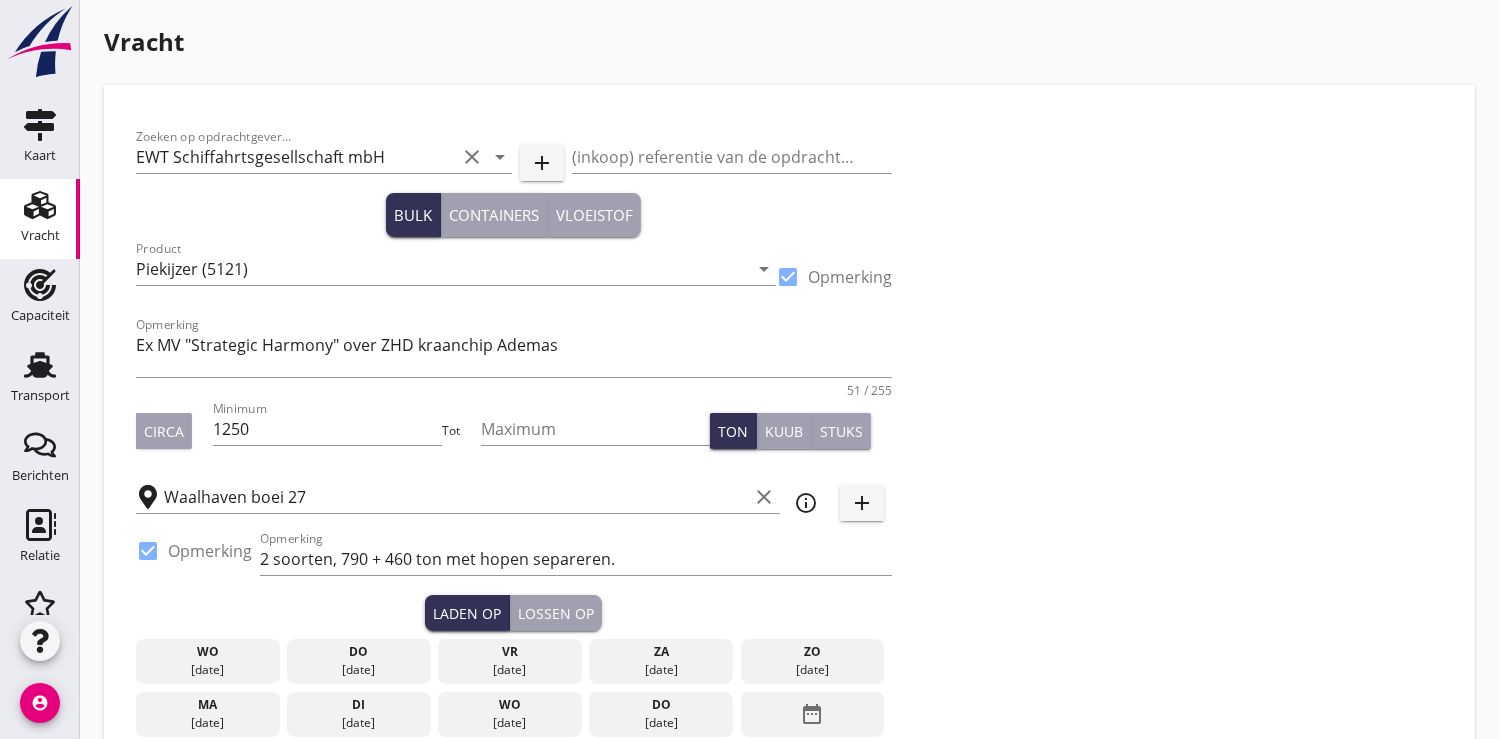 type on "18500" 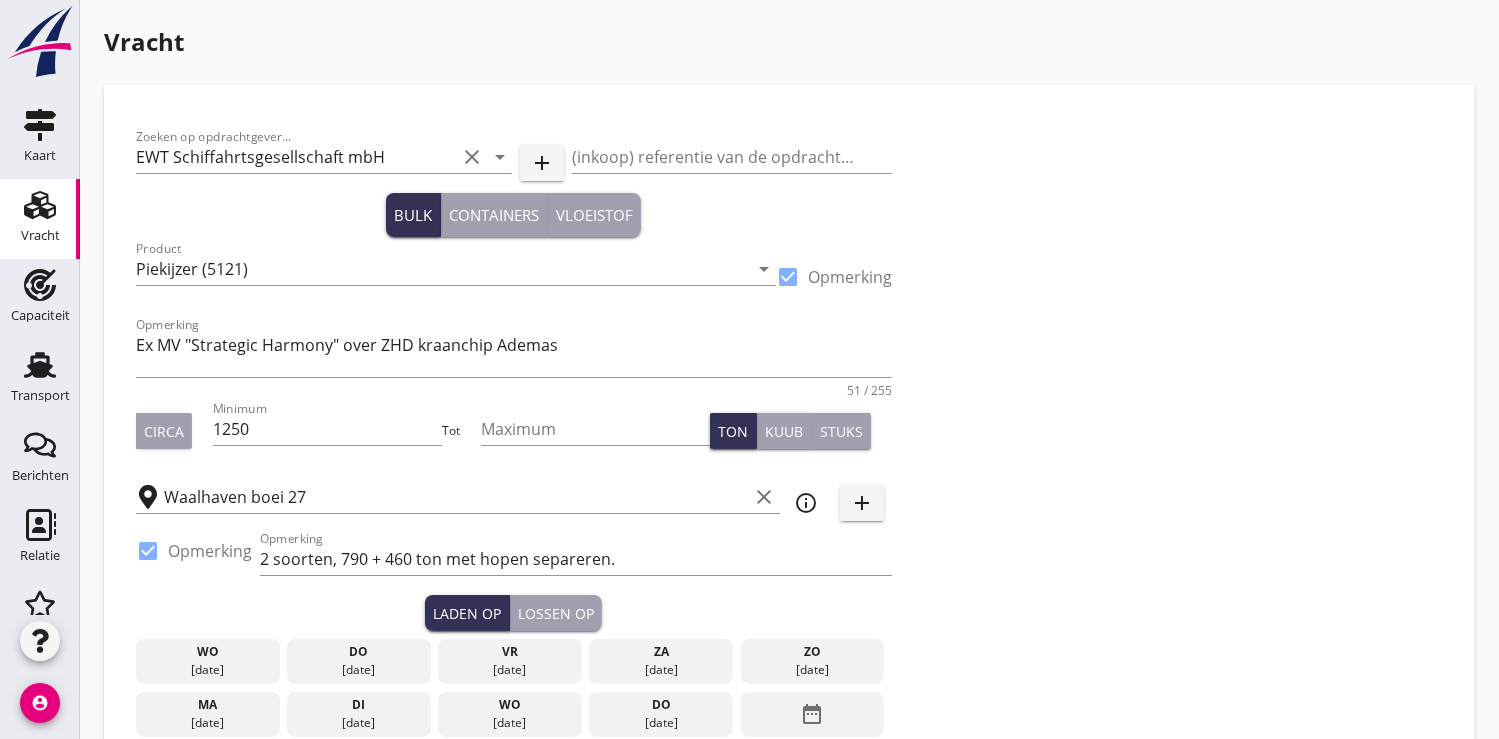 type on "ectl. 2 soorten met hopen separeren" 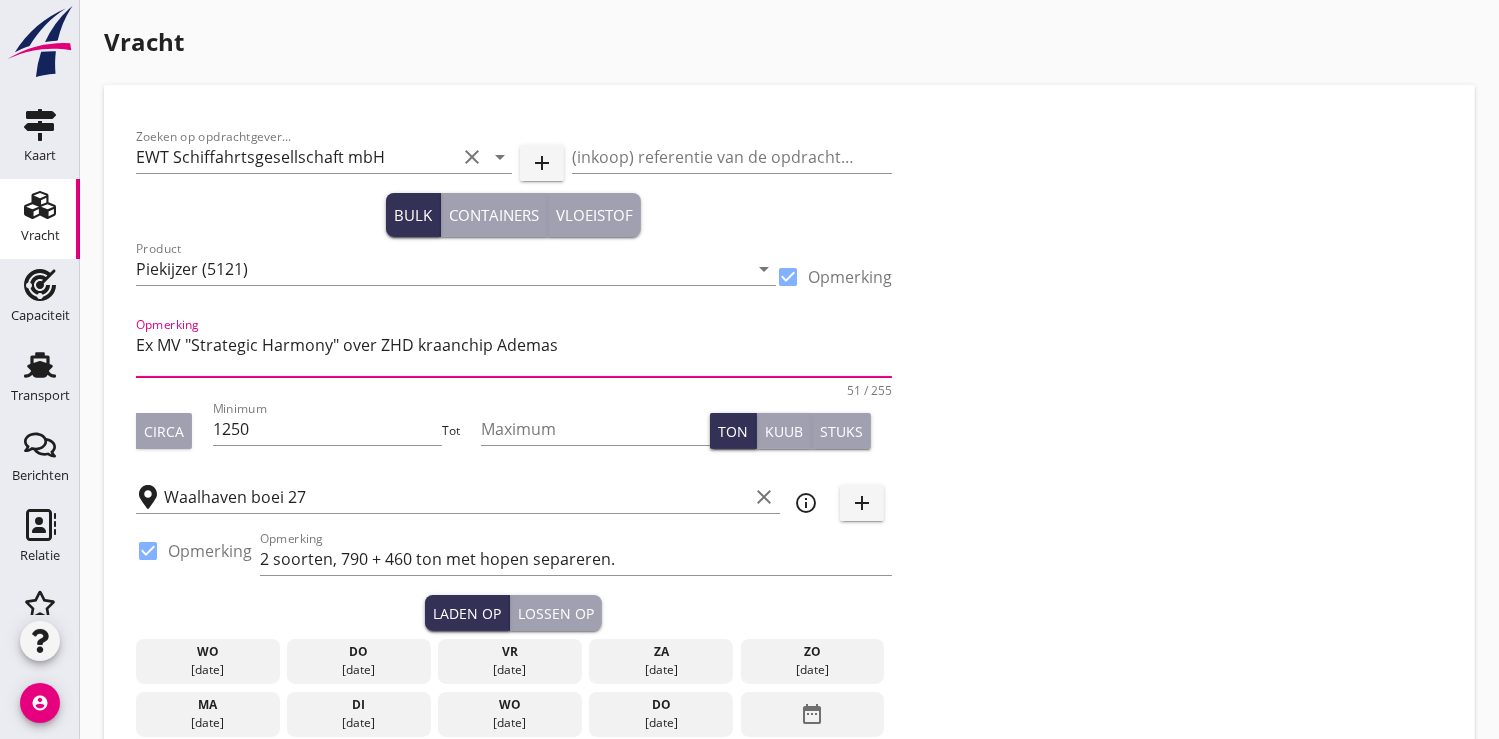 click on "Ex MV "Strategic Harmony" over ZHD kraanchip Ademas" at bounding box center [514, 353] 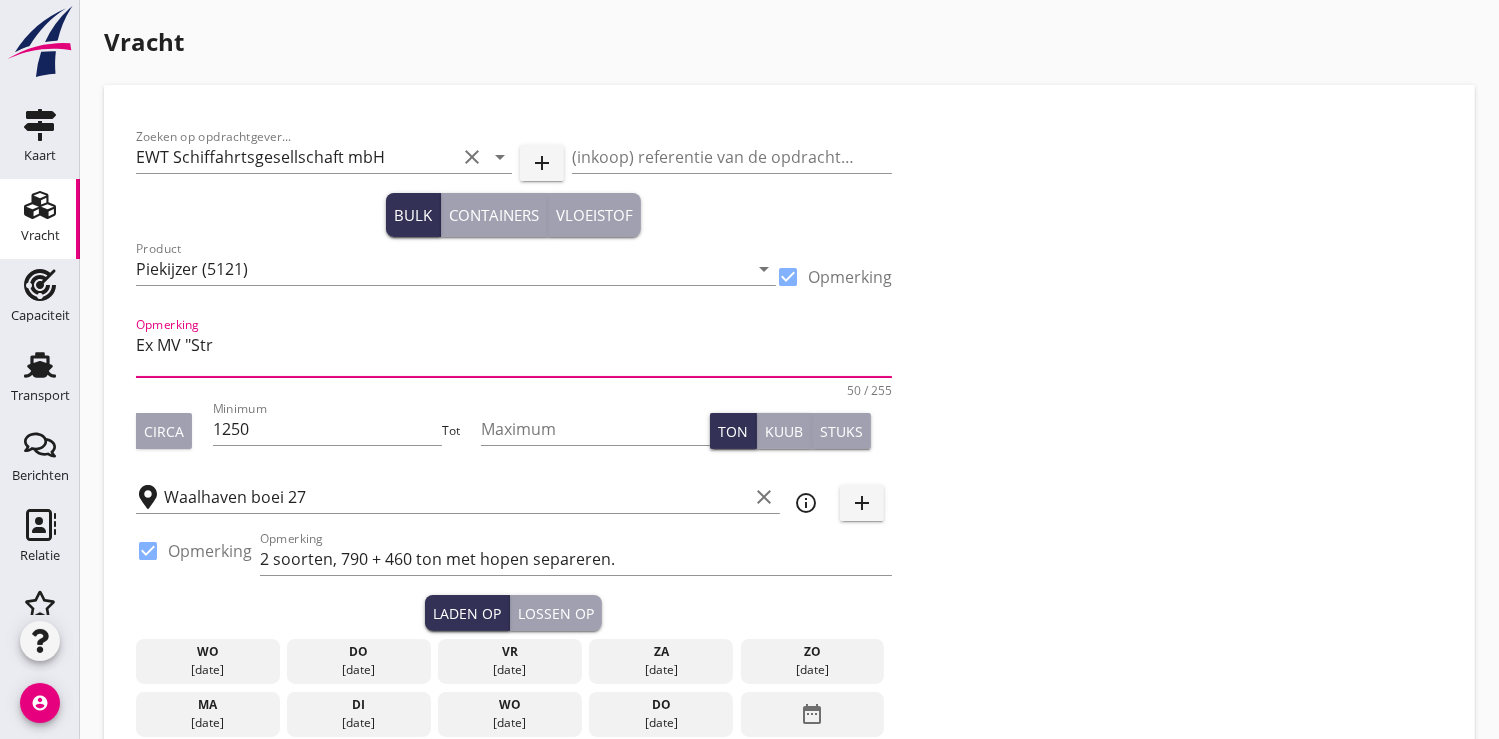 click on "Ex MV "Str" at bounding box center (514, 353) 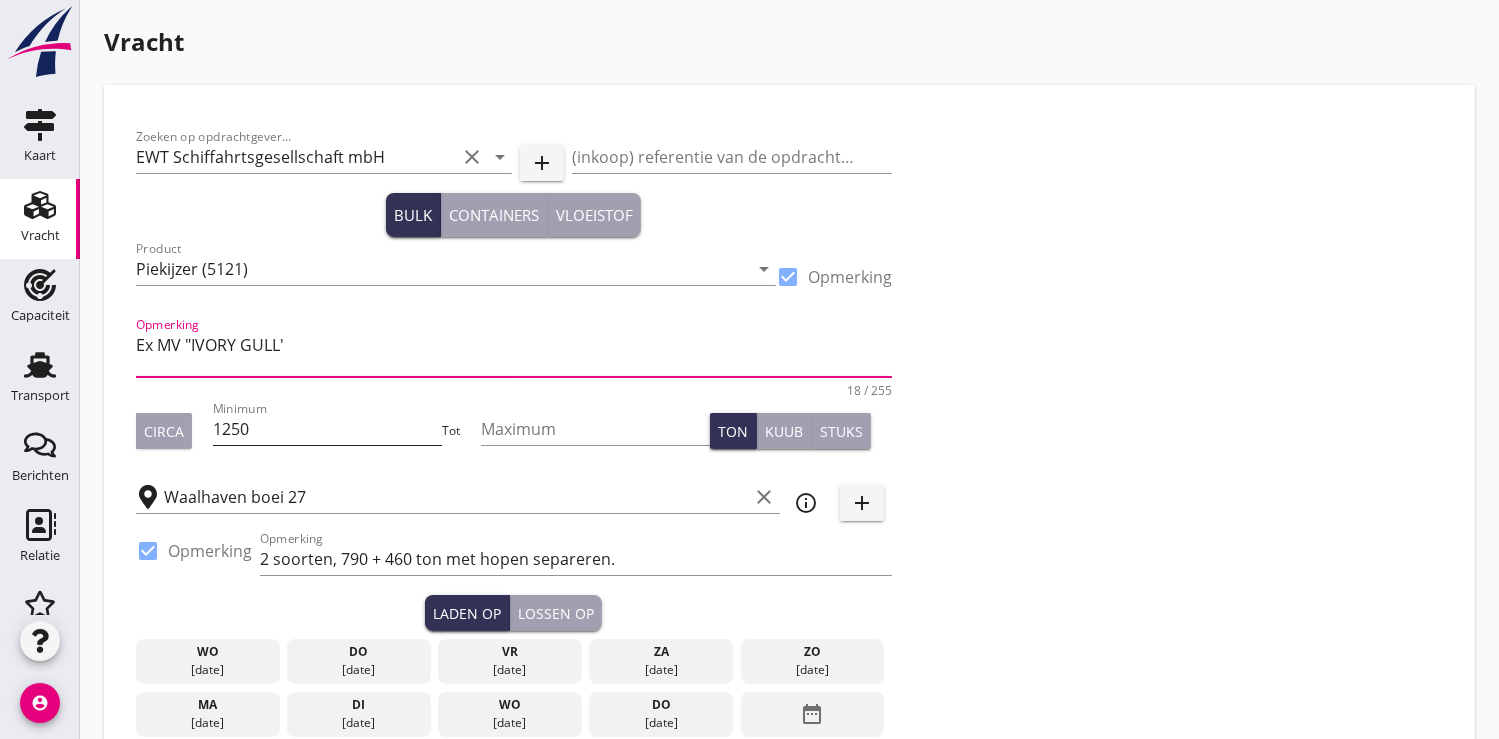 type on "Ex MV "IVORY GULL'" 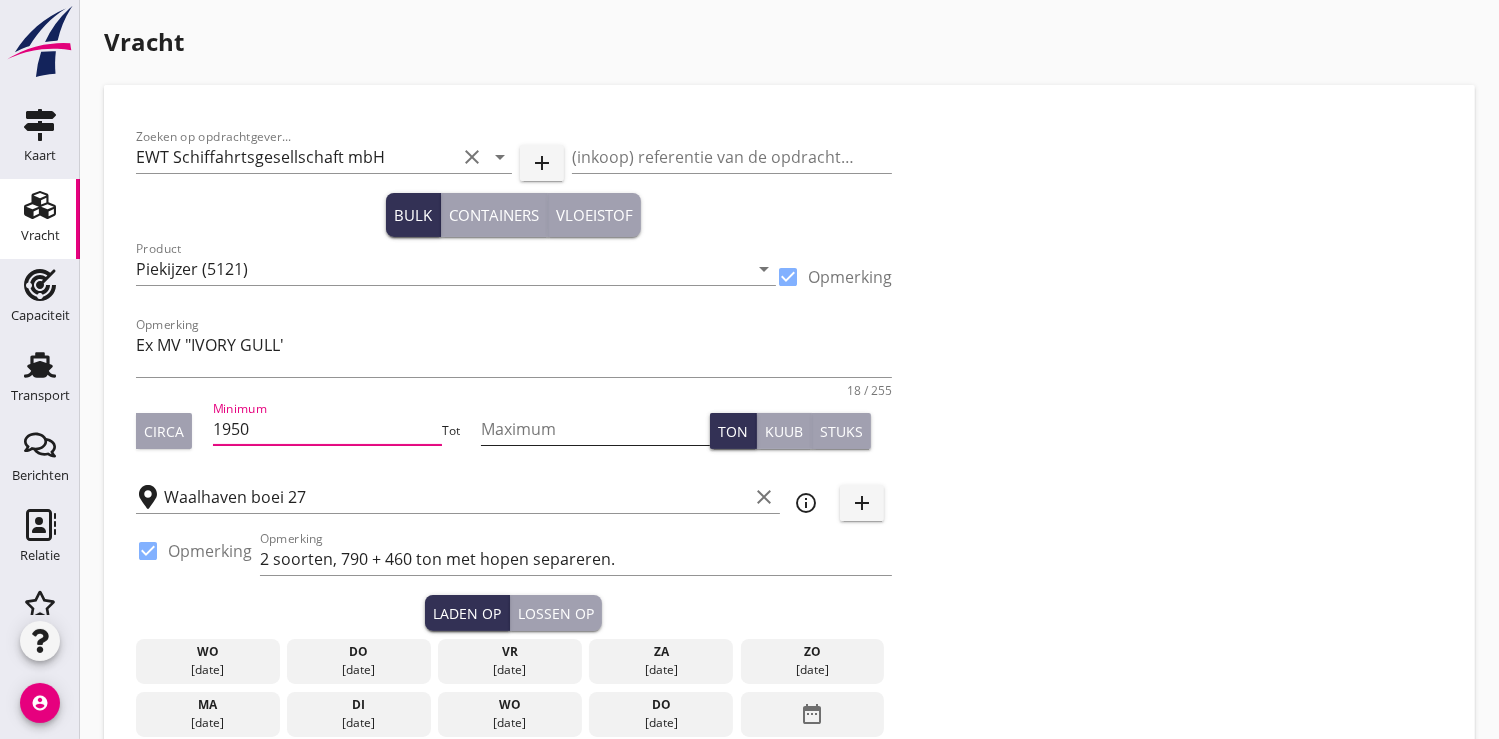 type on "1950" 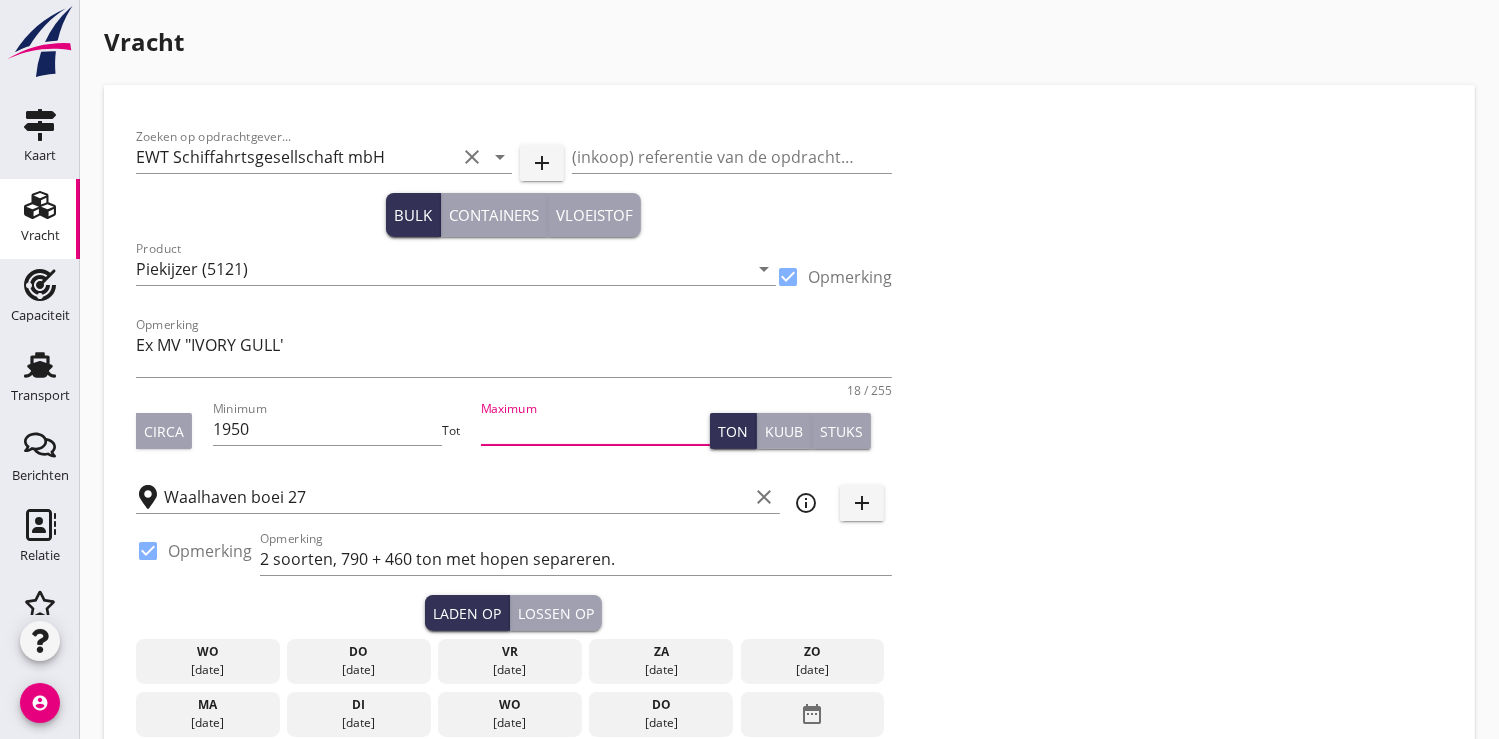 click at bounding box center (595, 429) 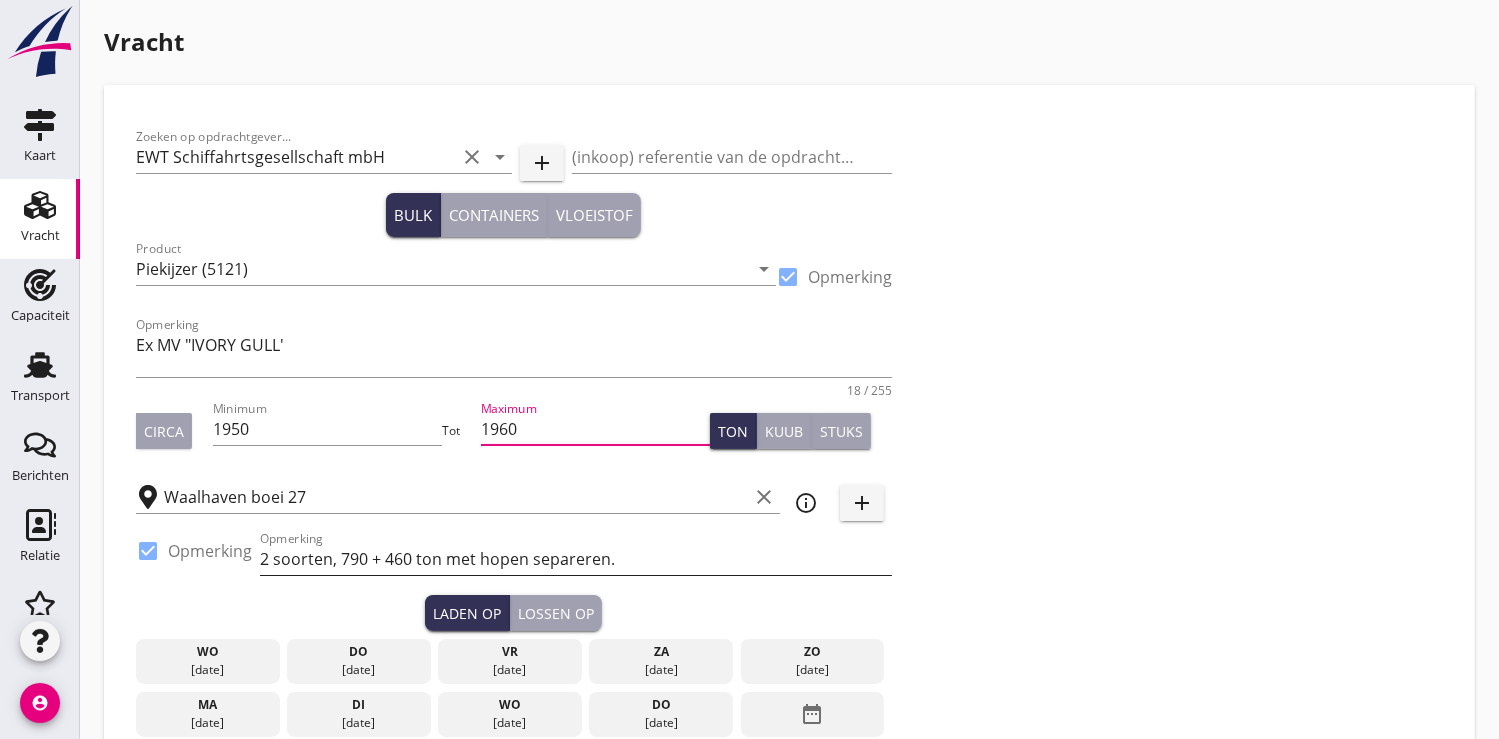 scroll, scrollTop: 111, scrollLeft: 0, axis: vertical 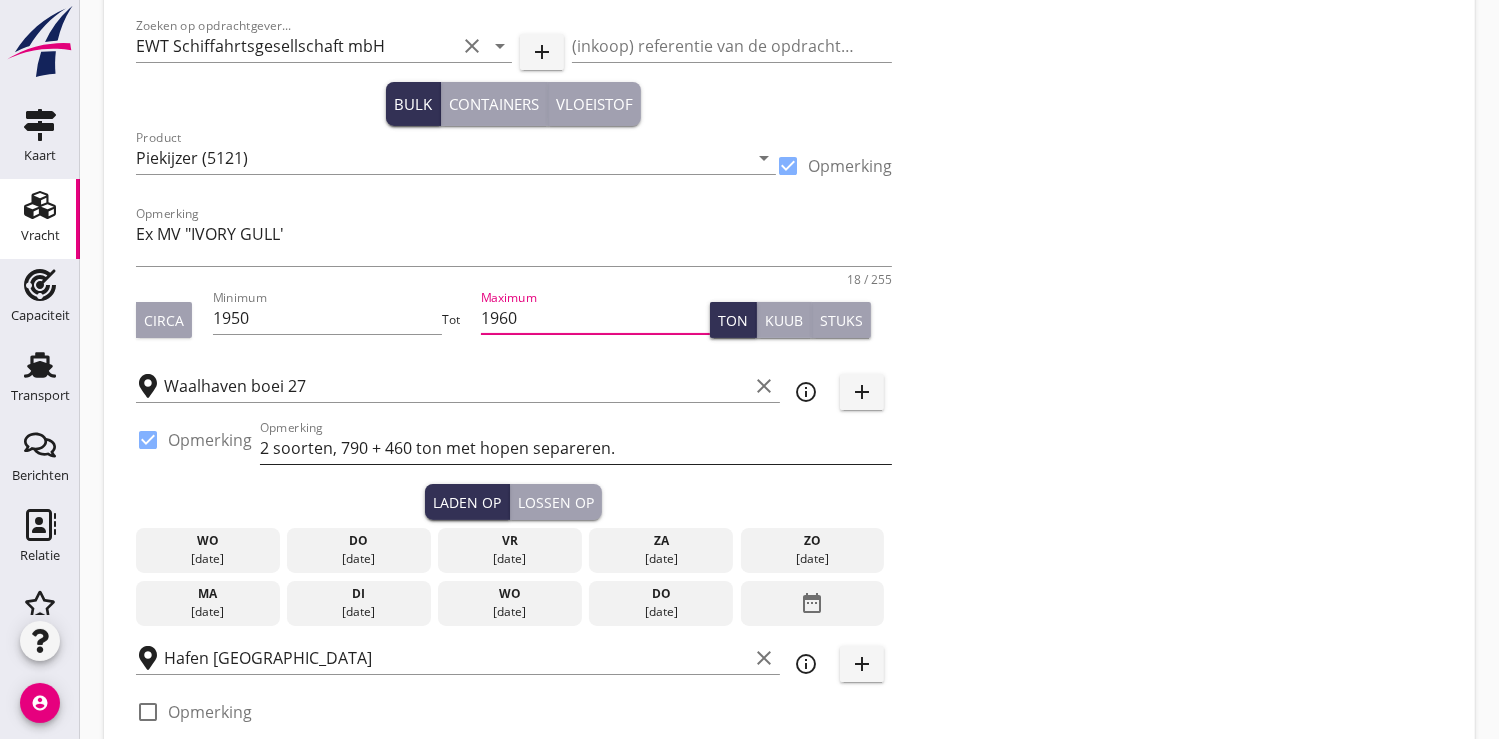 type on "1960" 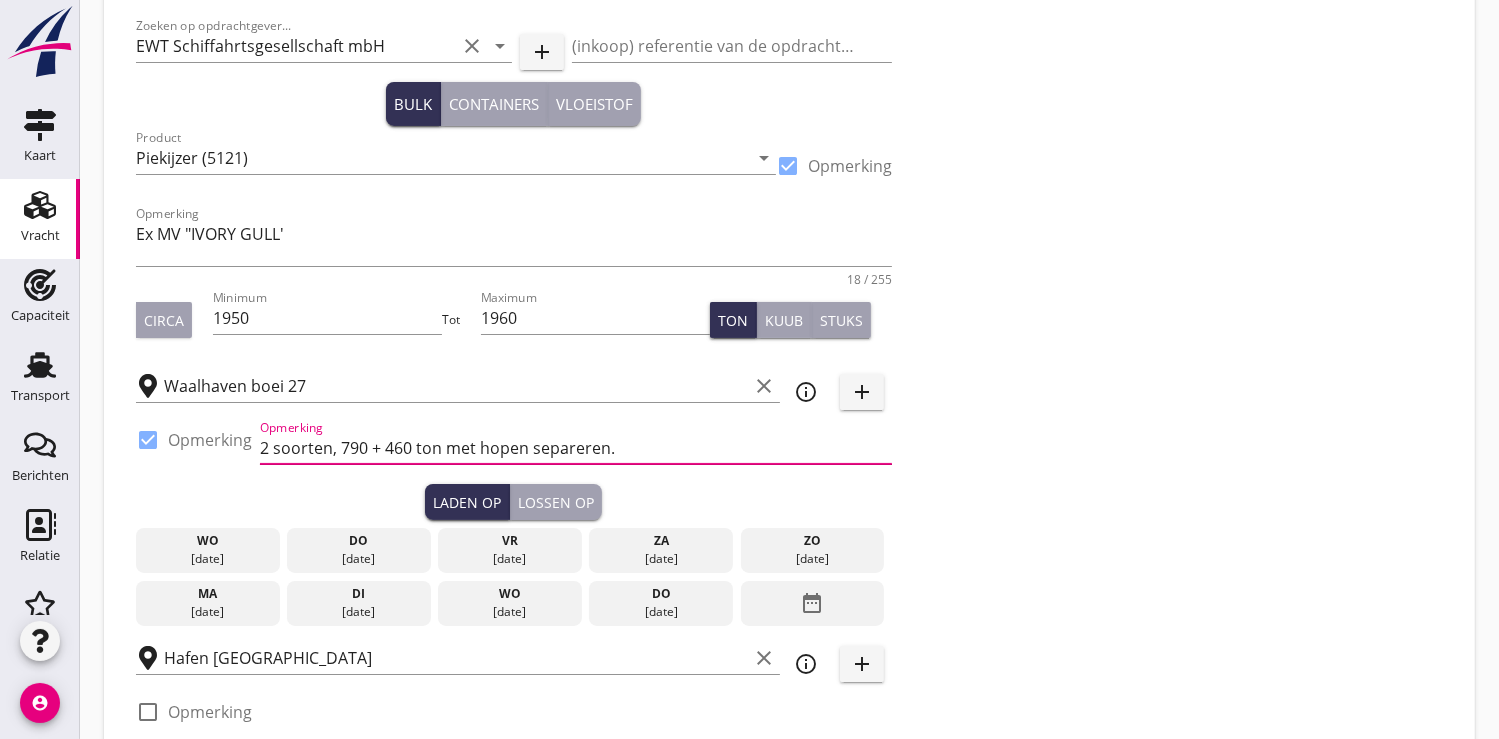 click on "2 soorten, 790 + 460 ton met hopen separeren." at bounding box center [576, 448] 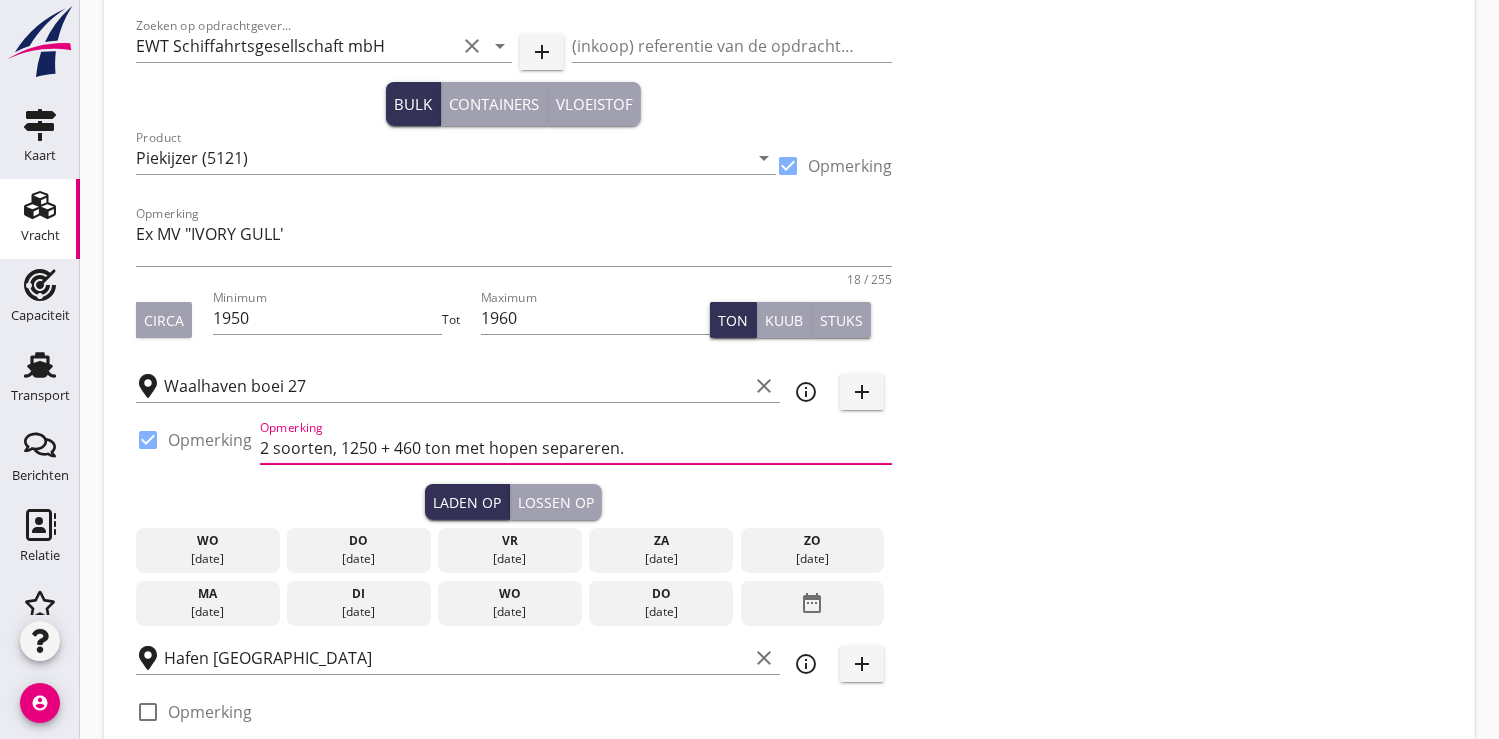click on "2 soorten, 1250 + 460 ton met hopen separeren." at bounding box center [576, 448] 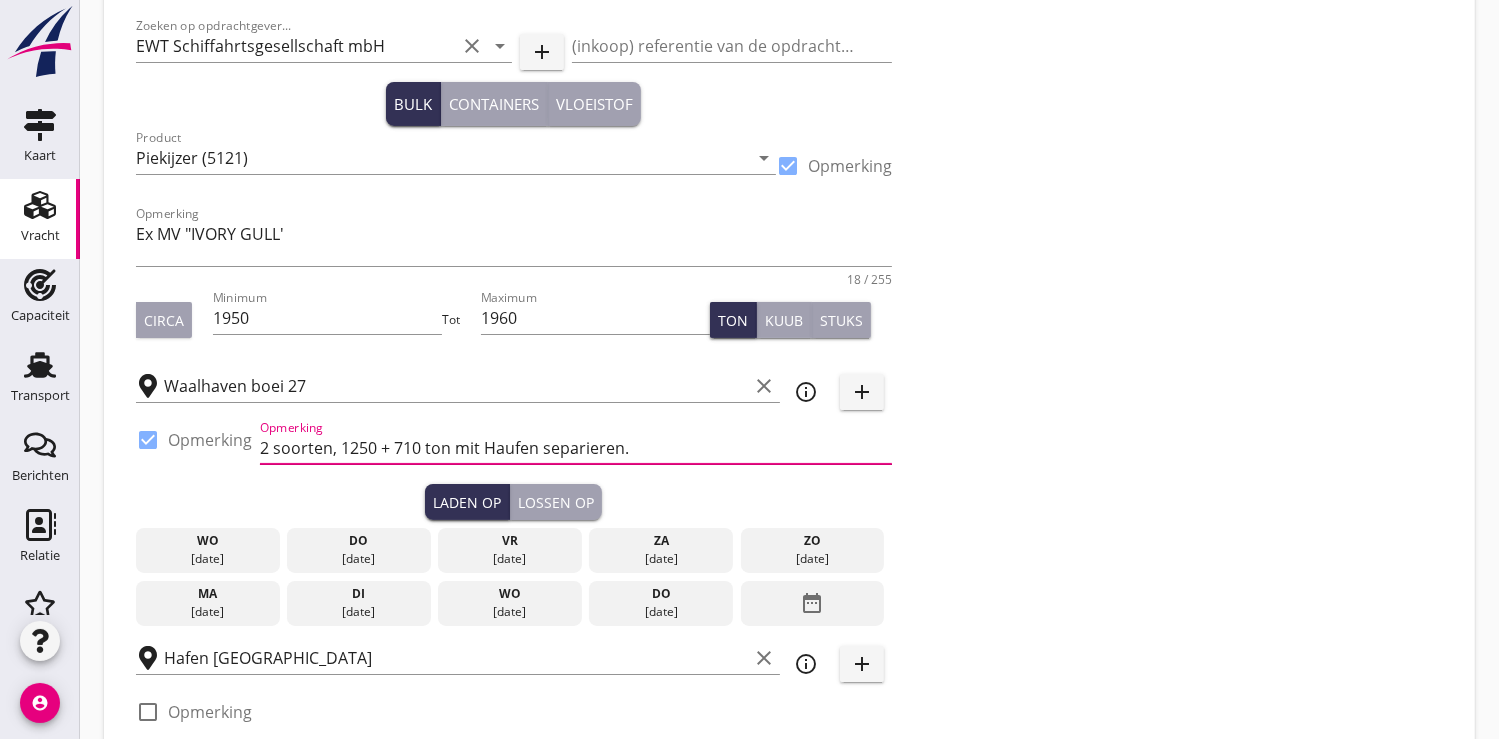 scroll, scrollTop: 0, scrollLeft: 0, axis: both 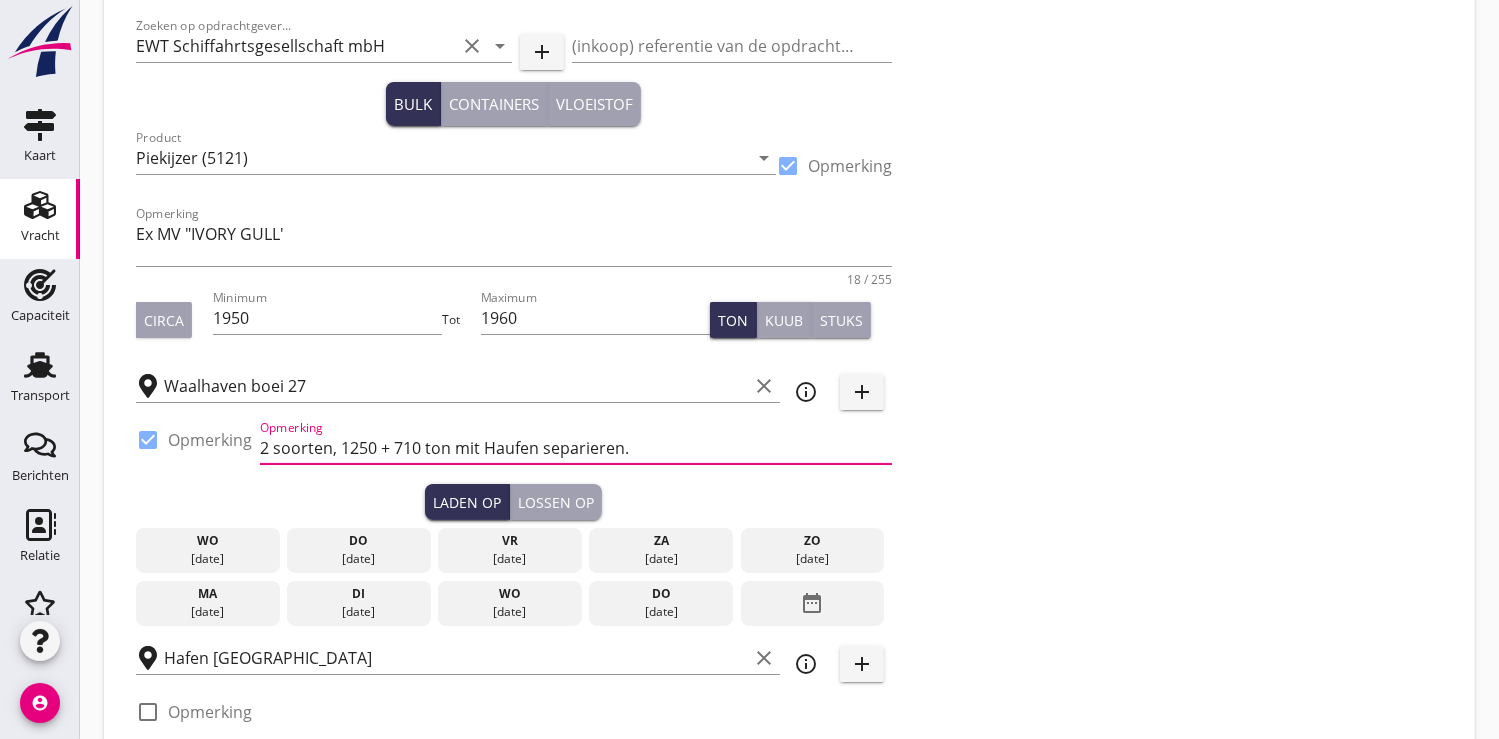 type on "2 soorten, 1250 + 710 ton mit Haufen separieren." 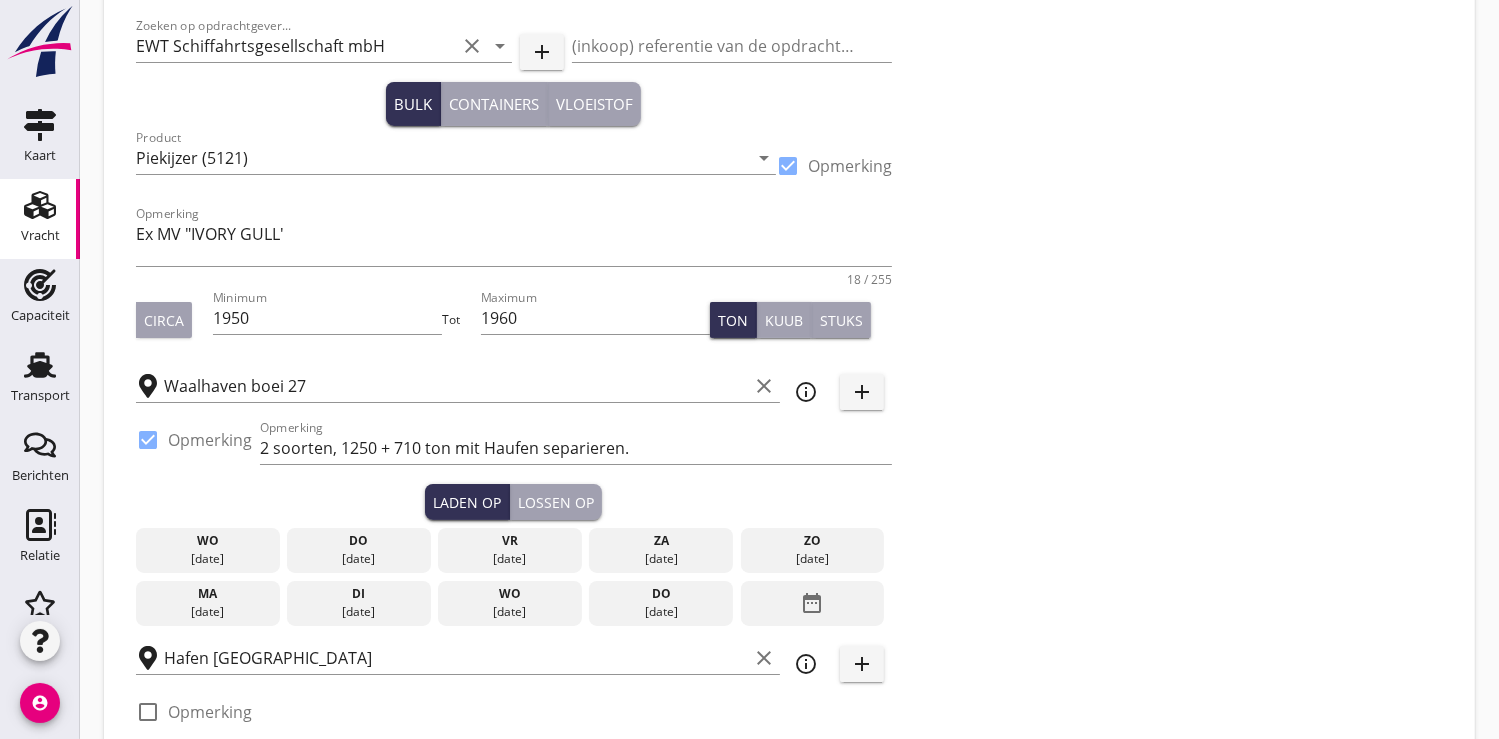 scroll, scrollTop: 0, scrollLeft: 0, axis: both 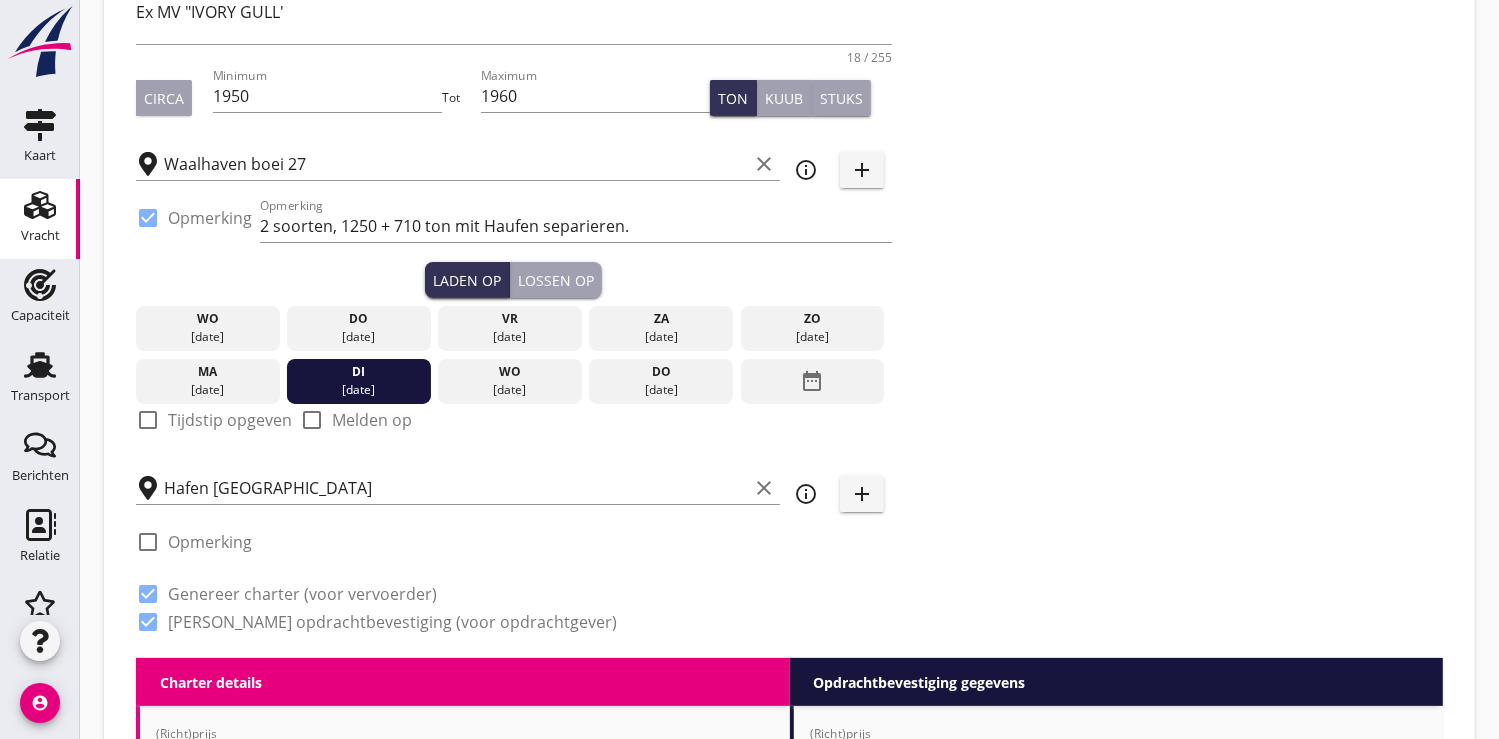 click at bounding box center [148, 420] 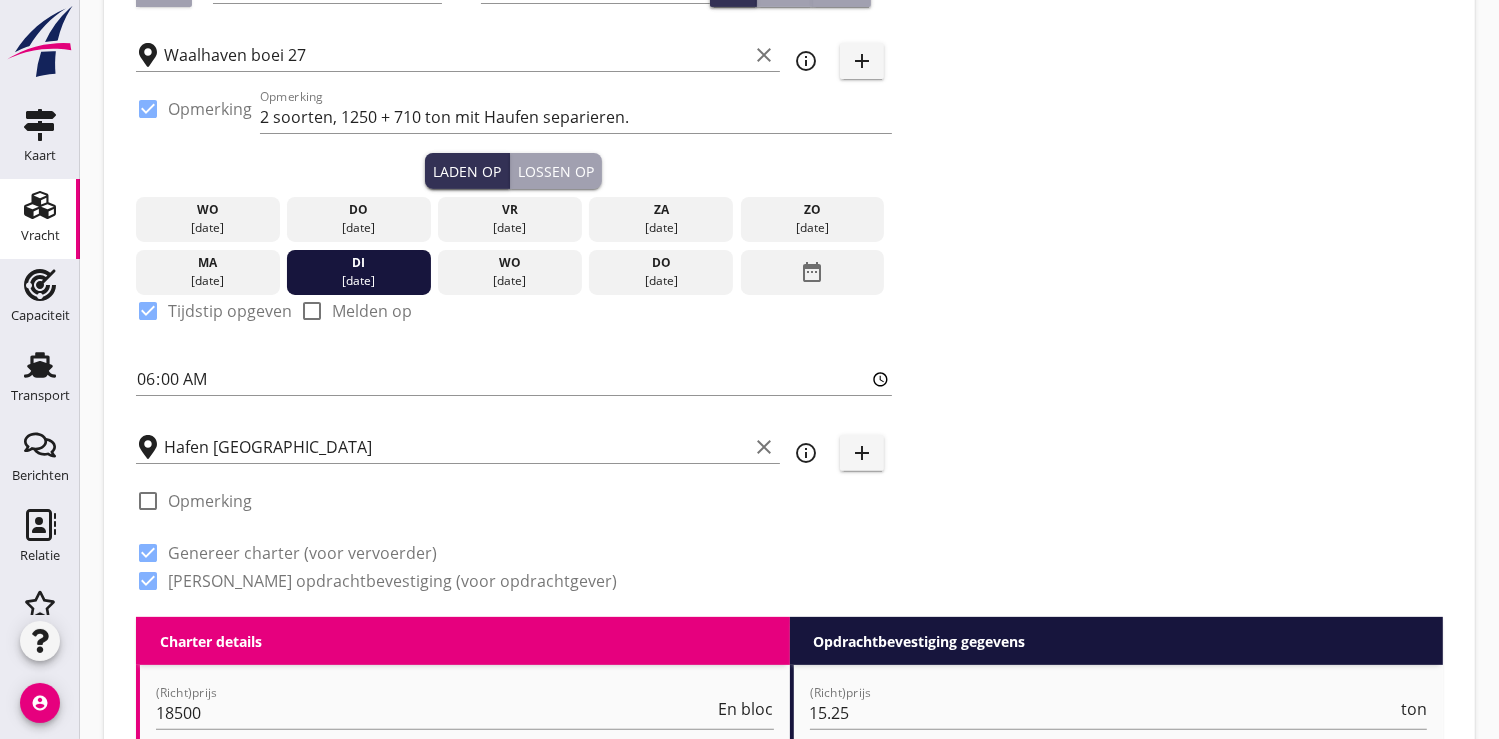 scroll, scrollTop: 555, scrollLeft: 0, axis: vertical 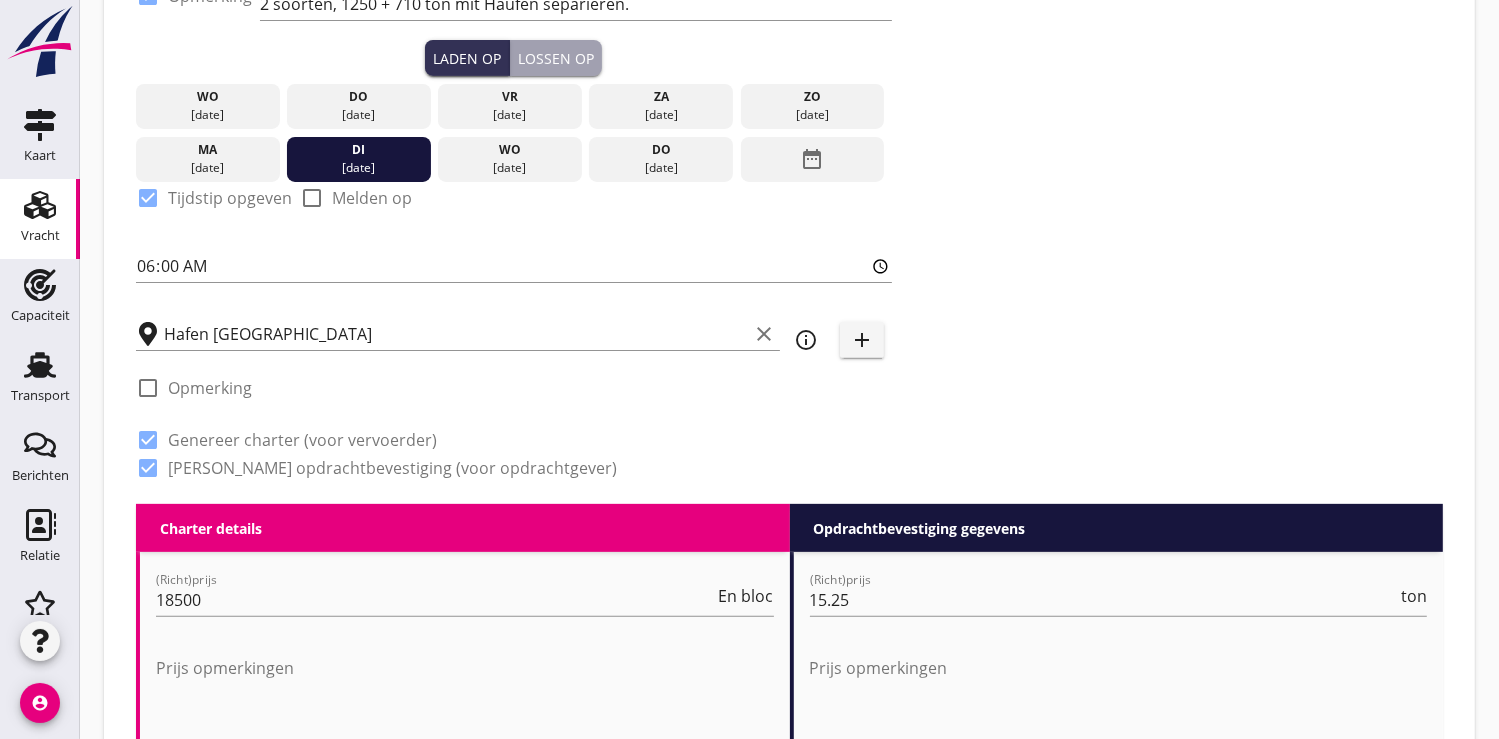 click at bounding box center (148, 388) 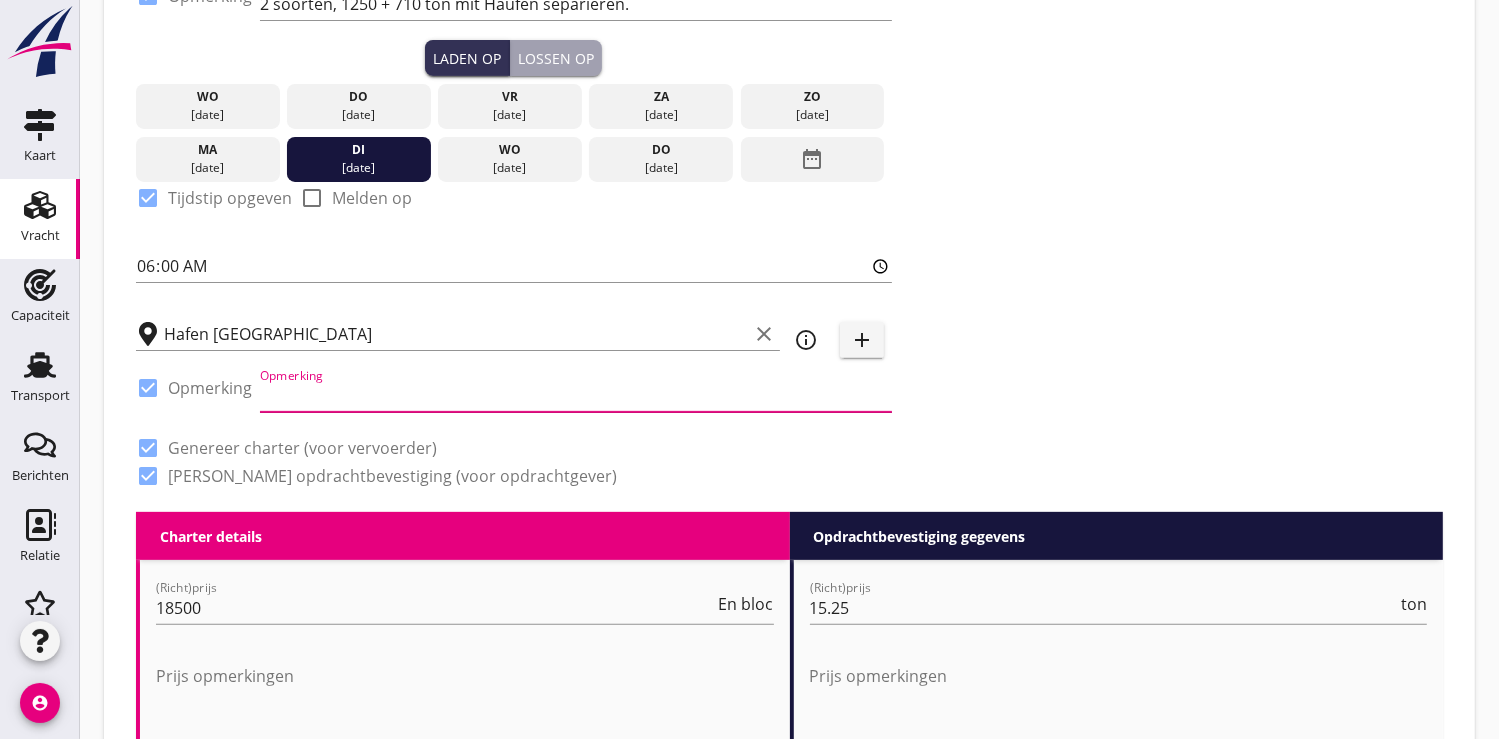 click at bounding box center (576, 396) 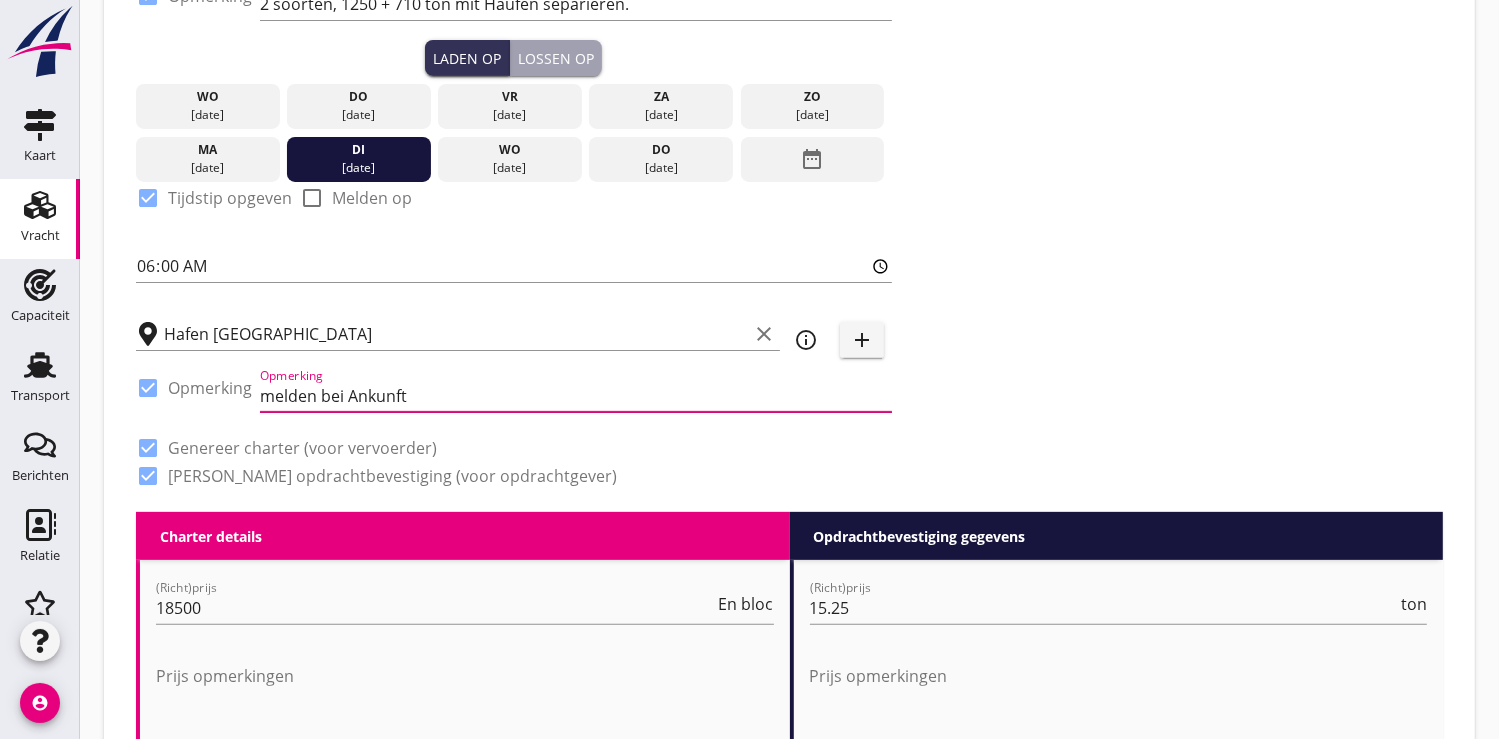 type on "Melden bei Ankunft" 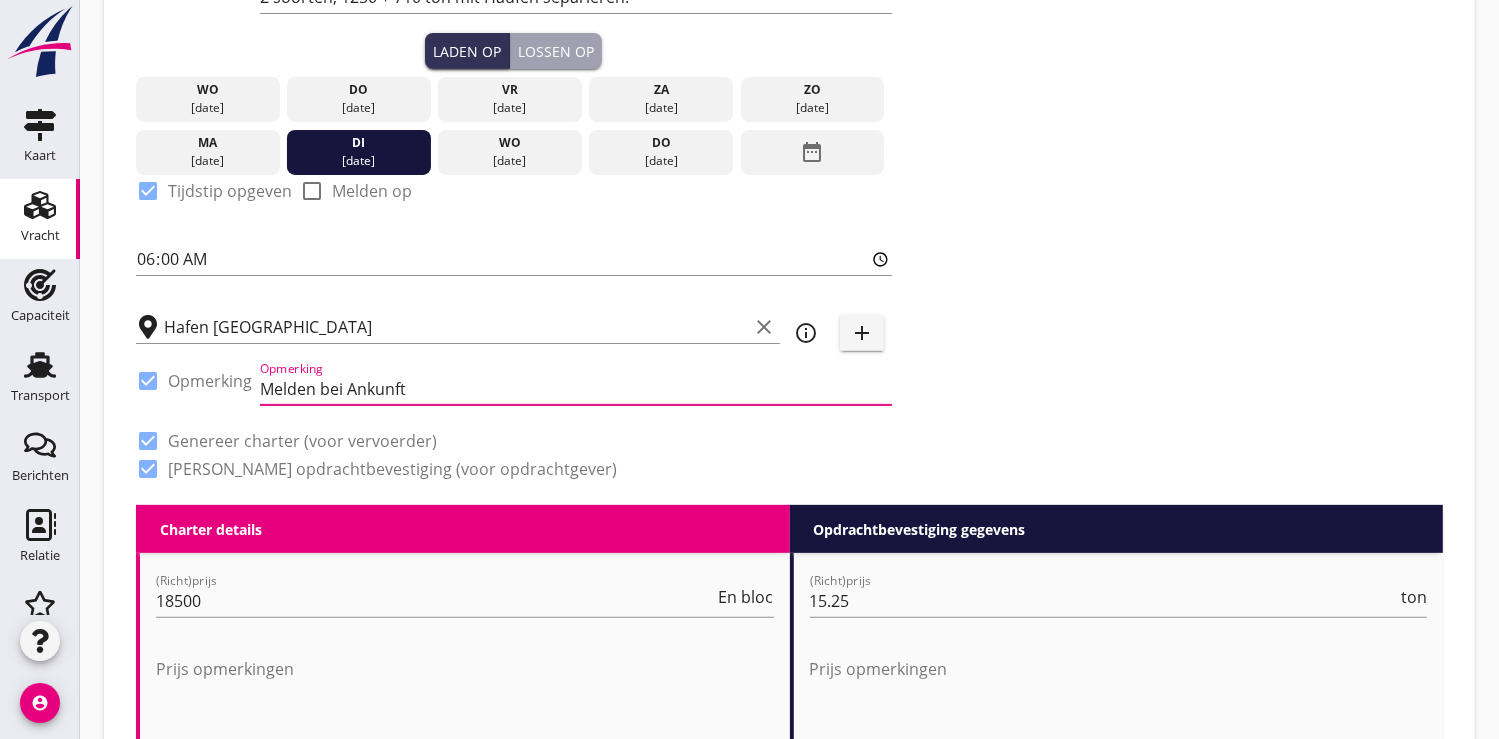 scroll, scrollTop: 777, scrollLeft: 0, axis: vertical 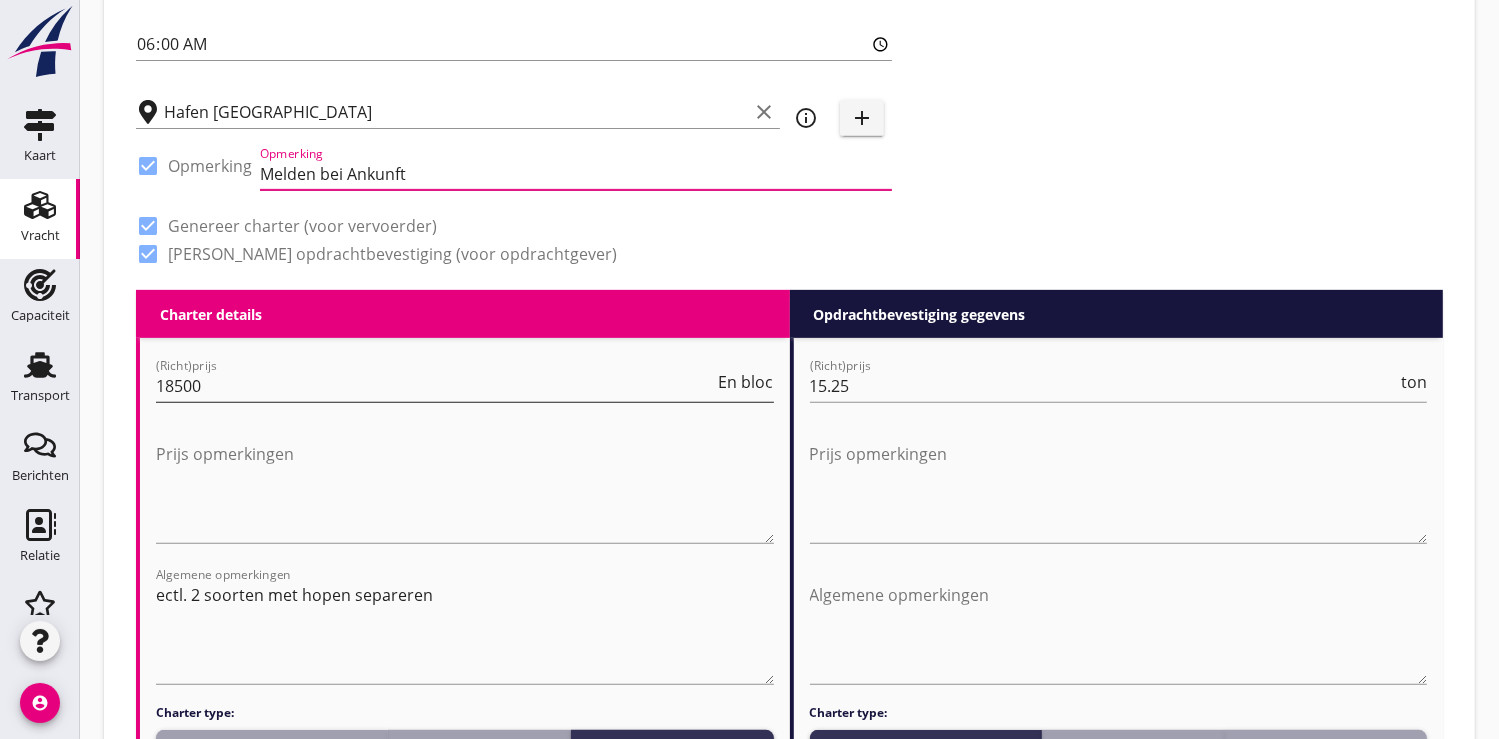 click on "18500" at bounding box center (435, 386) 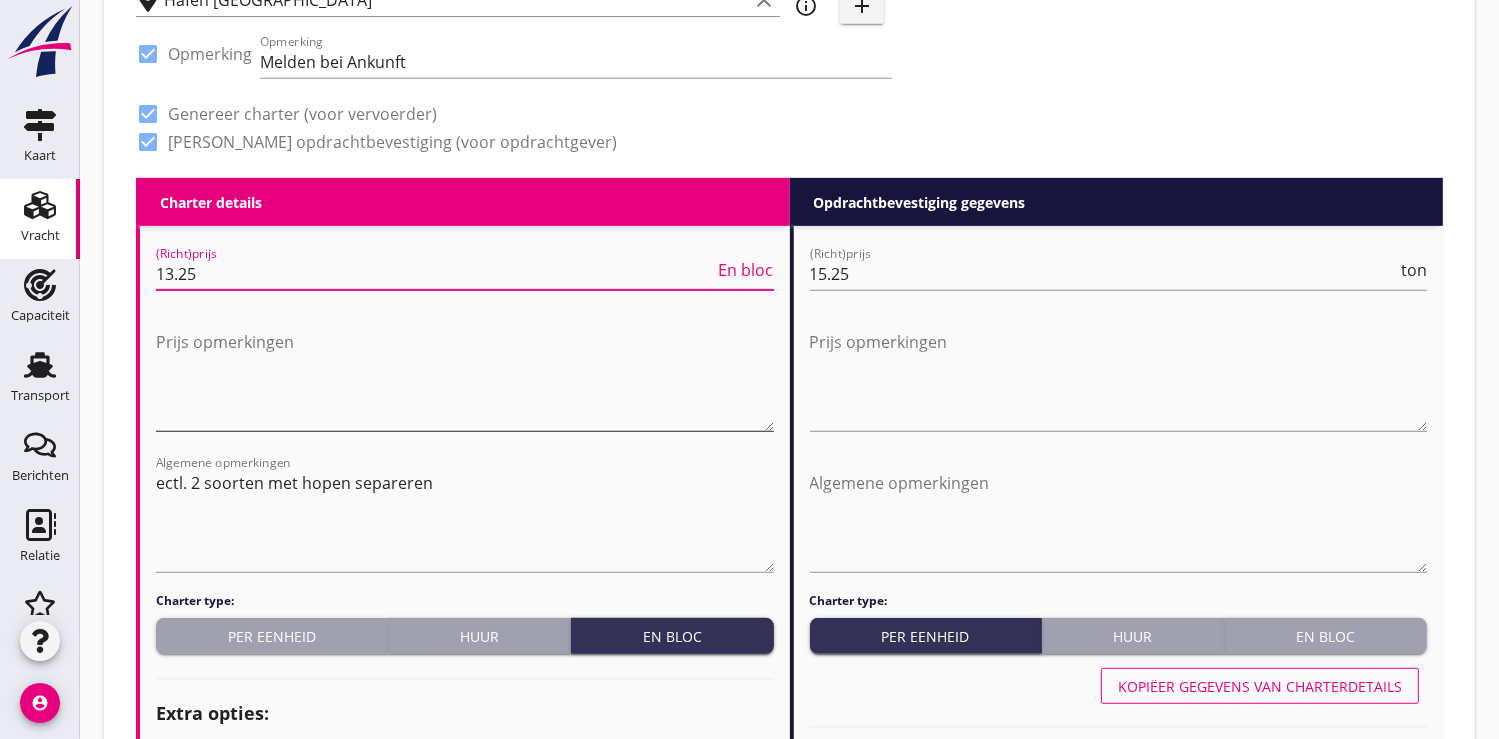 scroll, scrollTop: 1000, scrollLeft: 0, axis: vertical 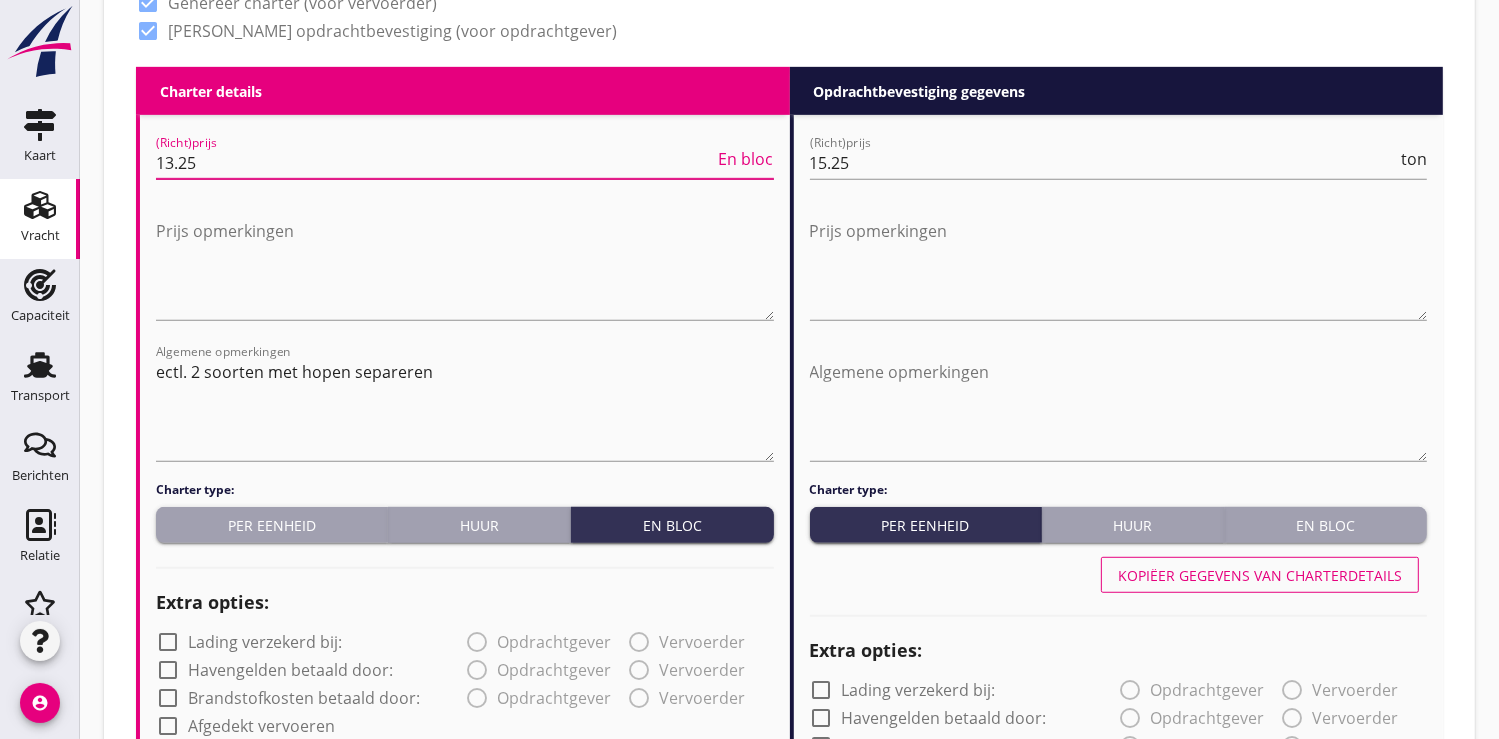 type on "13.25" 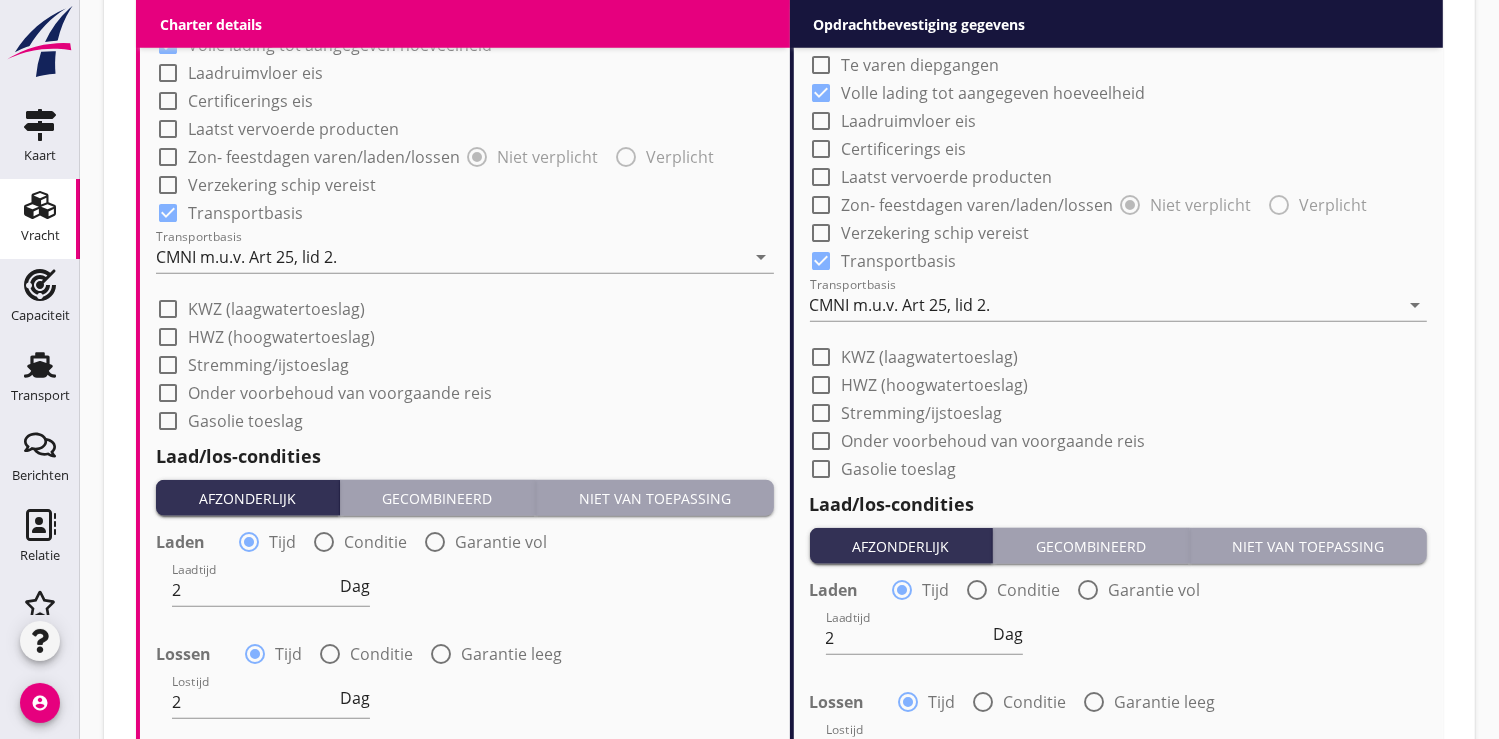 scroll, scrollTop: 2111, scrollLeft: 0, axis: vertical 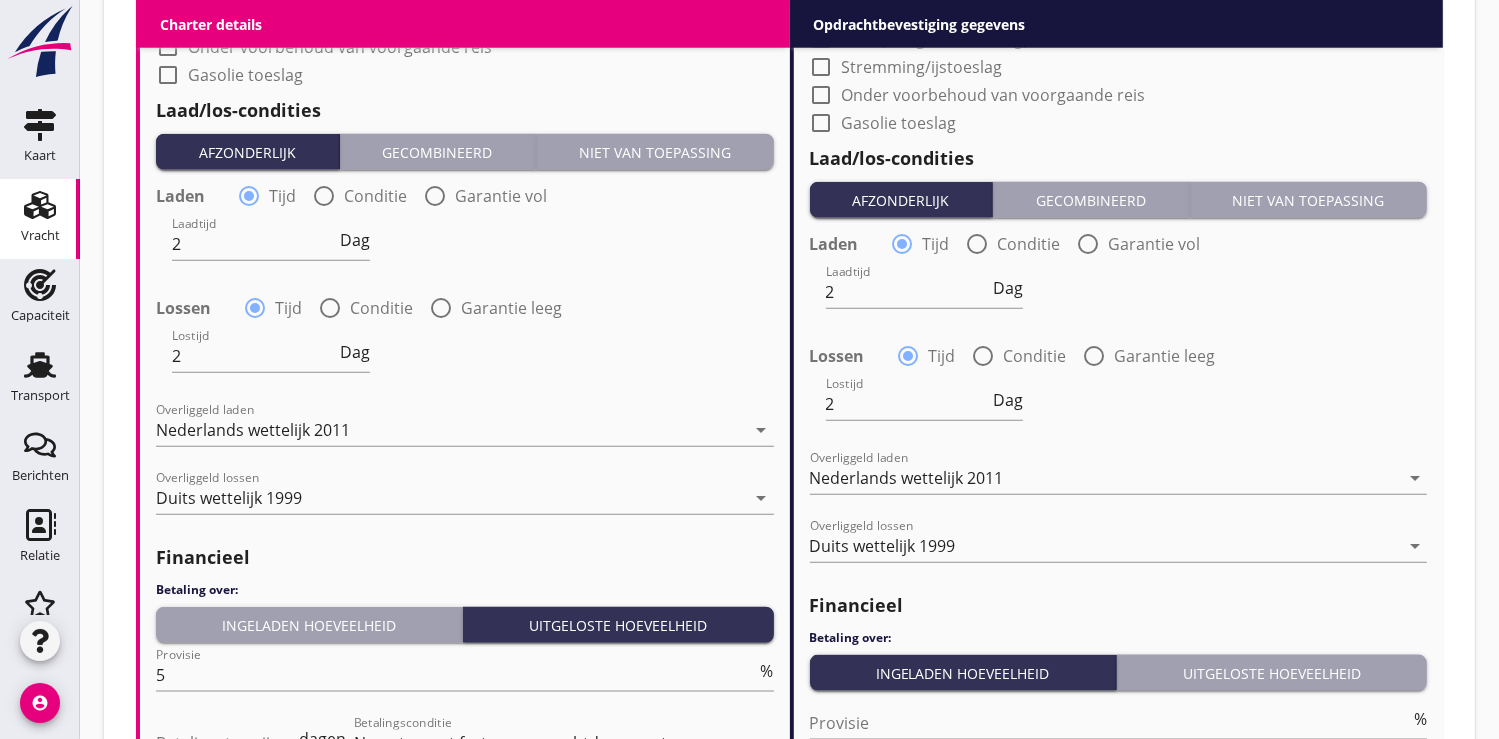 click on "Ingeladen hoeveelheid" at bounding box center [309, 625] 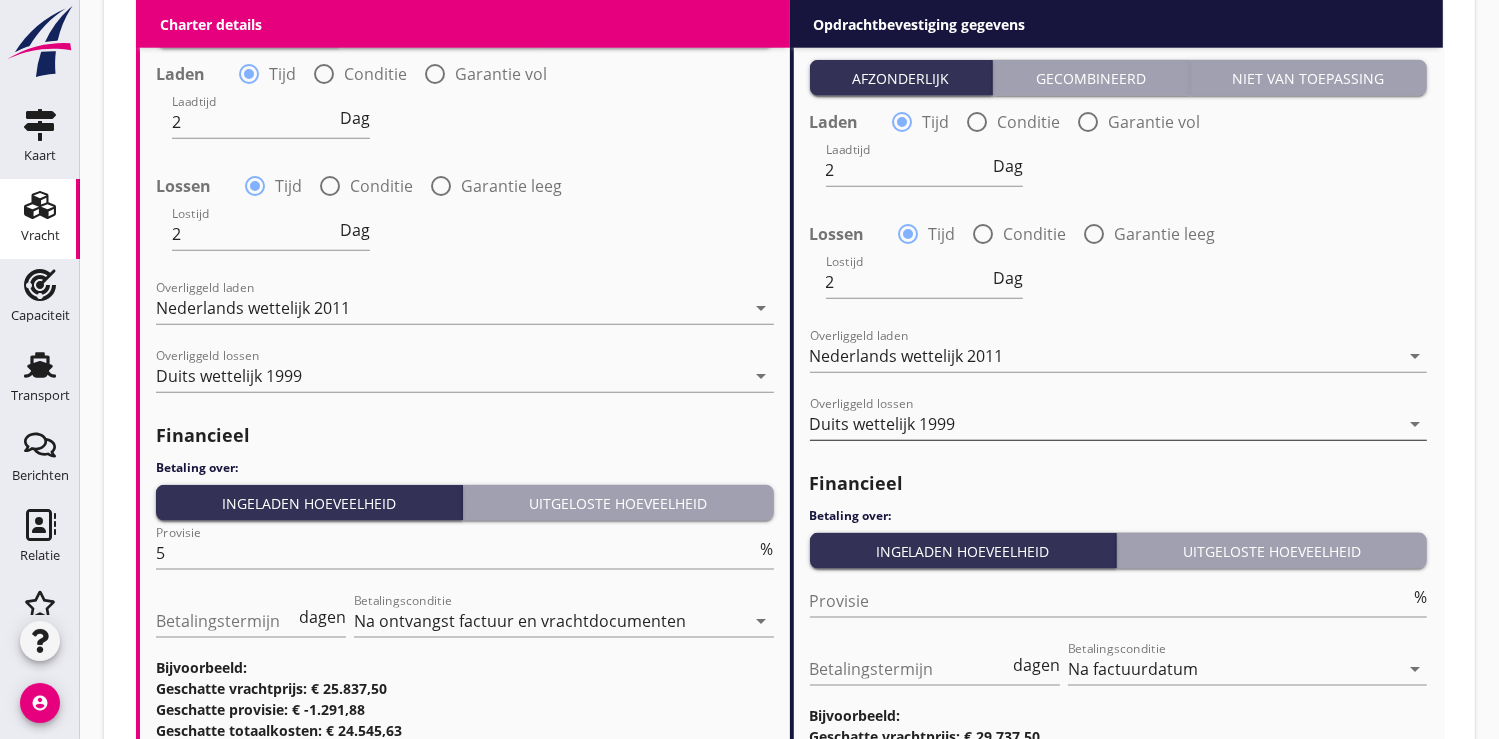 scroll, scrollTop: 2434, scrollLeft: 0, axis: vertical 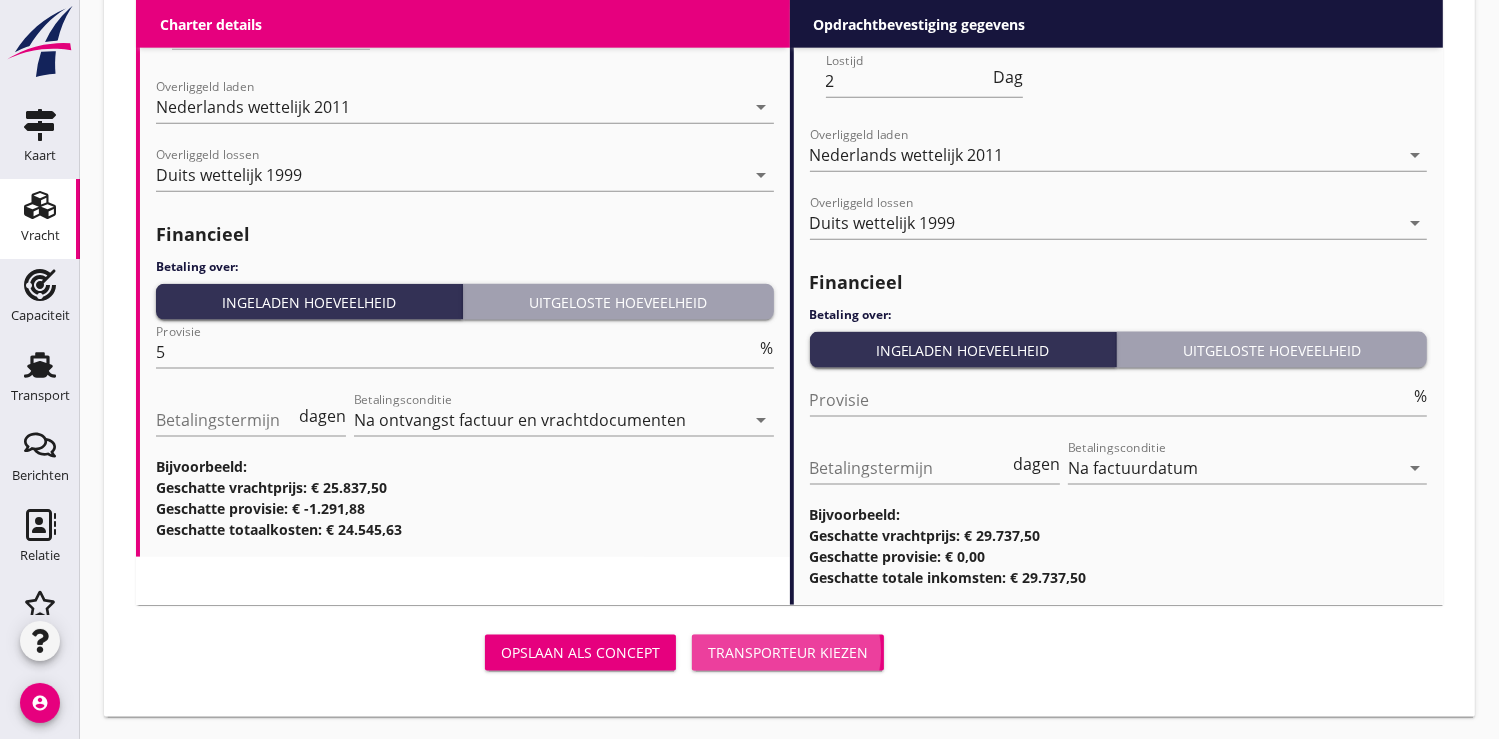 click on "Transporteur kiezen" at bounding box center (788, 652) 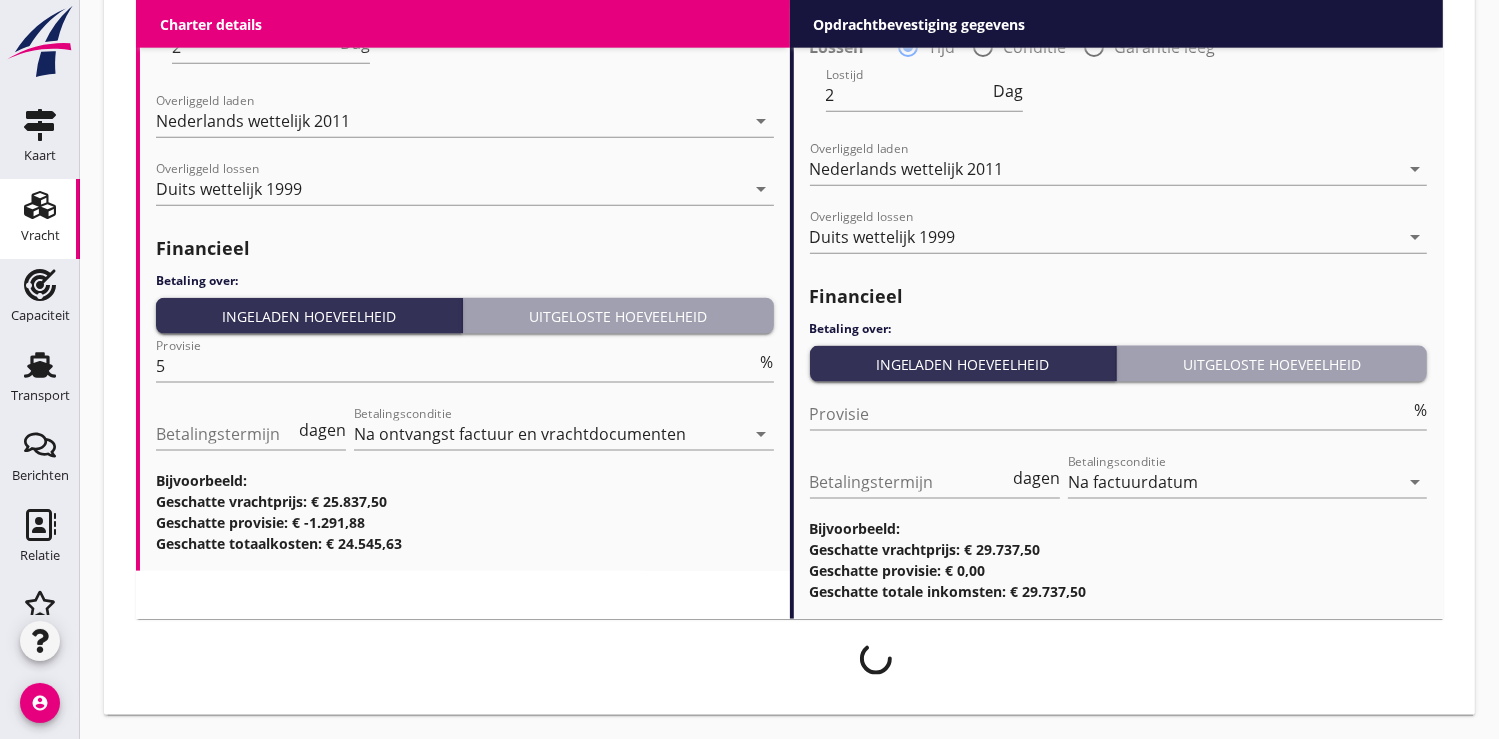scroll, scrollTop: 2418, scrollLeft: 0, axis: vertical 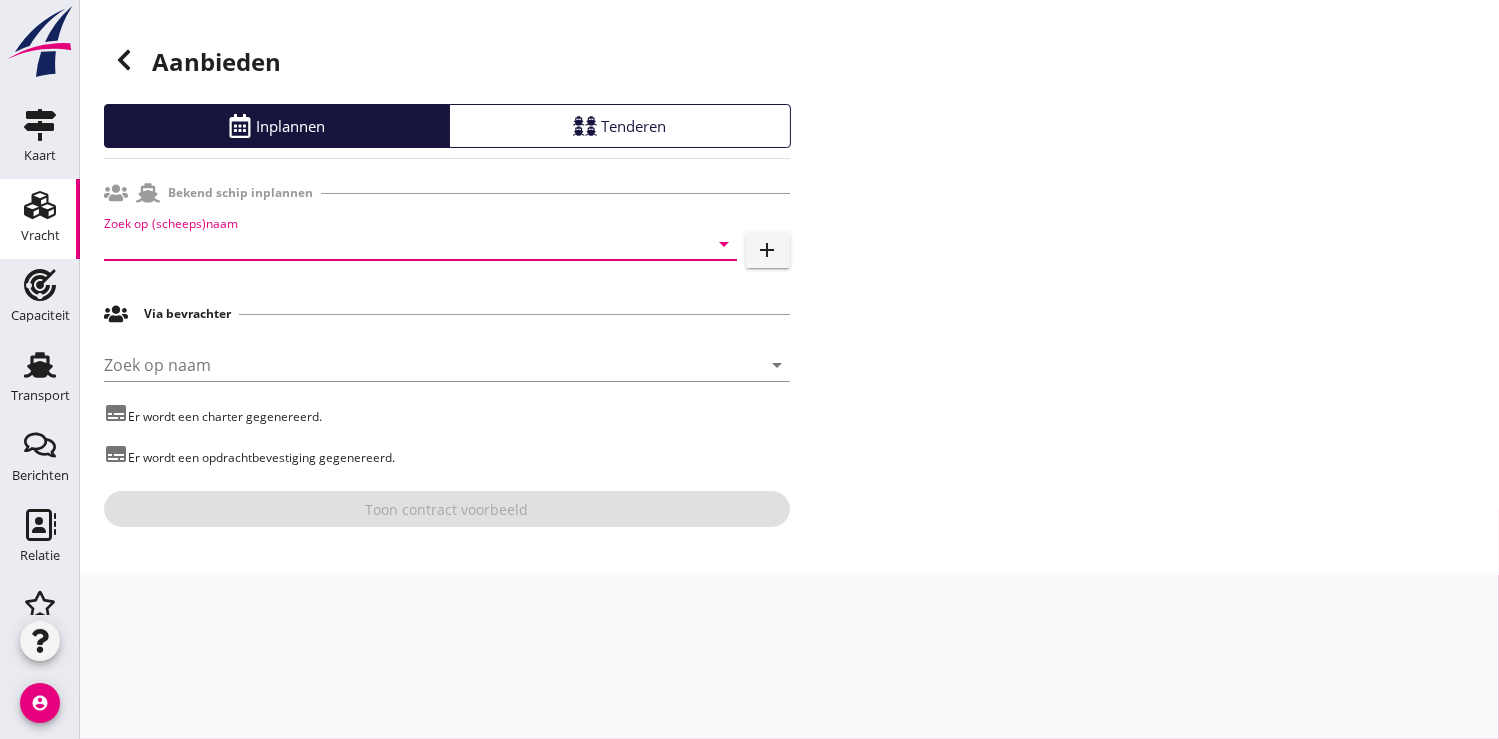 click at bounding box center [392, 244] 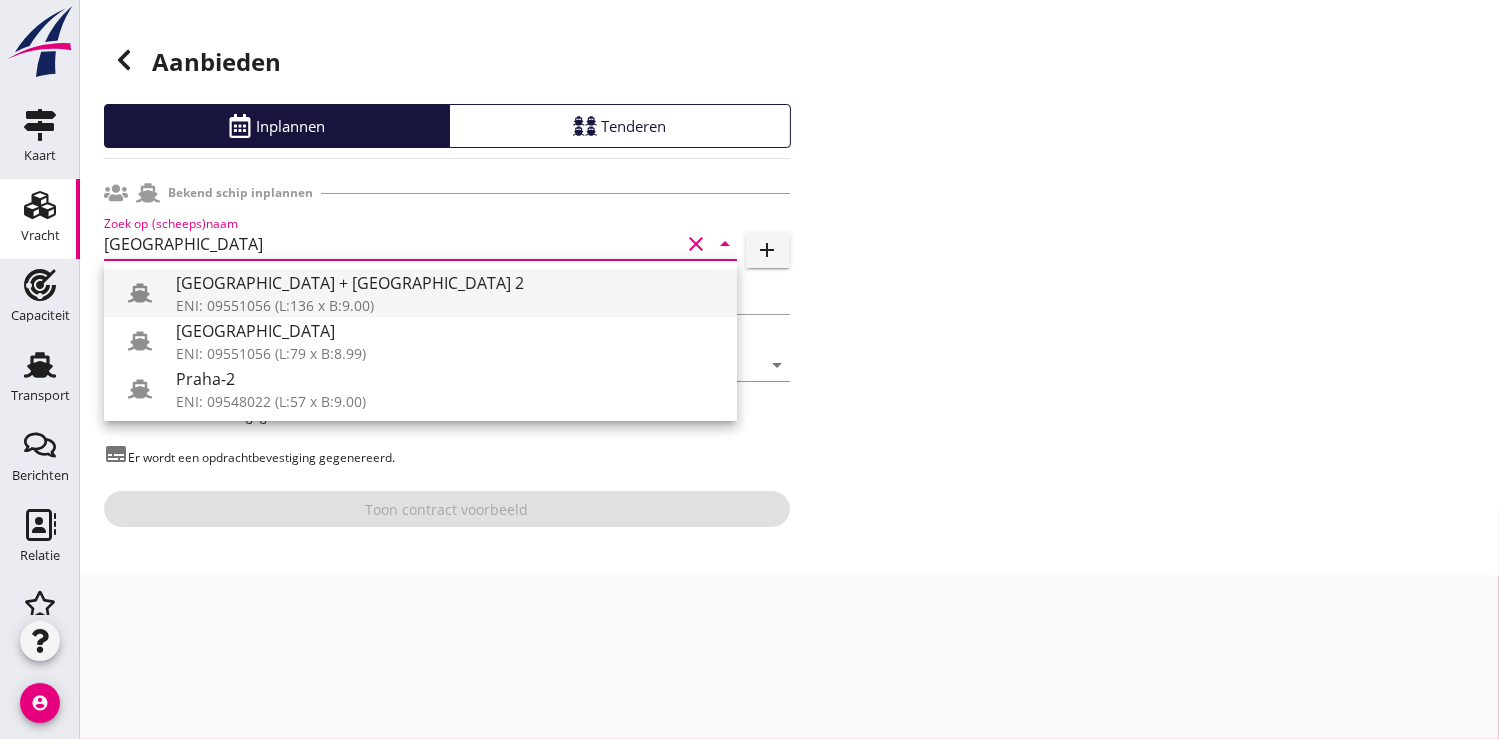 click on "Praha + Praha 2" at bounding box center [448, 283] 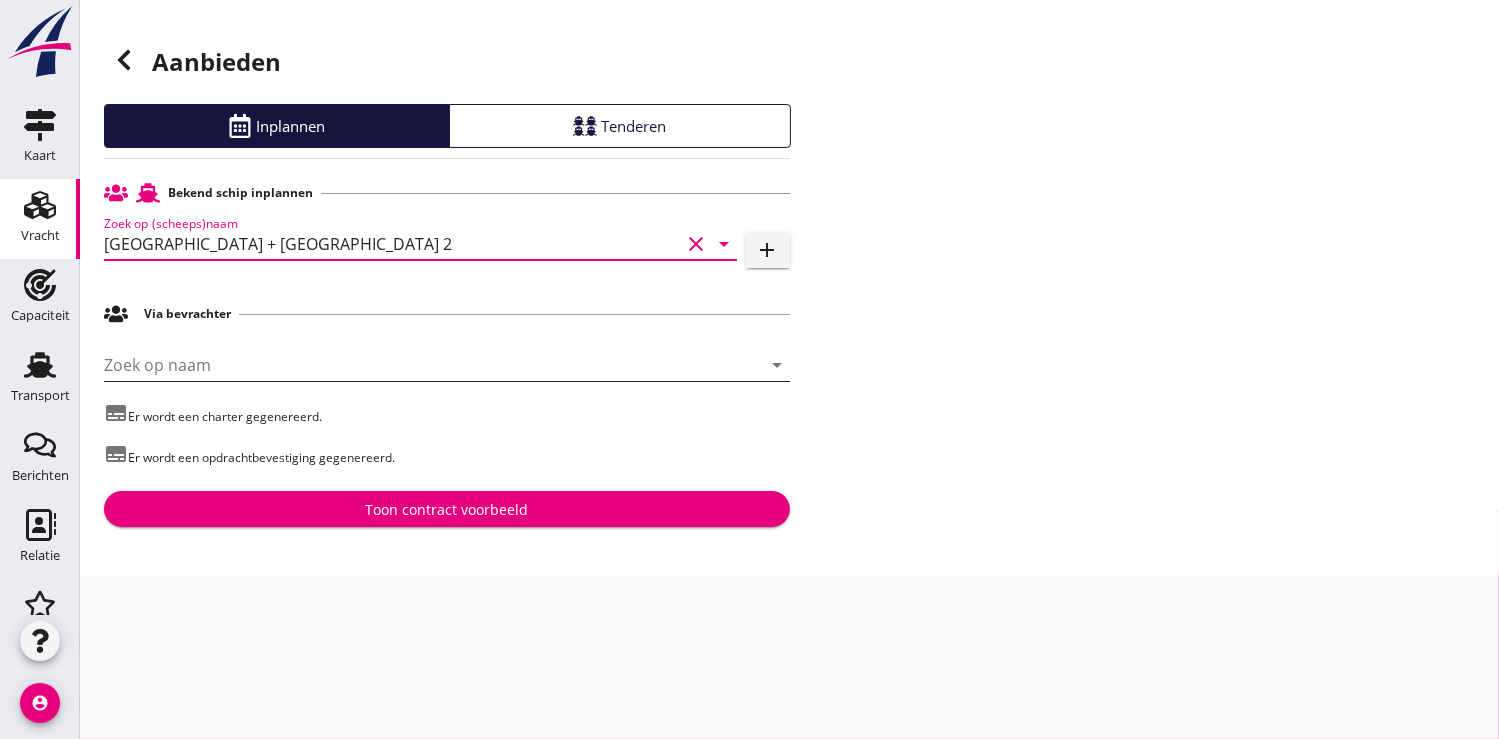 type on "Praha + Praha 2" 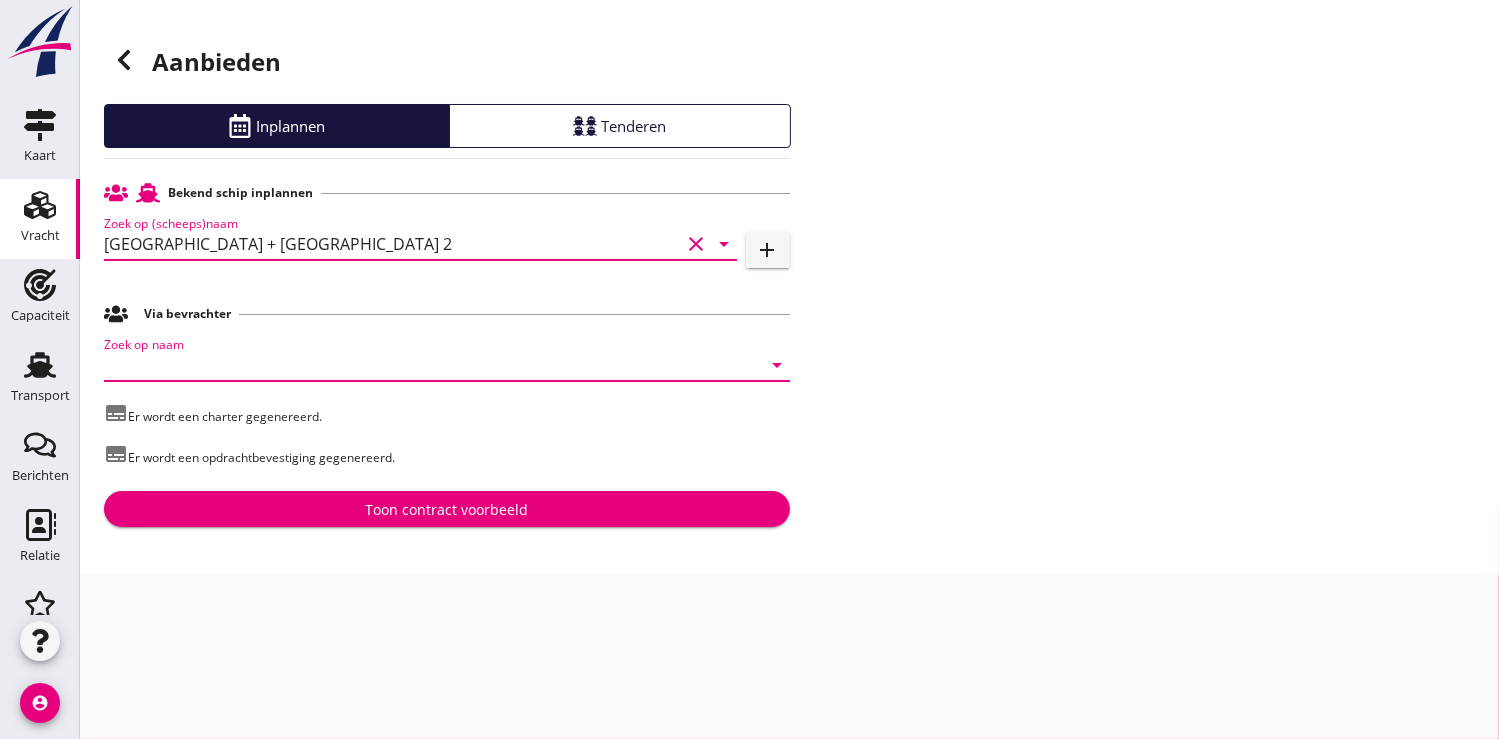 click at bounding box center (419, 365) 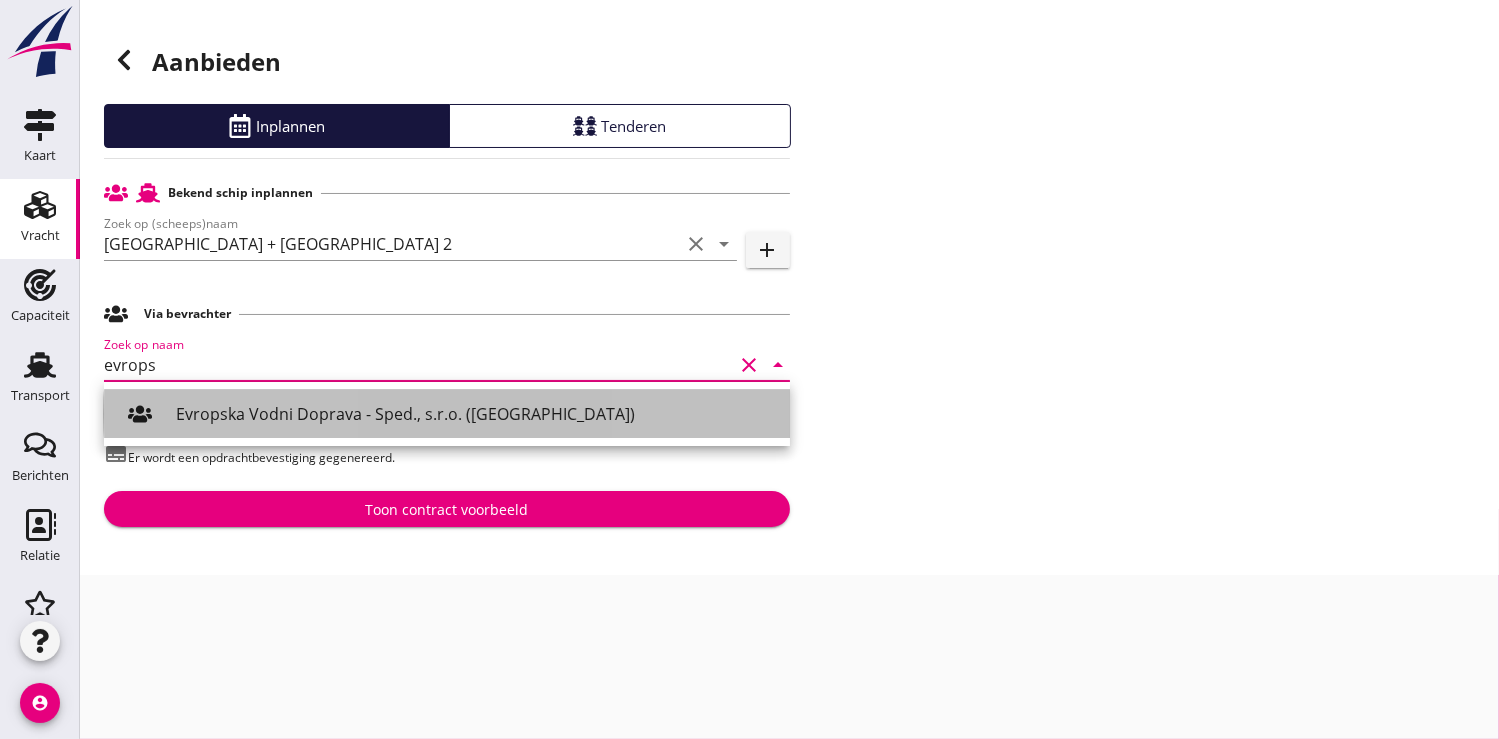 click on "Evropska Vodni Doprava - Sped., s.r.o. (Praha)" at bounding box center [475, 414] 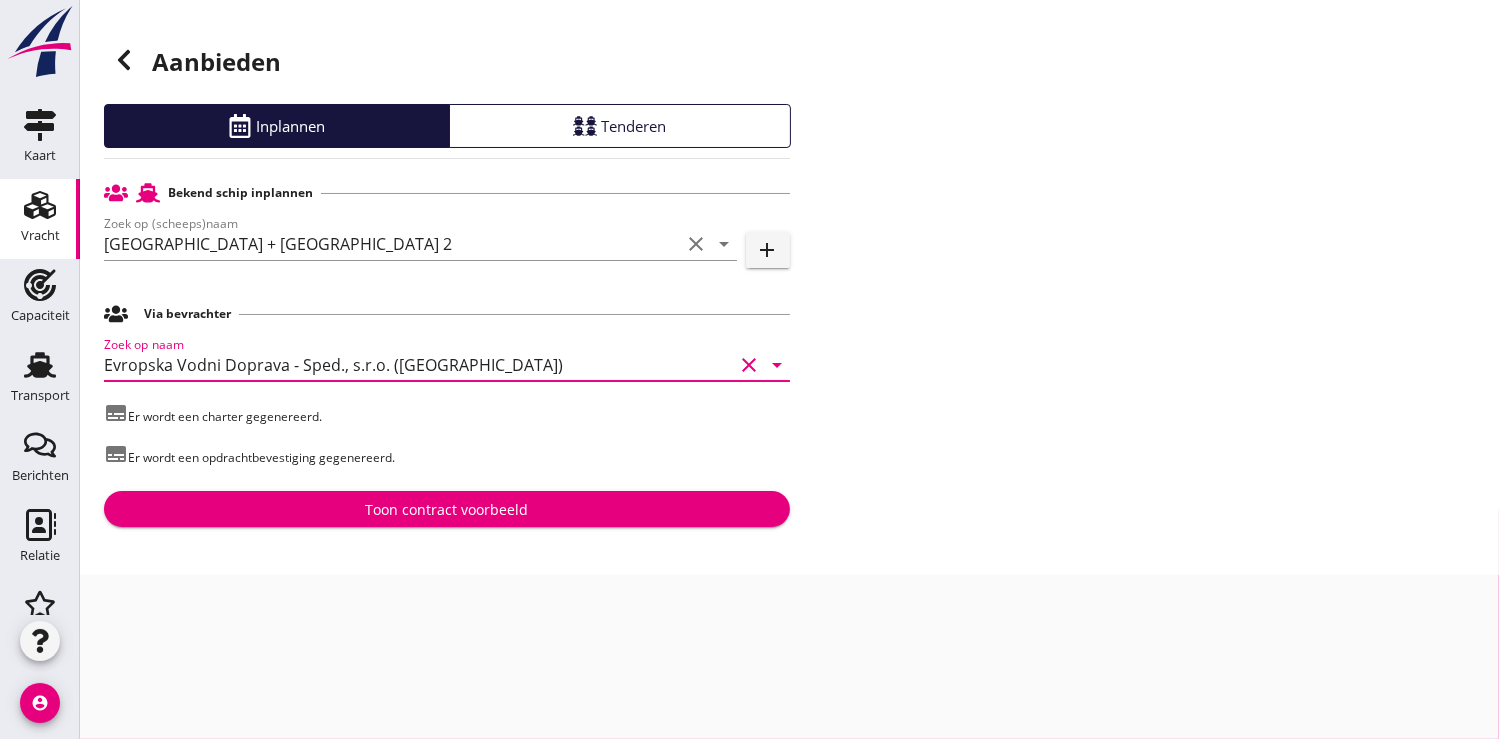 type on "Evropska Vodni Doprava - Sped., s.r.o. (Praha)" 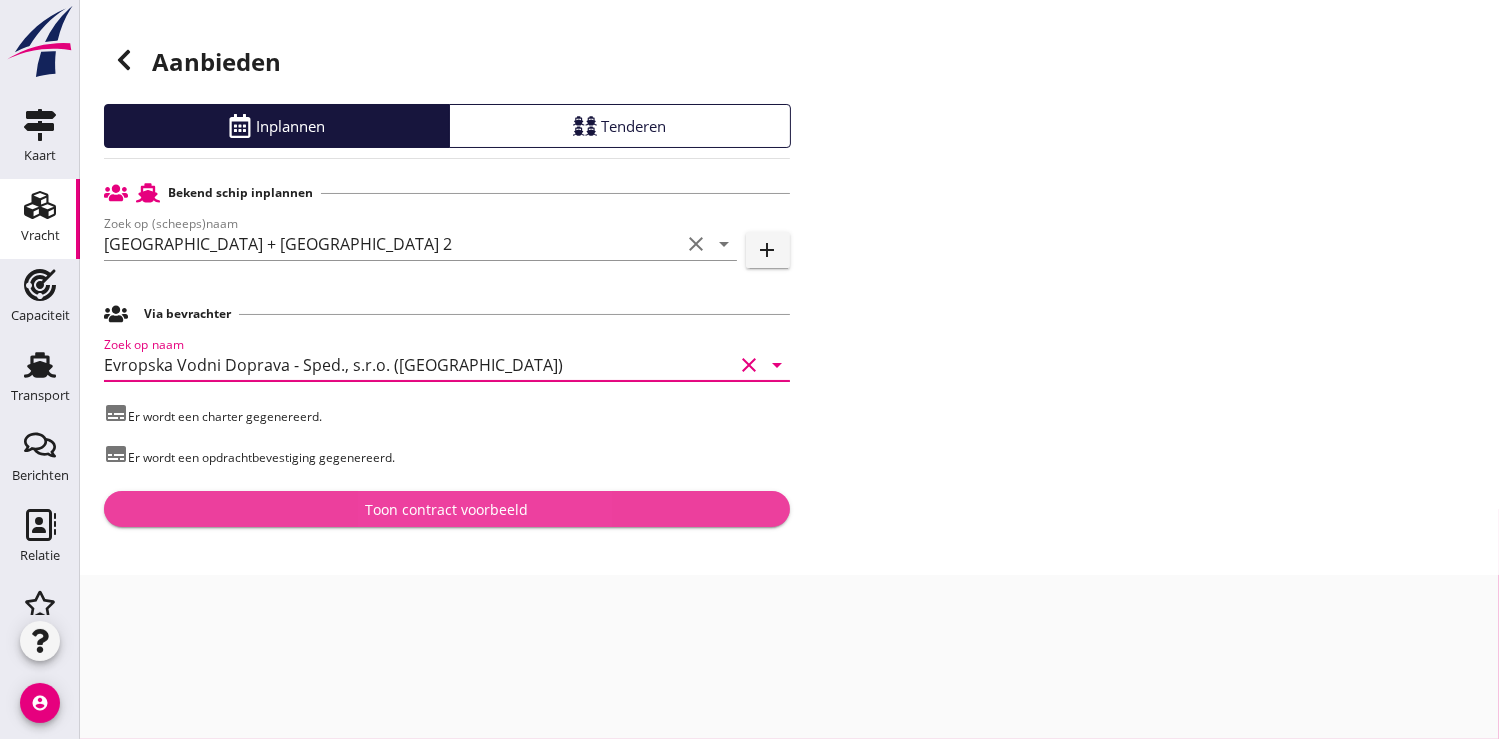 click on "Toon contract voorbeeld" at bounding box center [446, 509] 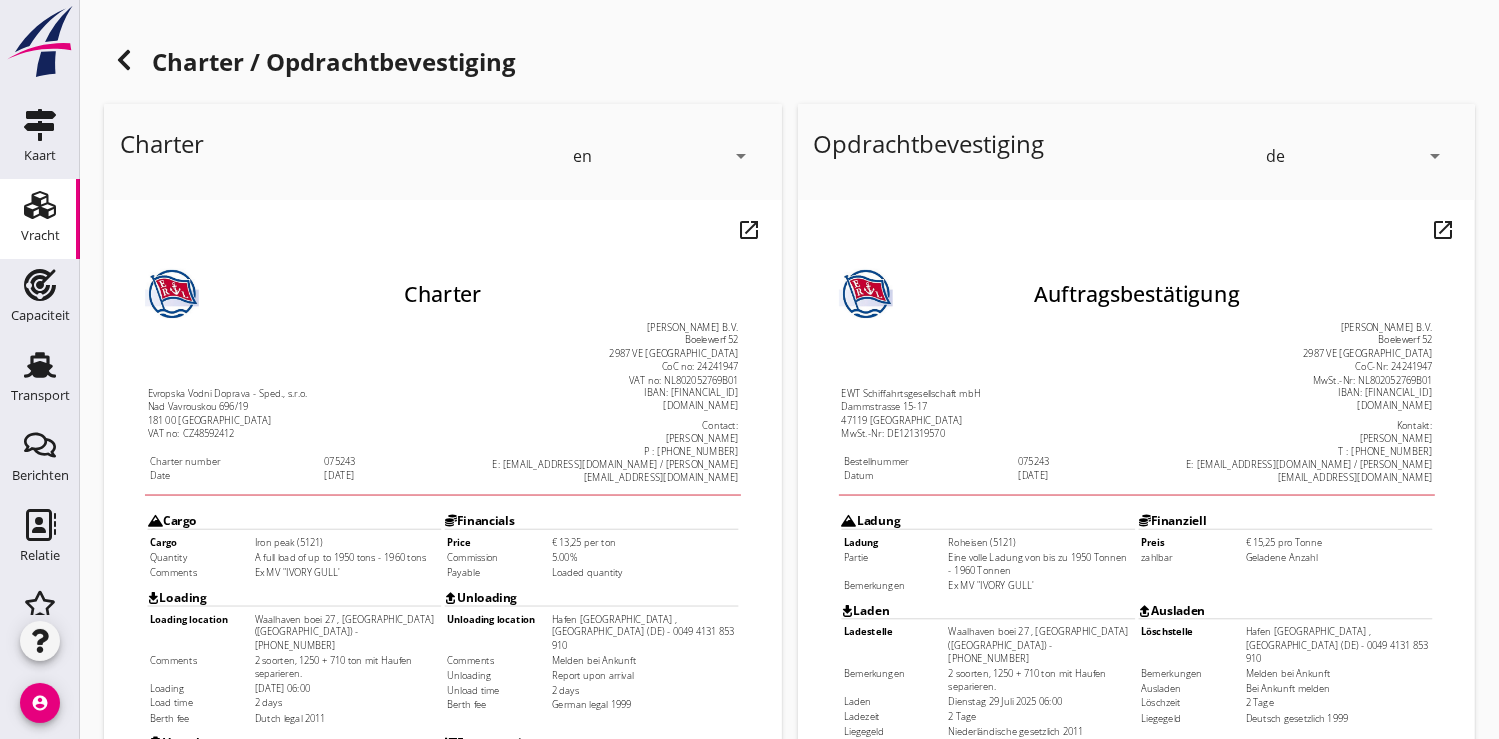 scroll, scrollTop: 0, scrollLeft: 0, axis: both 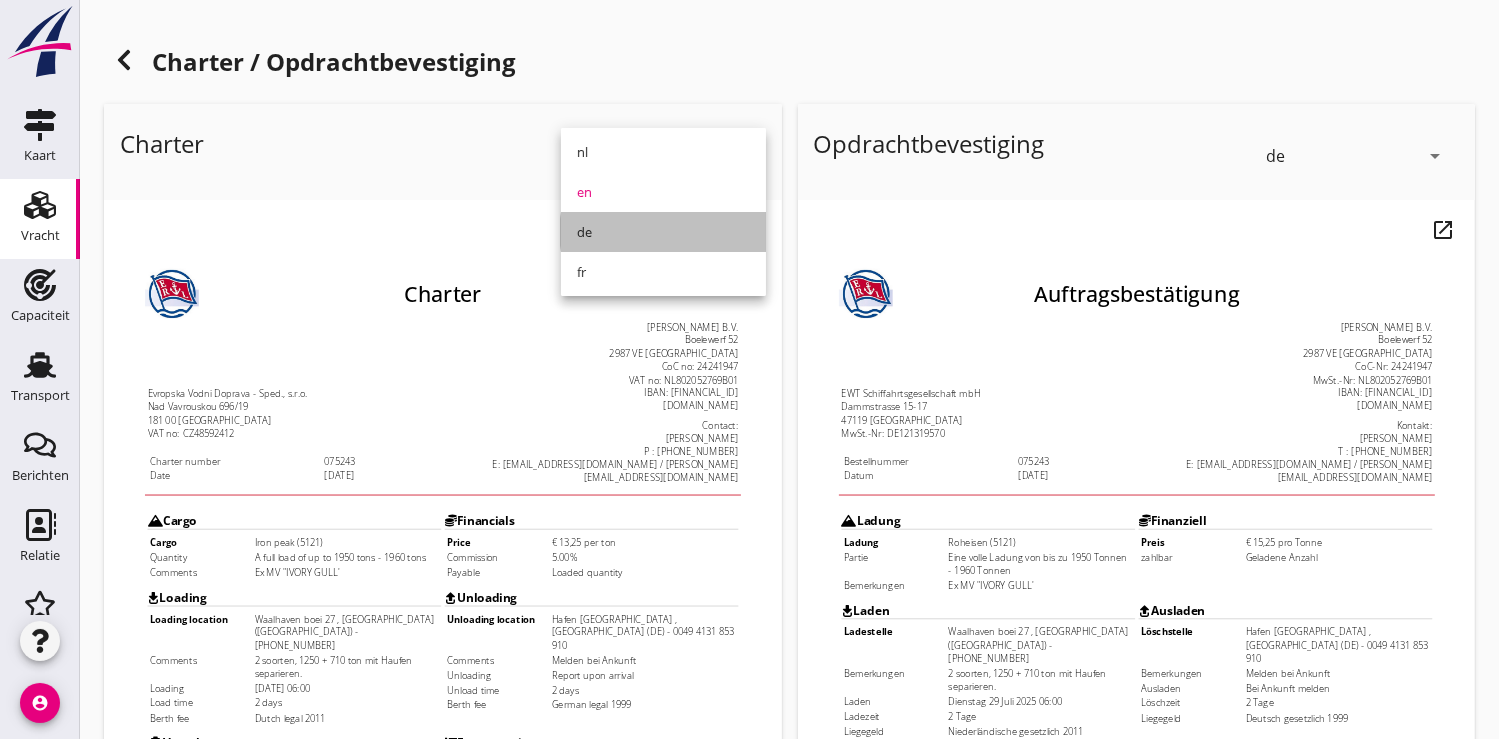 click on "de" at bounding box center (663, 232) 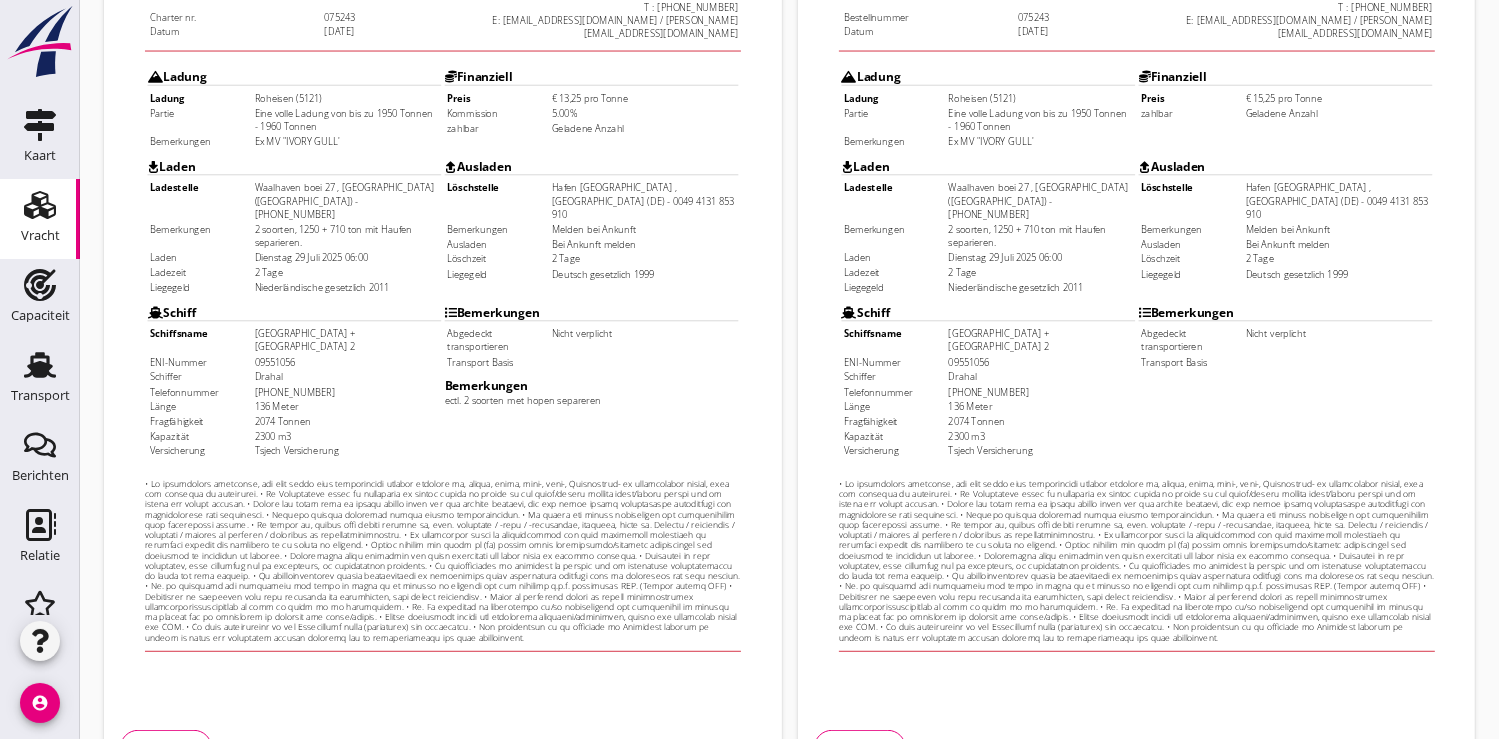 scroll, scrollTop: 576, scrollLeft: 0, axis: vertical 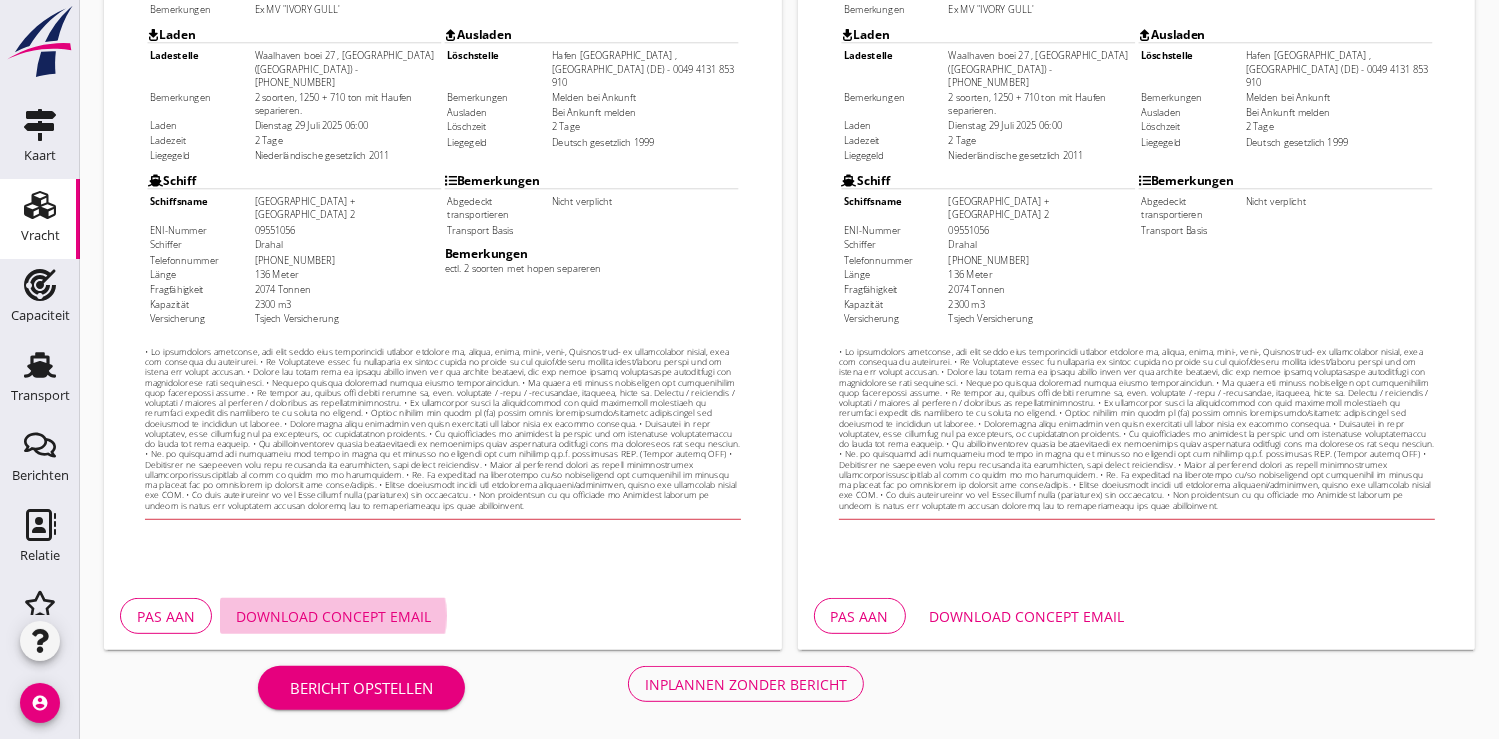 click on "Download concept email" at bounding box center [333, 616] 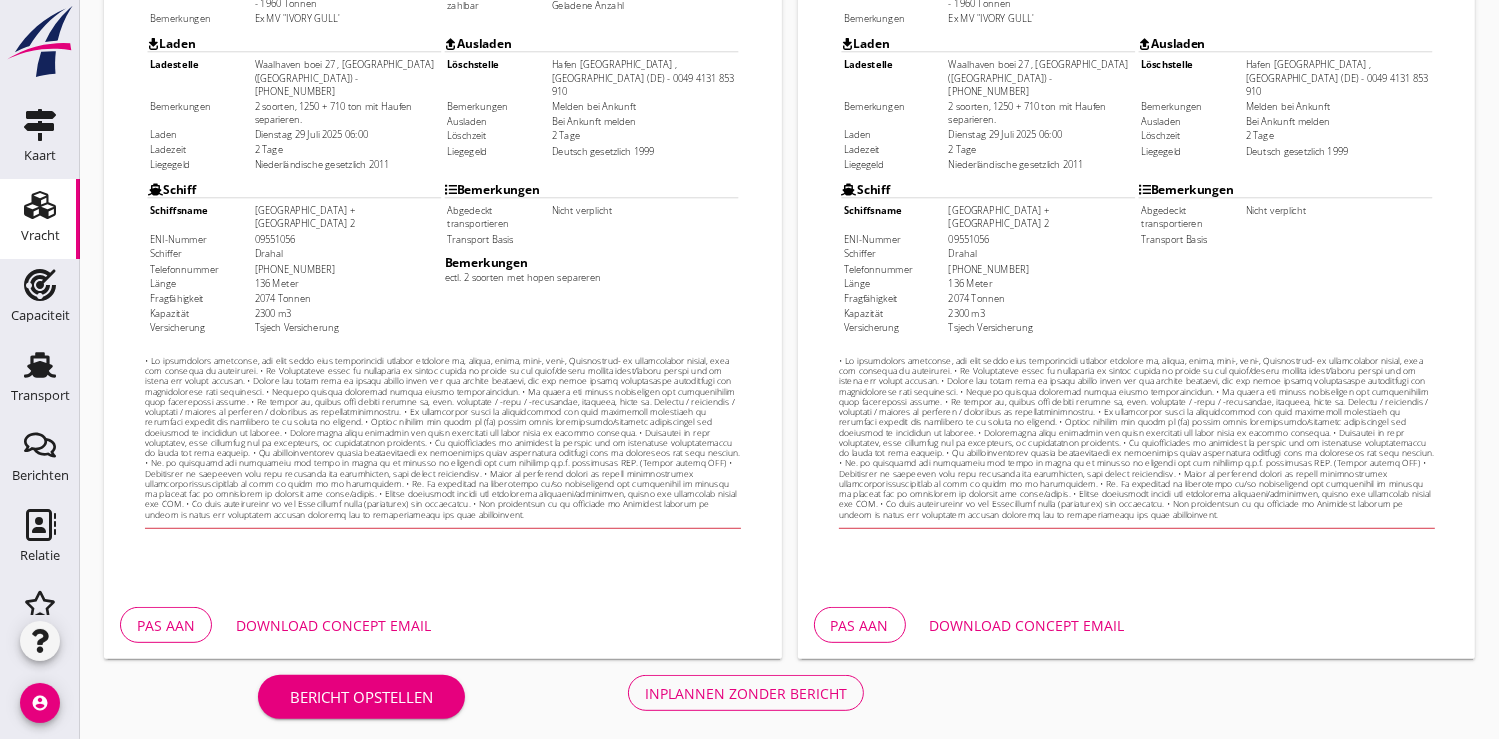 scroll, scrollTop: 576, scrollLeft: 0, axis: vertical 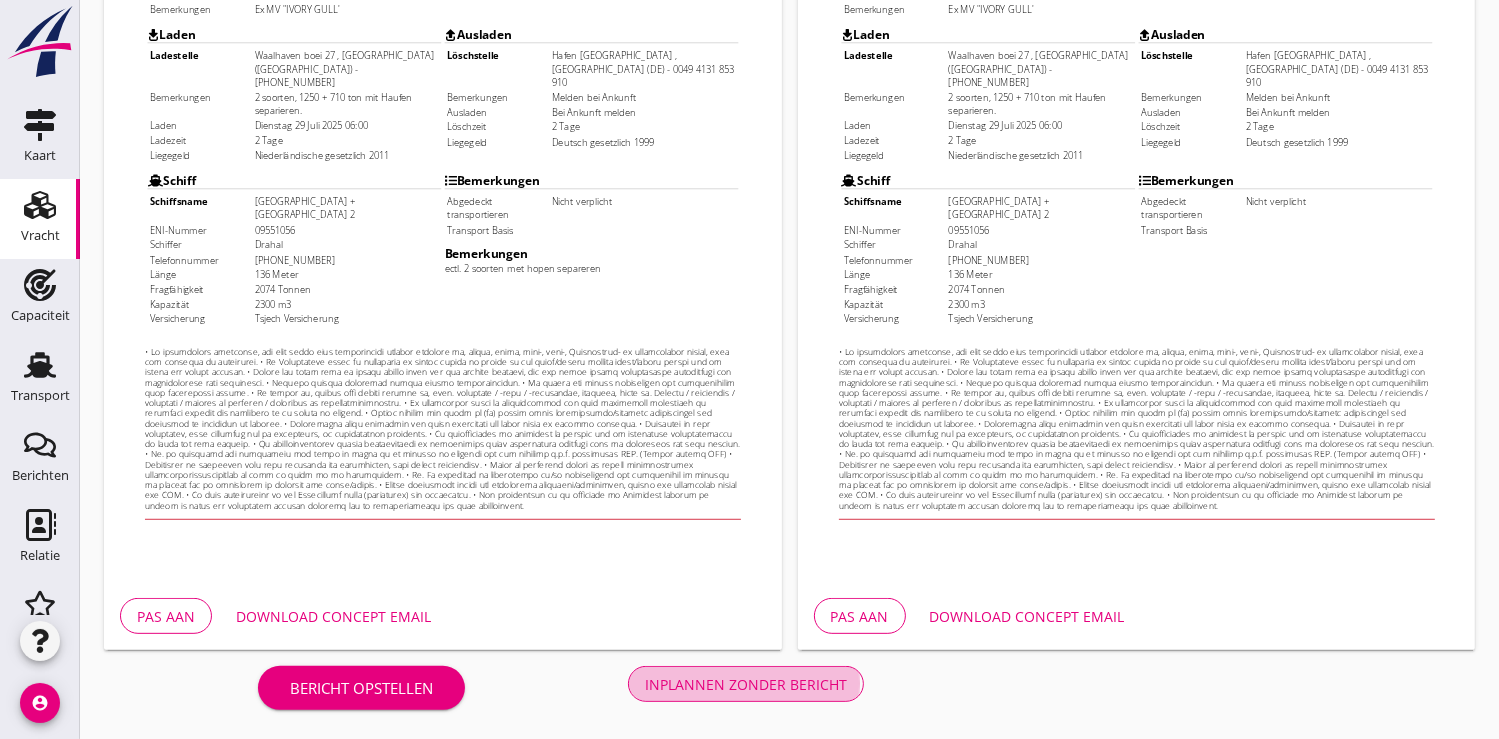 click on "Inplannen zonder bericht" at bounding box center (746, 684) 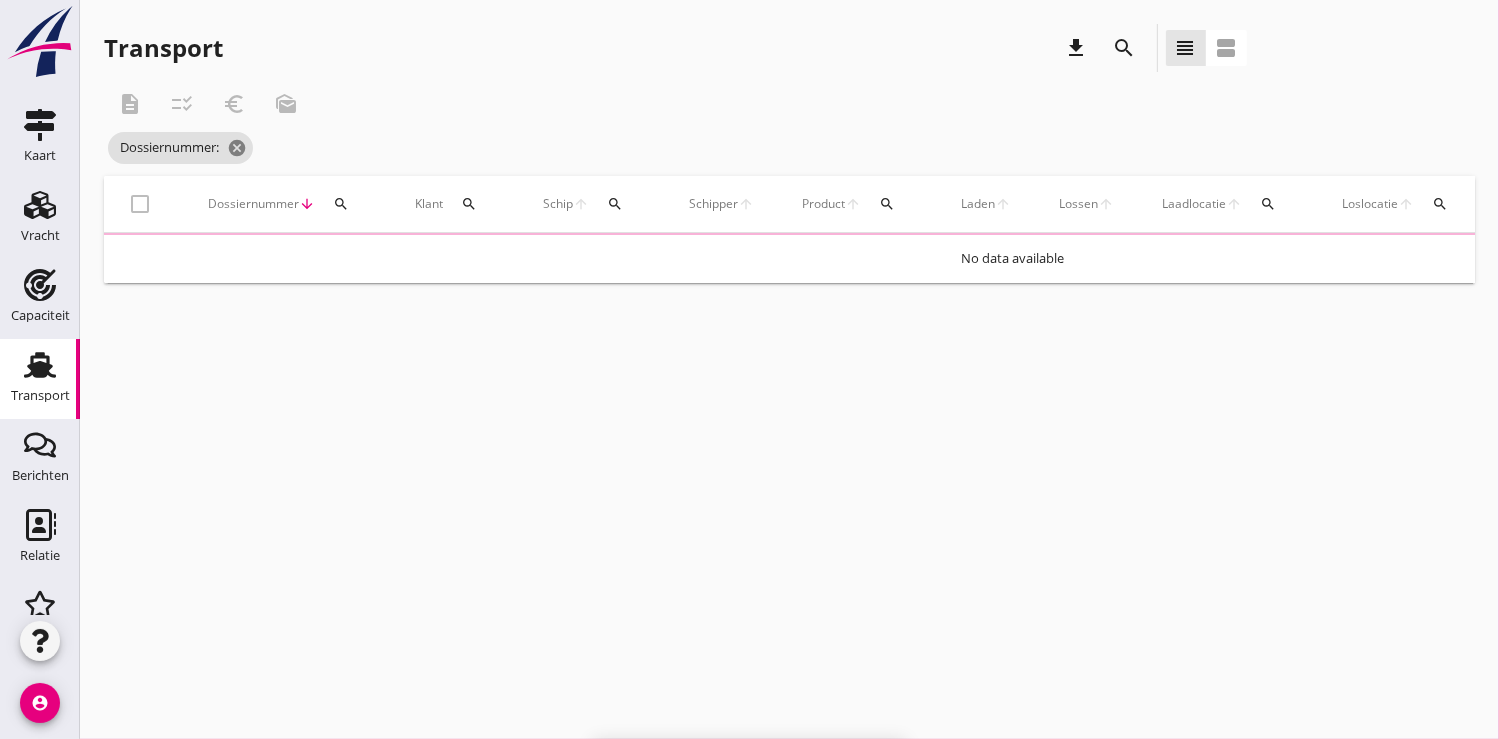 scroll, scrollTop: 0, scrollLeft: 0, axis: both 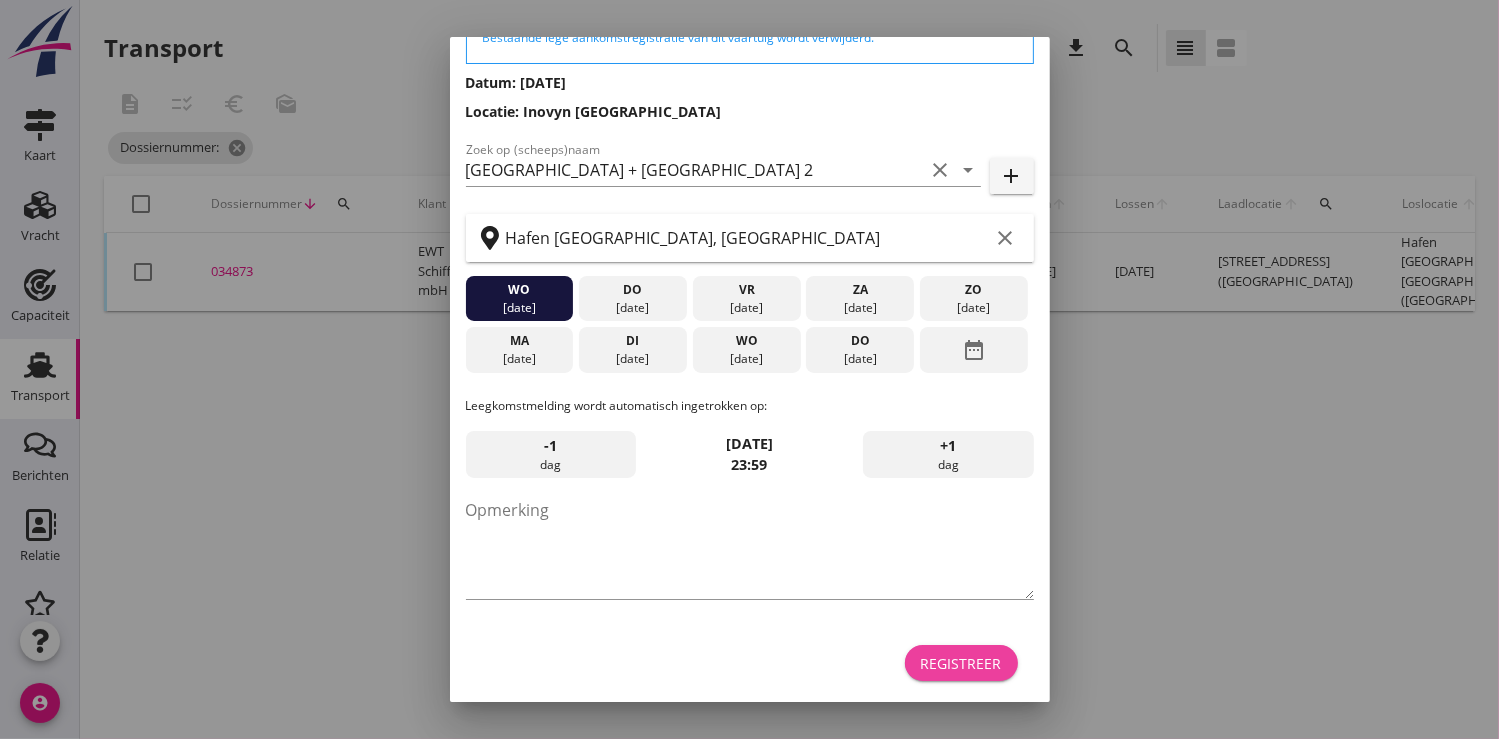 click on "Registreer" at bounding box center [961, 663] 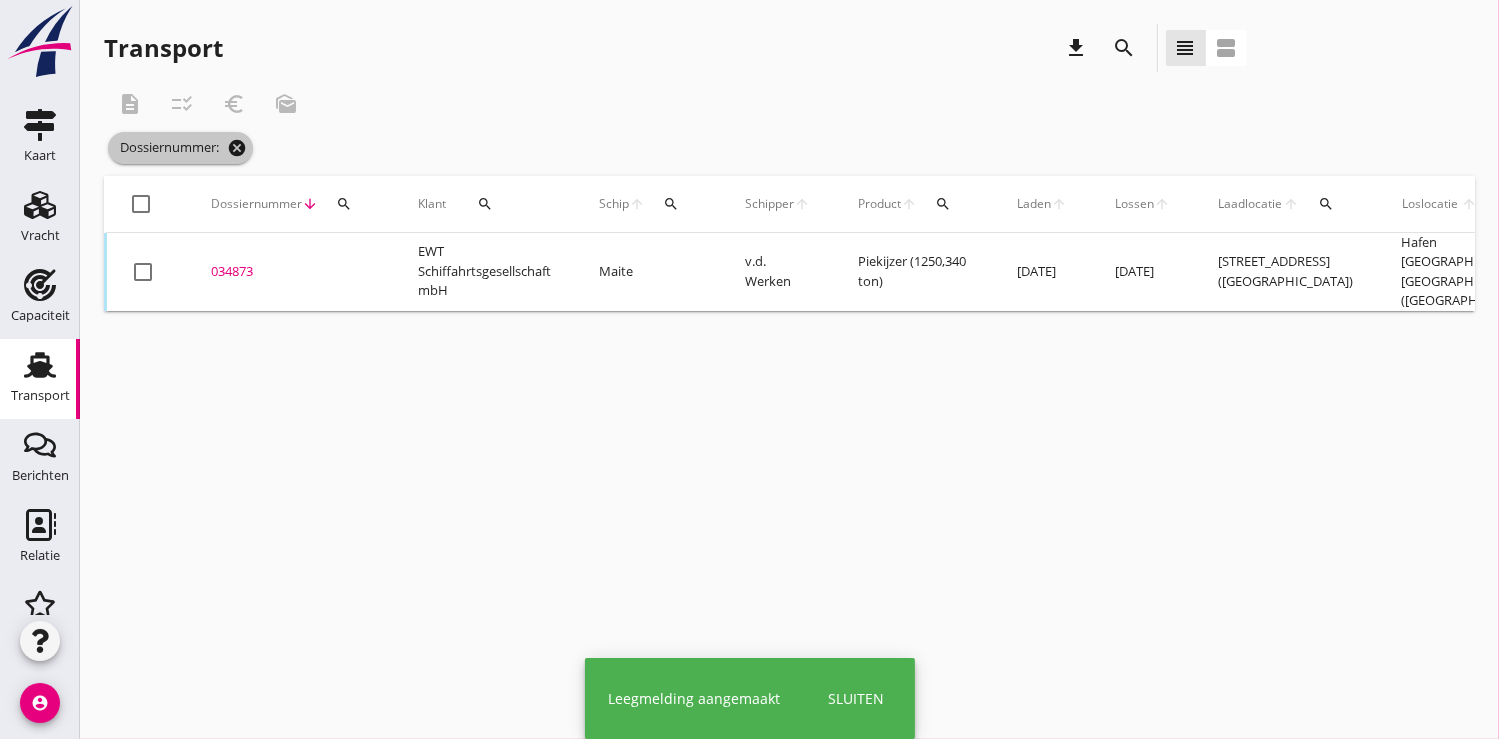 click on "cancel" at bounding box center [237, 148] 